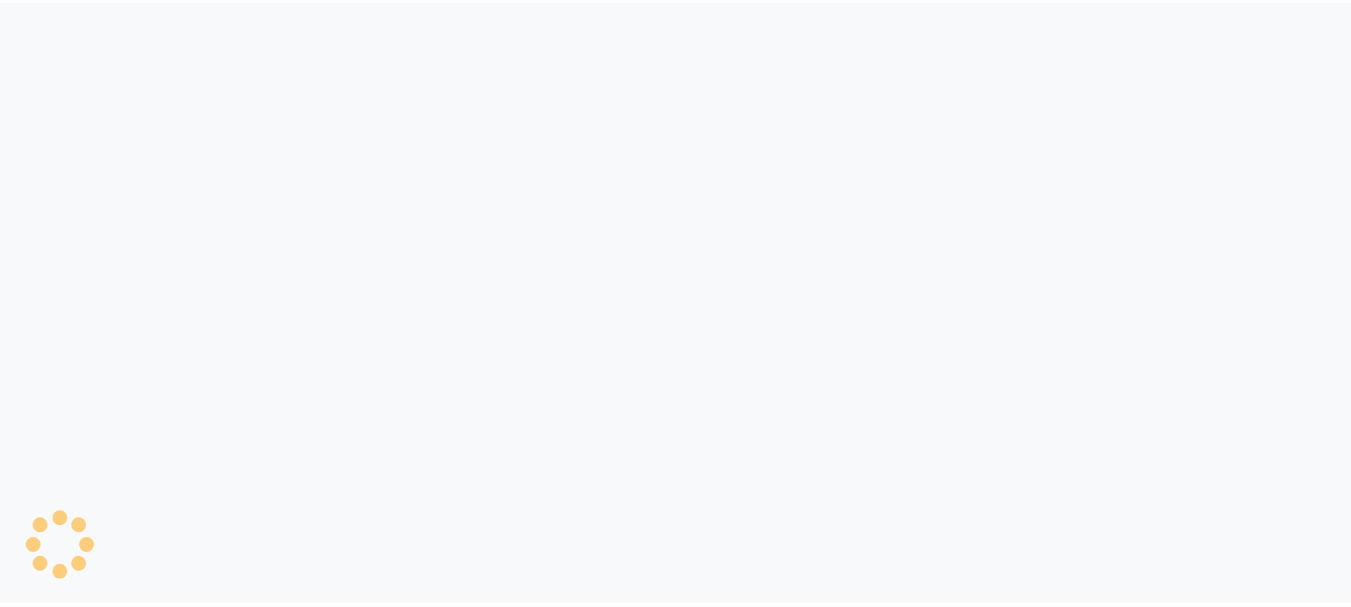 scroll, scrollTop: 0, scrollLeft: 0, axis: both 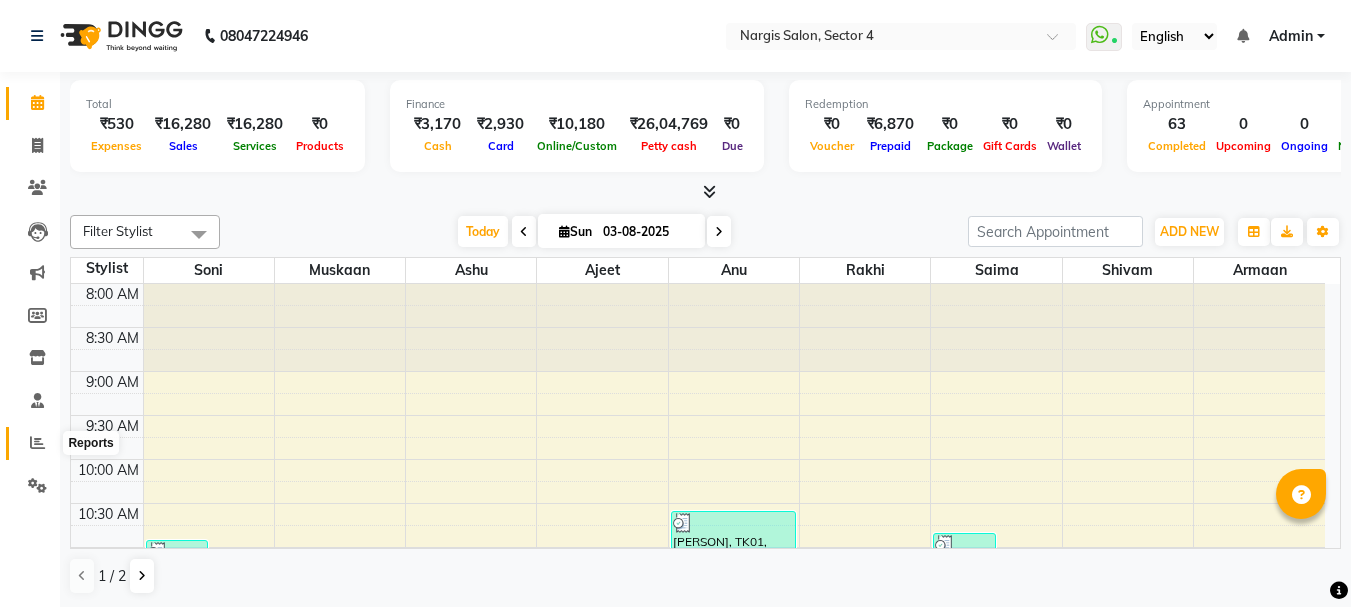 click 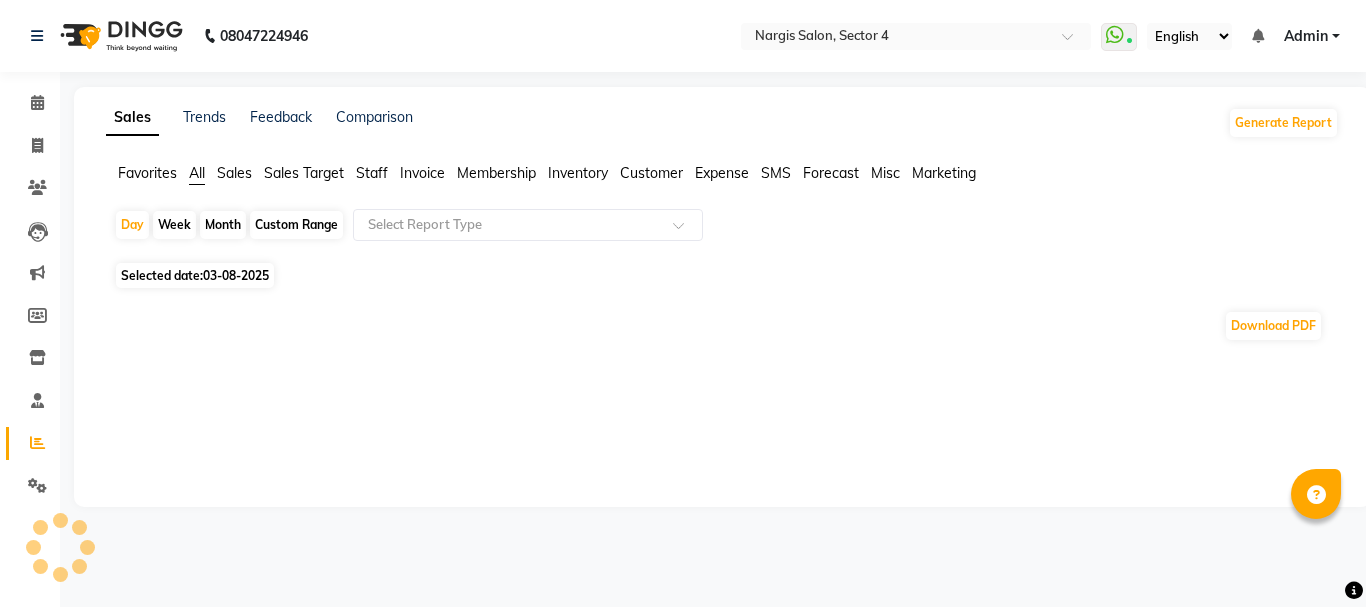 click on "Sales" 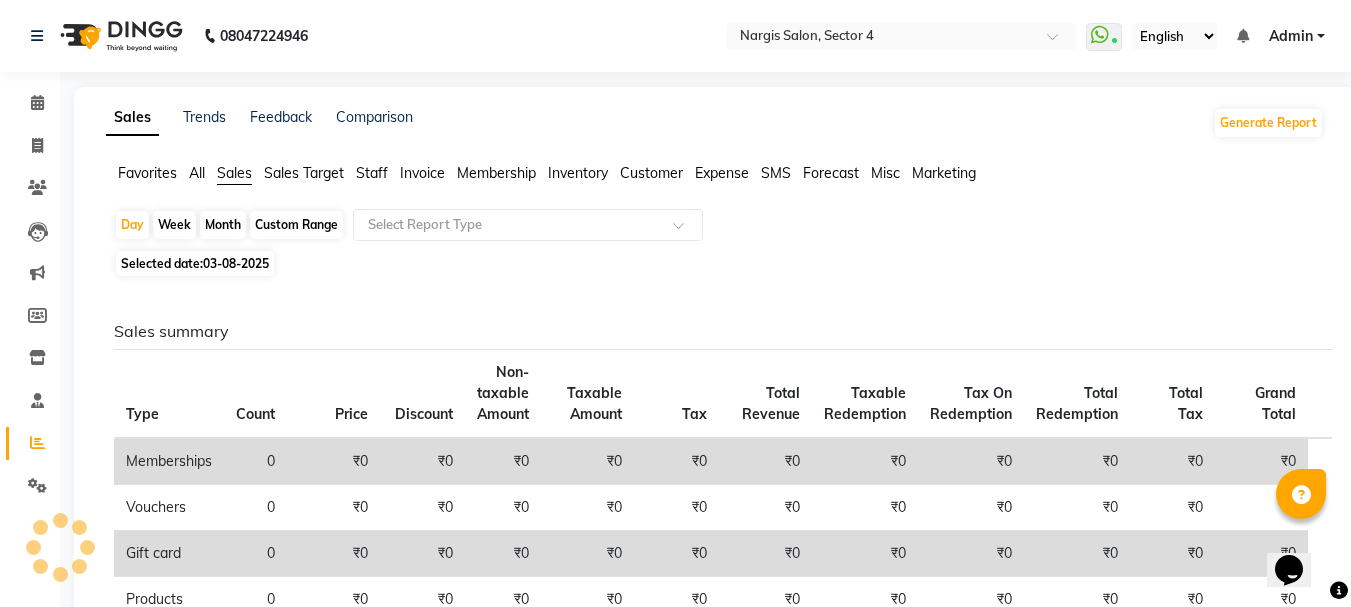 scroll, scrollTop: 0, scrollLeft: 0, axis: both 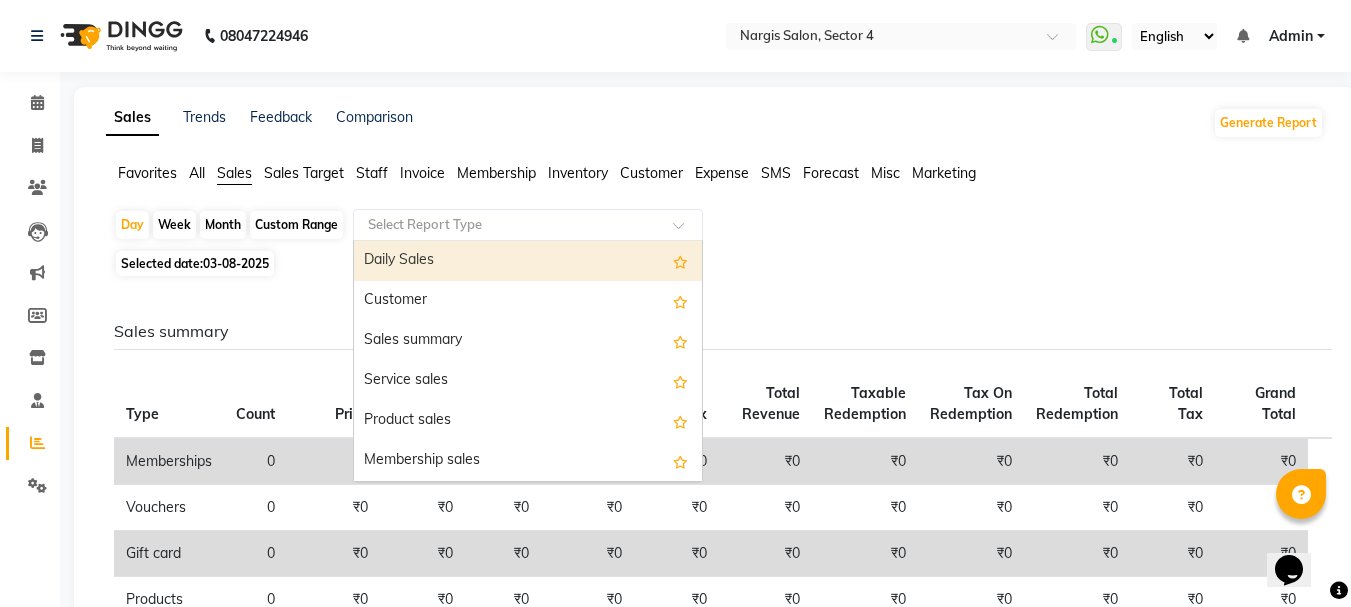 click on "Select Report Type" 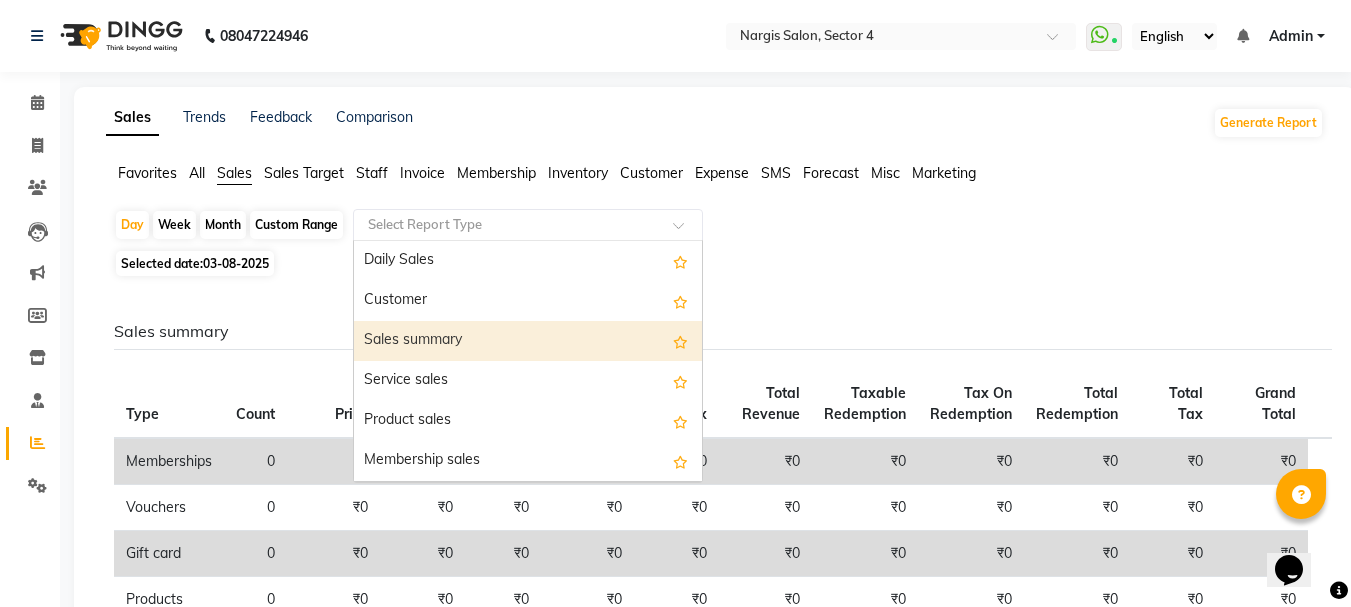 click on "Sales summary" at bounding box center [528, 341] 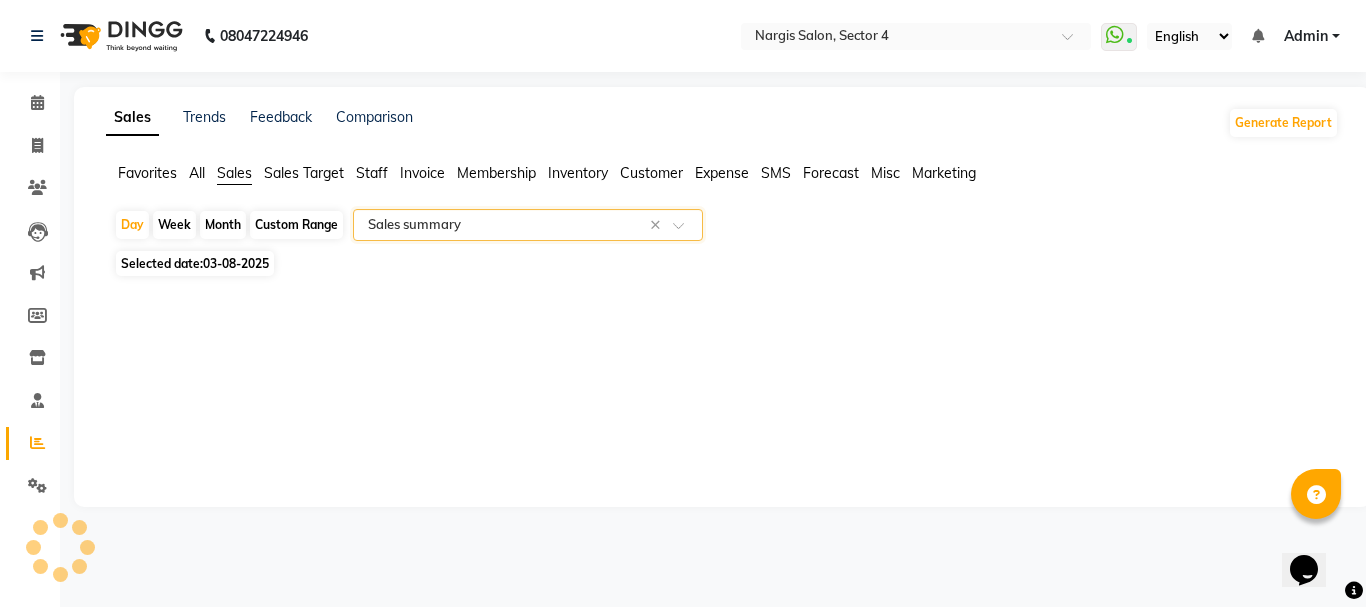 select on "full_report" 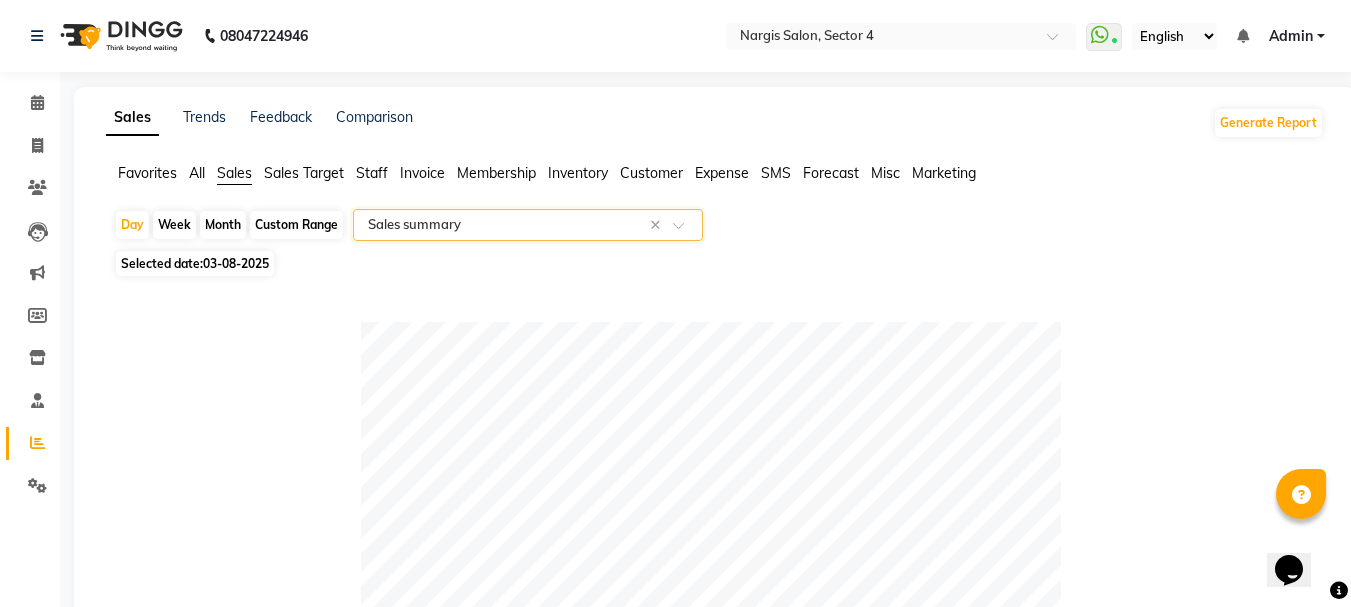 click on "Month" 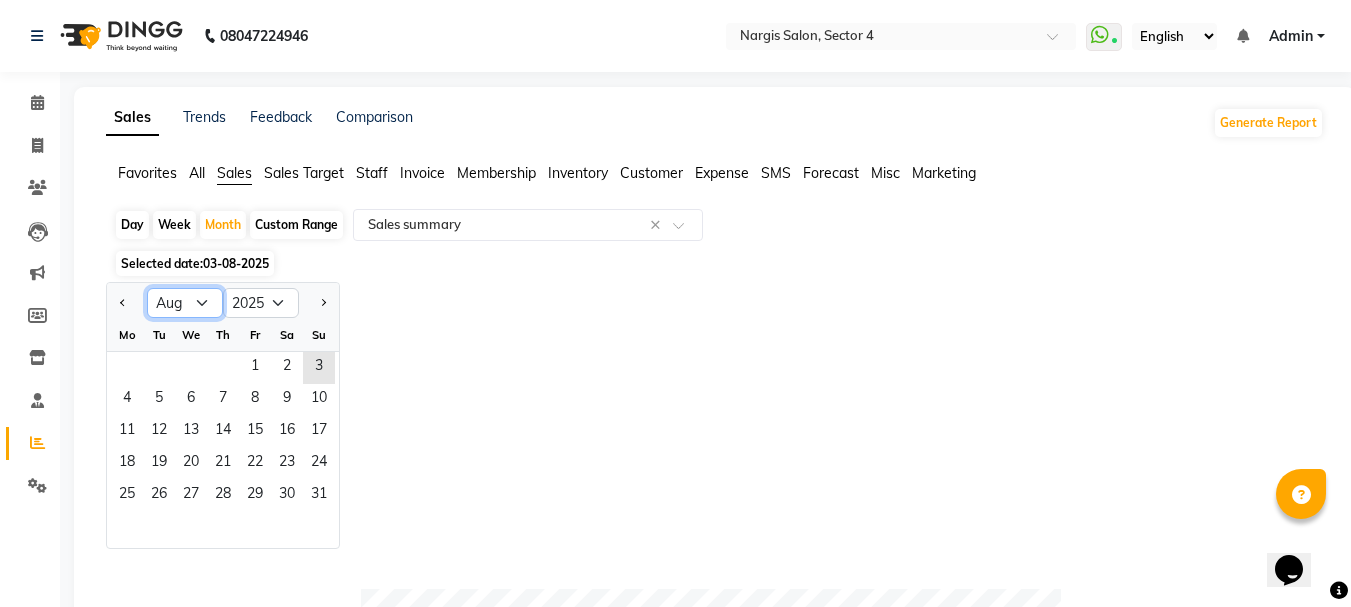 click on "Jan Feb Mar Apr May Jun Jul Aug Sep Oct Nov Dec" 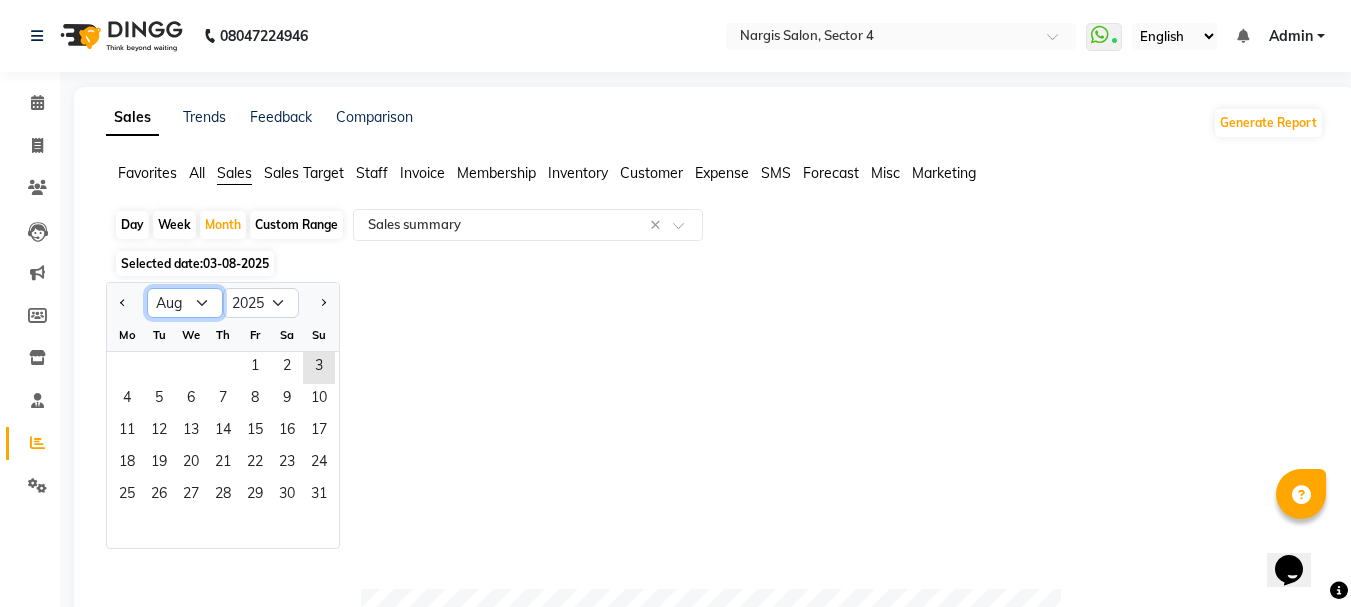 select on "7" 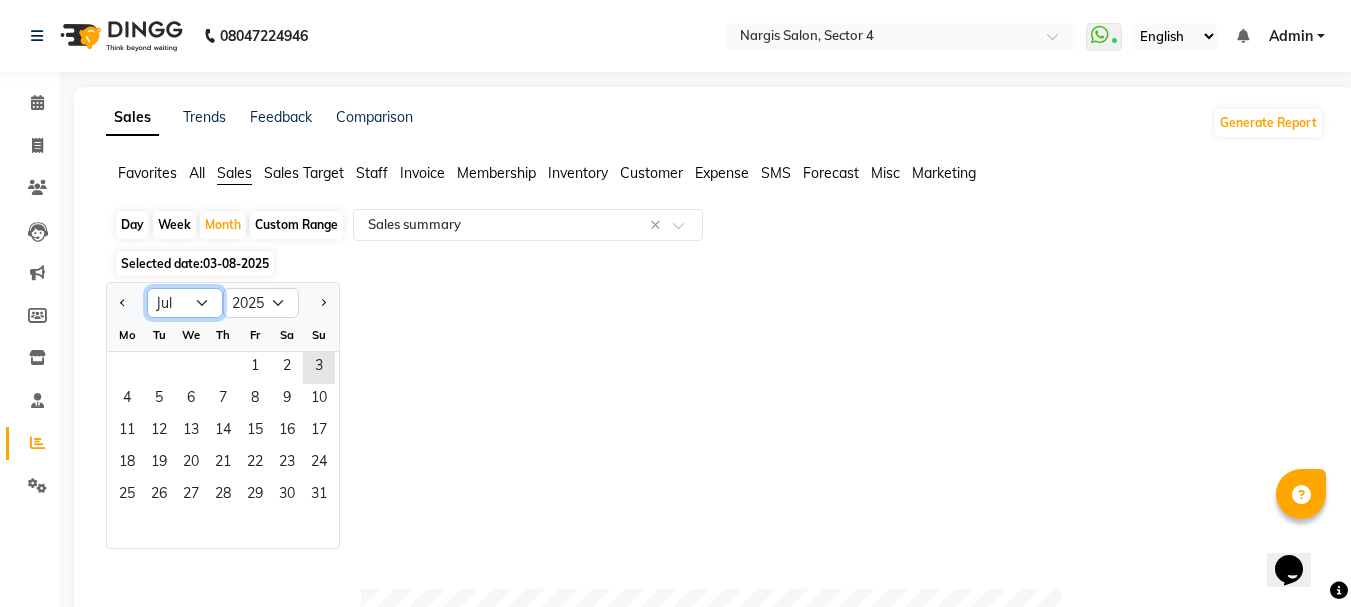 click on "Jan Feb Mar Apr May Jun Jul Aug Sep Oct Nov Dec" 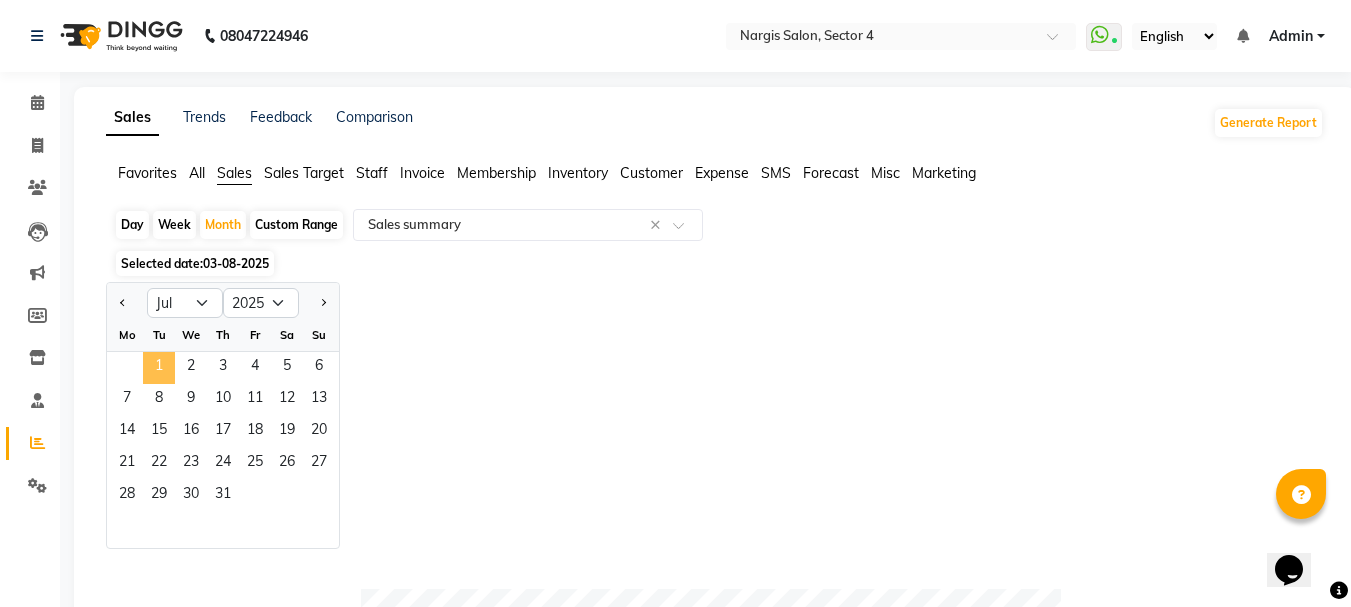 click on "1" 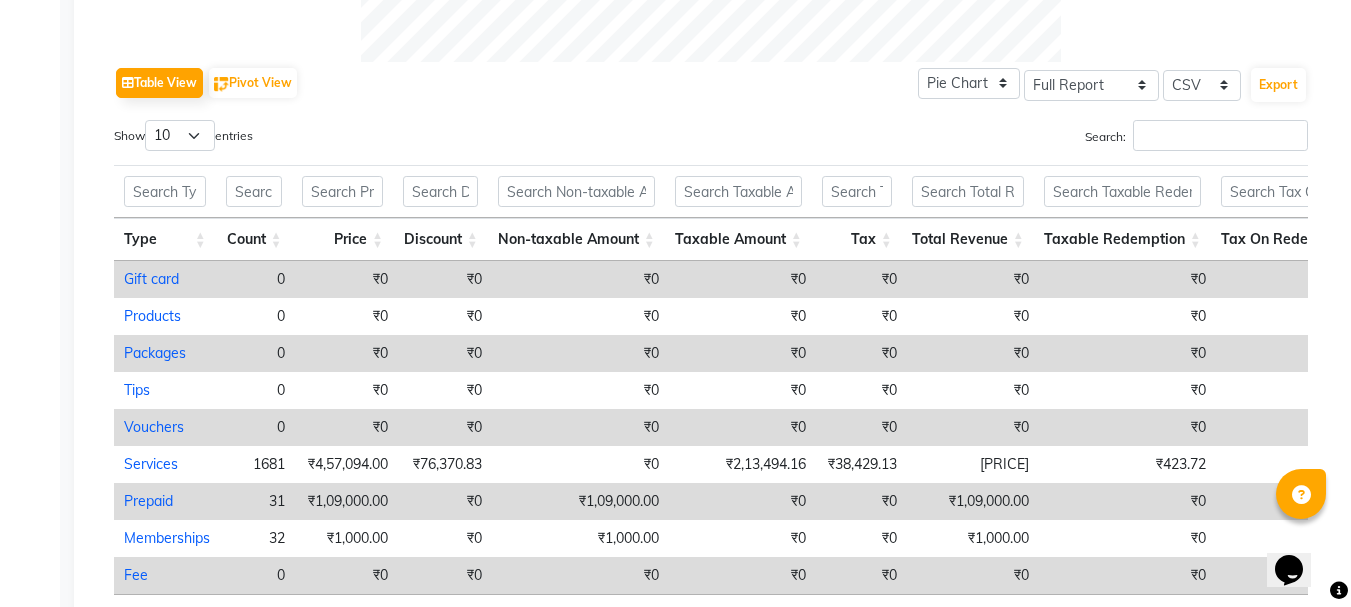scroll, scrollTop: 0, scrollLeft: 0, axis: both 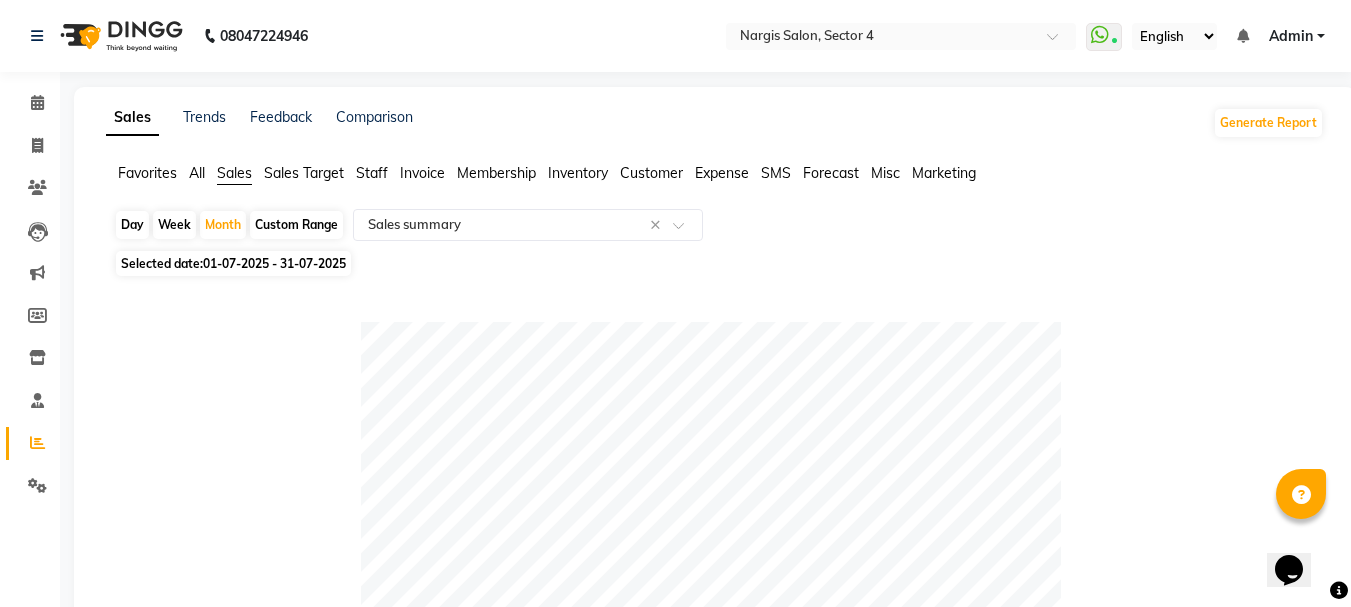 click on "Staff" 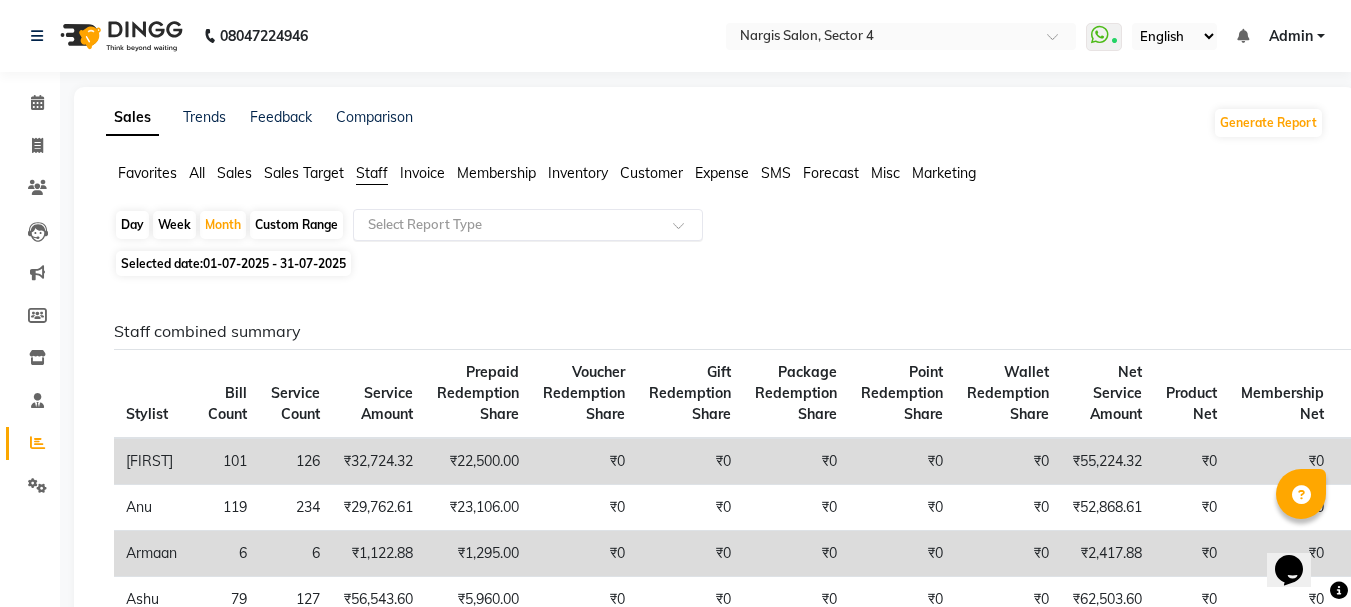 click 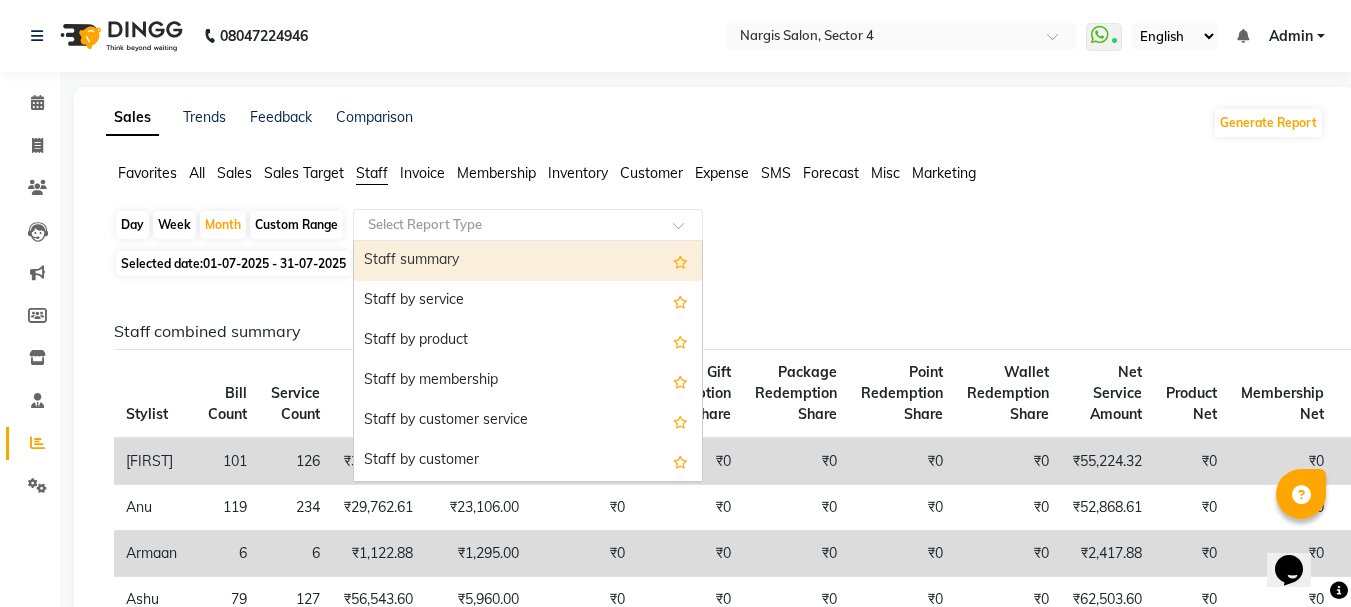 click on "Staff summary" at bounding box center [528, 261] 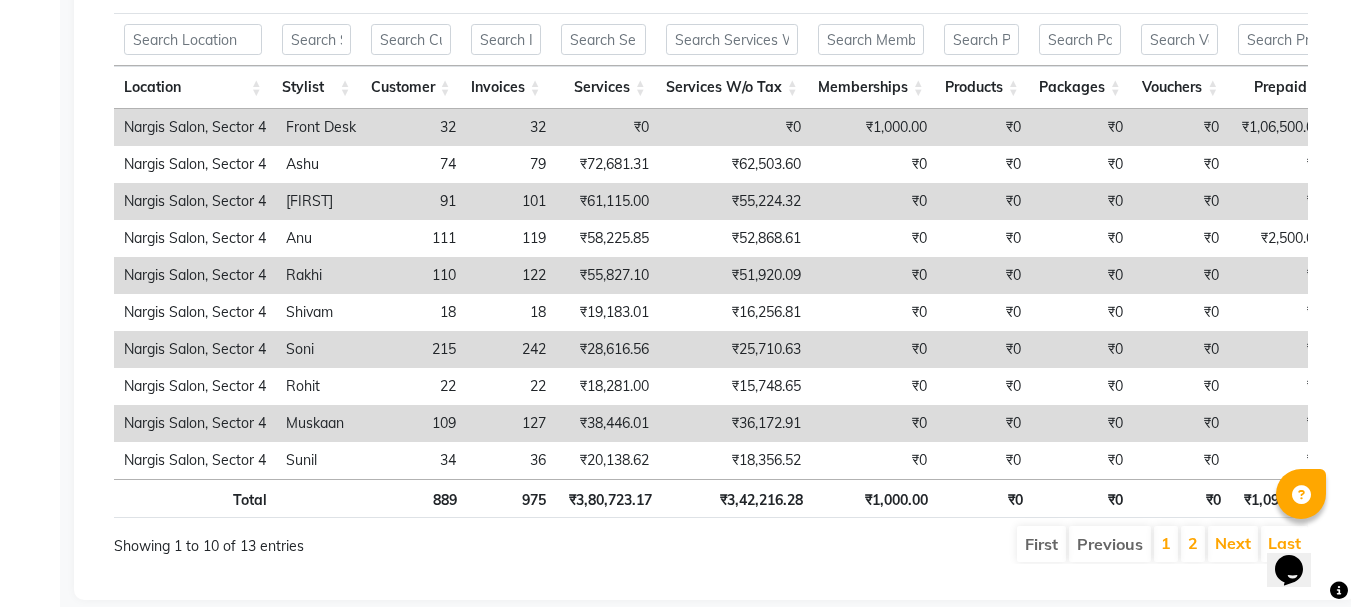 scroll, scrollTop: 1120, scrollLeft: 0, axis: vertical 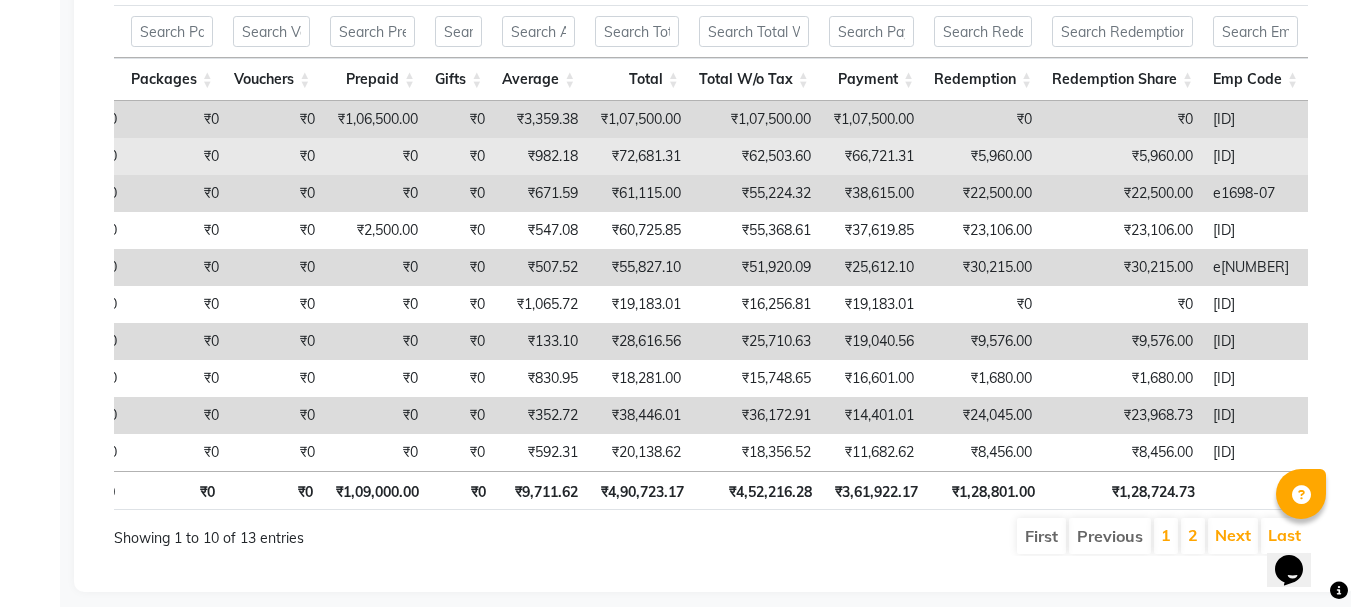 click on "₹72,681.31" at bounding box center [639, 156] 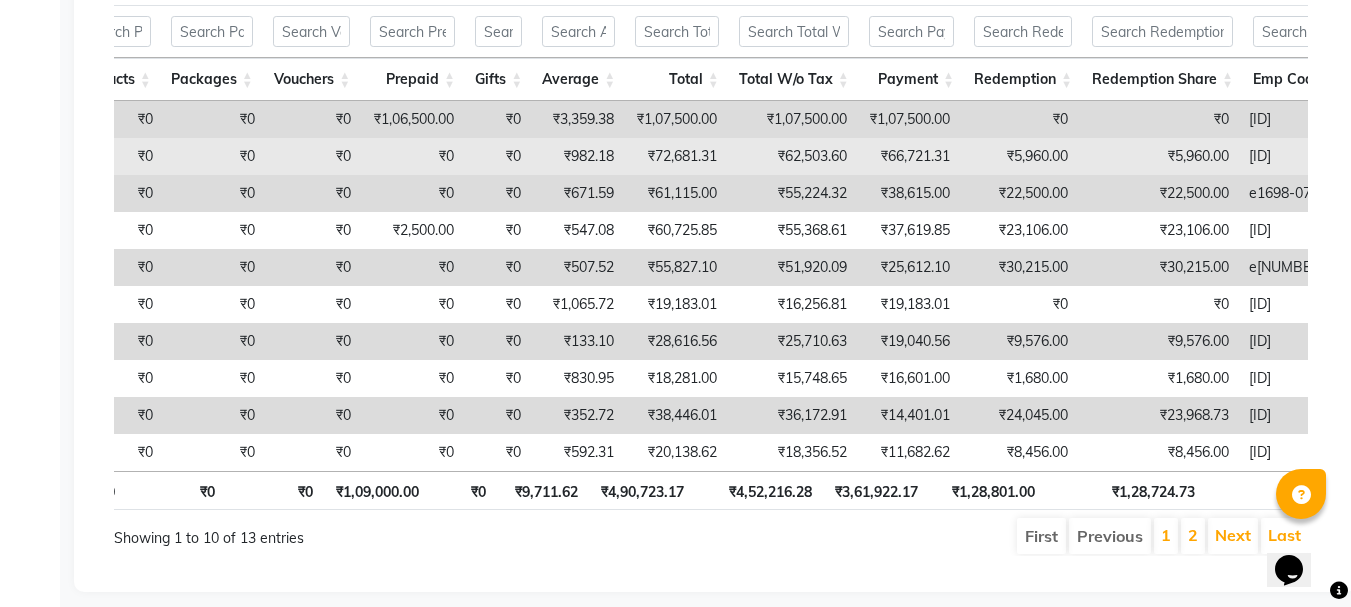 scroll, scrollTop: 0, scrollLeft: 868, axis: horizontal 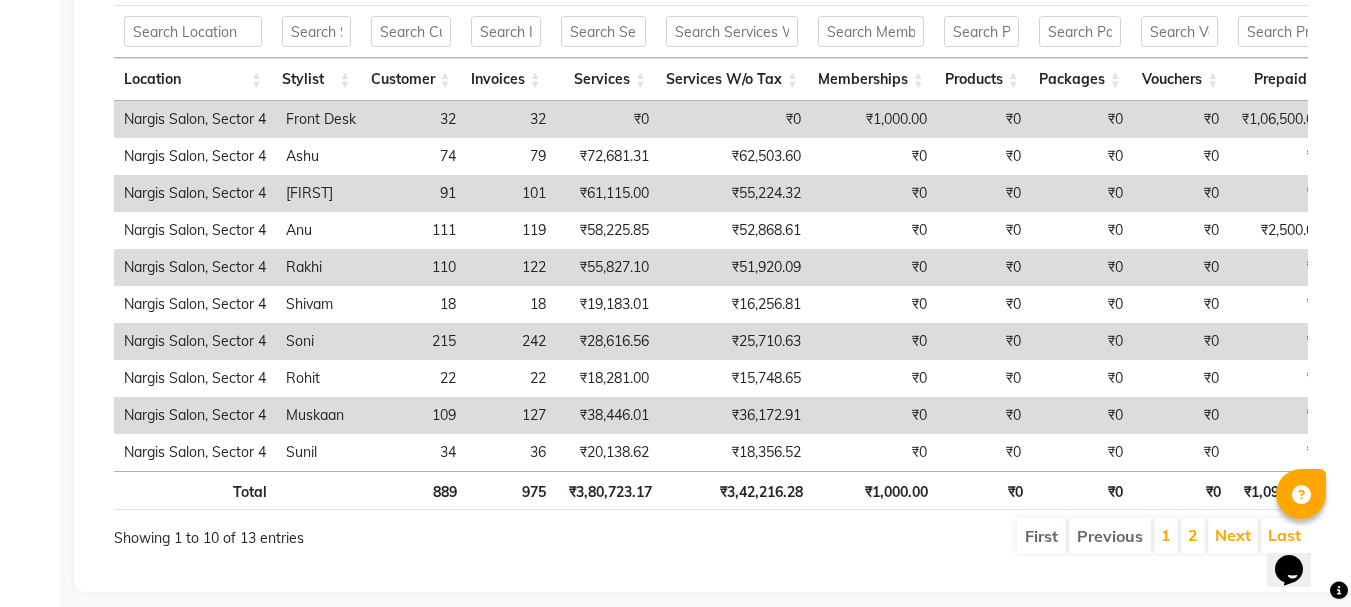 click on "[FIRST]" at bounding box center [321, 193] 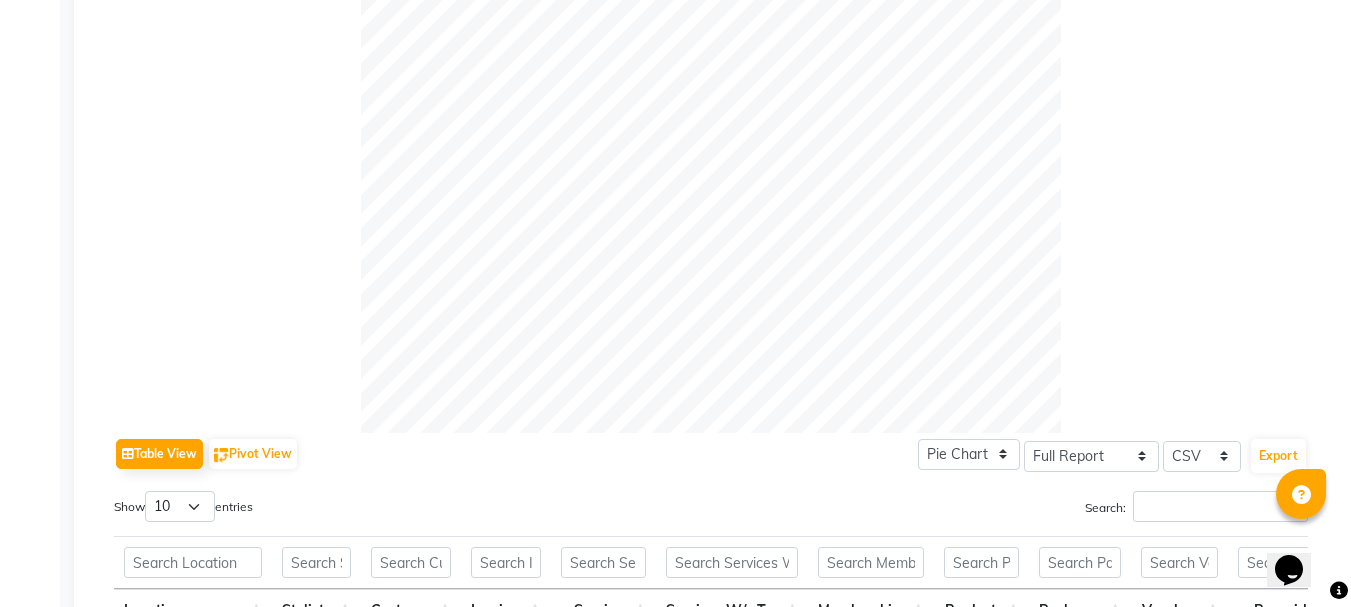 scroll, scrollTop: 58, scrollLeft: 0, axis: vertical 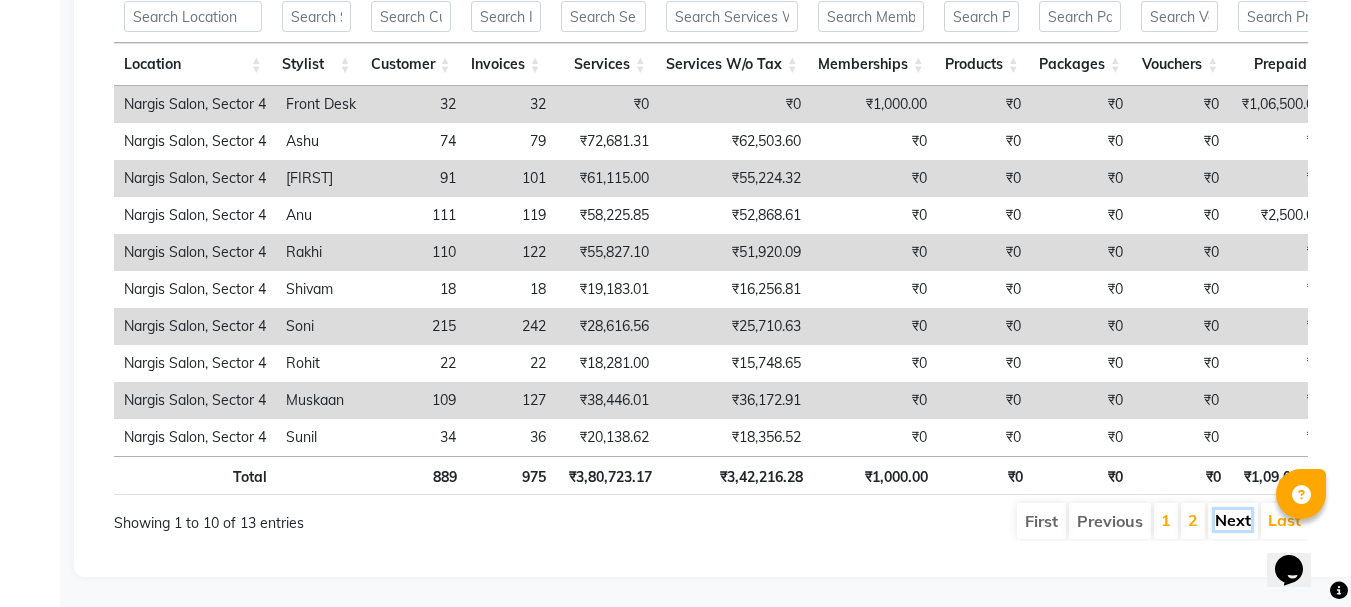 click on "Next" at bounding box center [1233, 520] 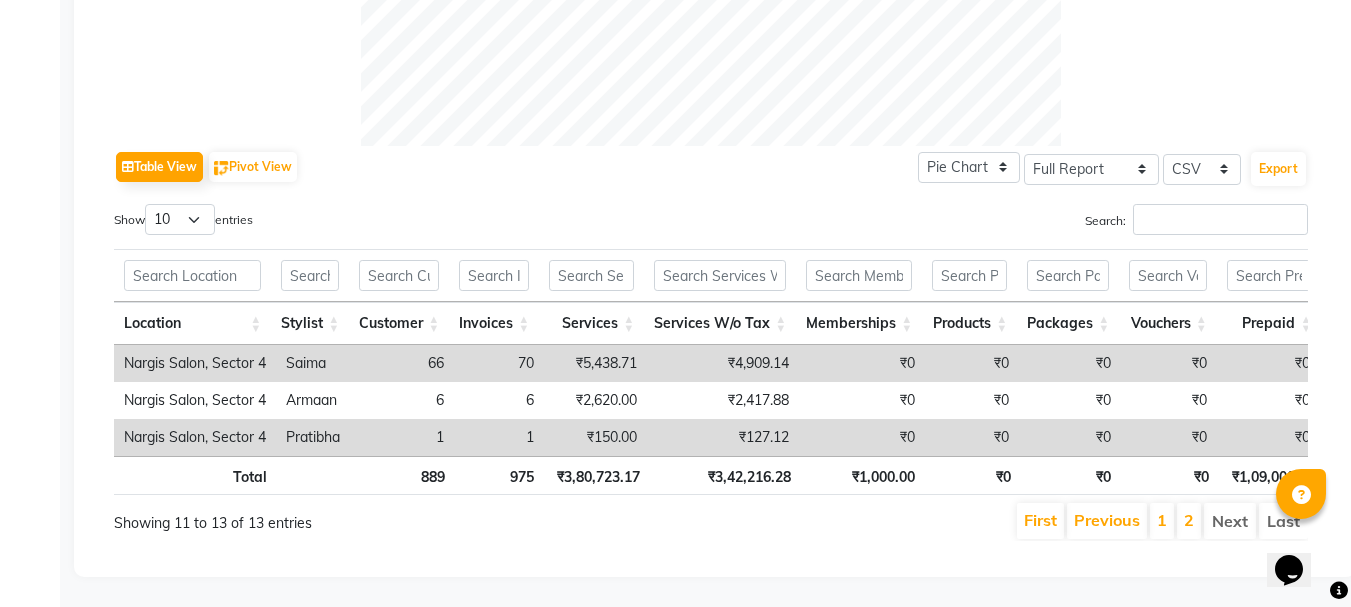 scroll, scrollTop: 906, scrollLeft: 0, axis: vertical 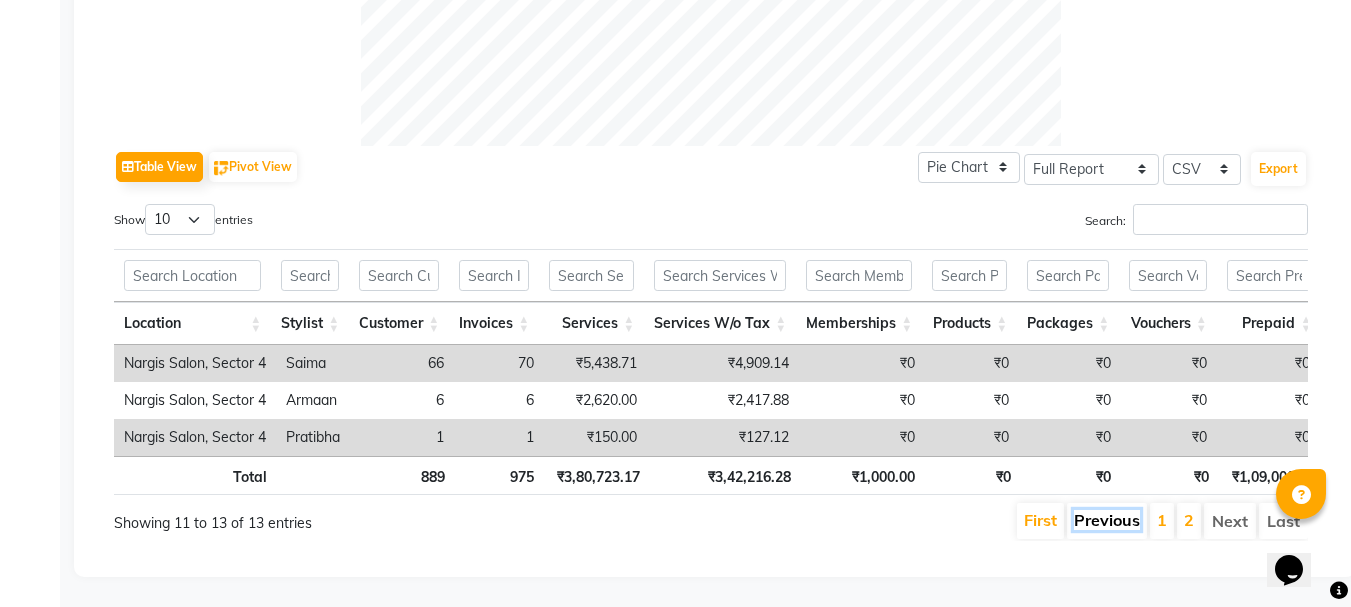click on "Previous" at bounding box center [1107, 520] 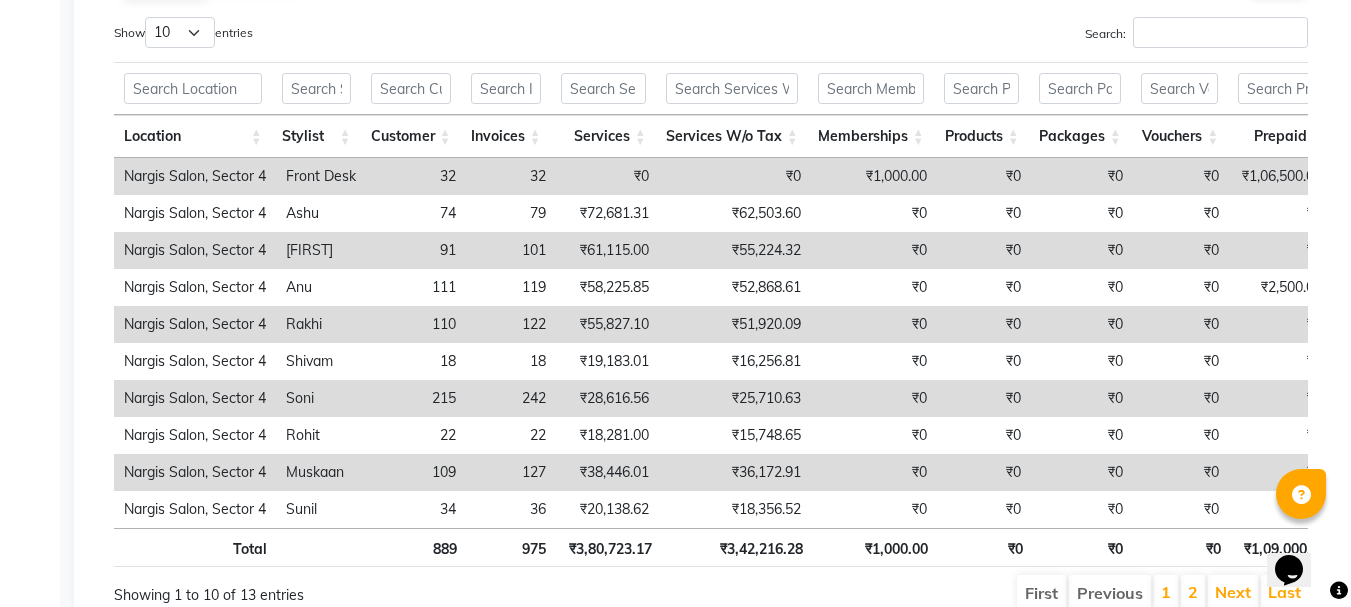 scroll, scrollTop: 1165, scrollLeft: 0, axis: vertical 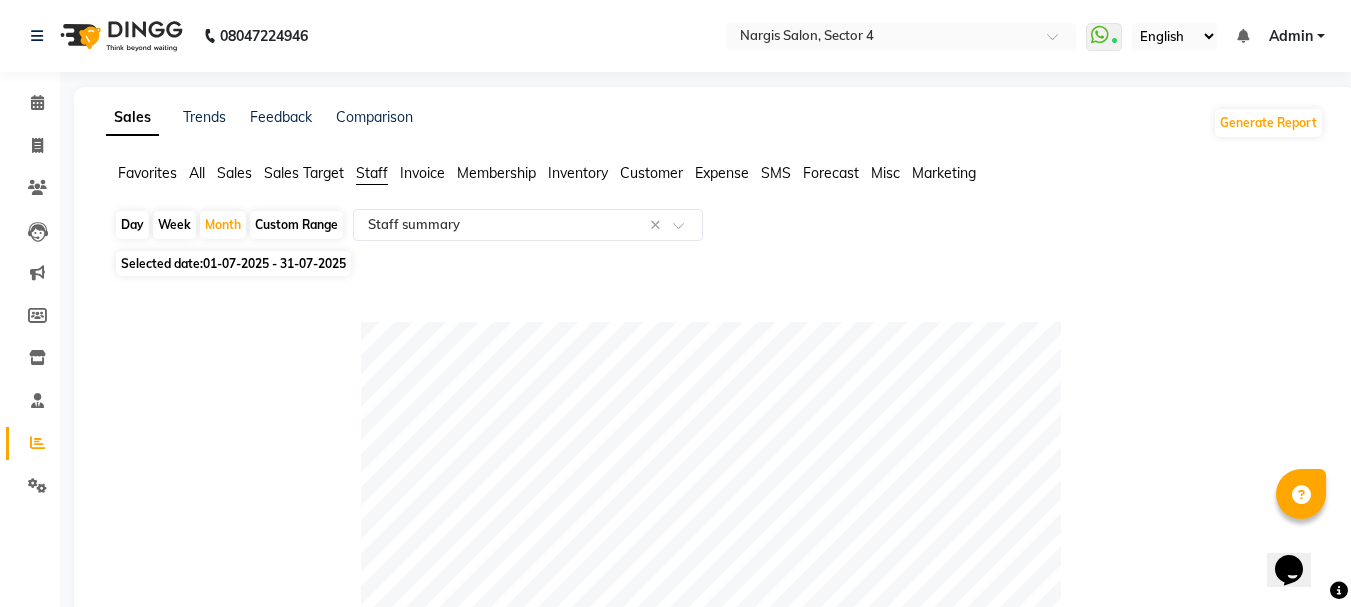 click on "Sales" 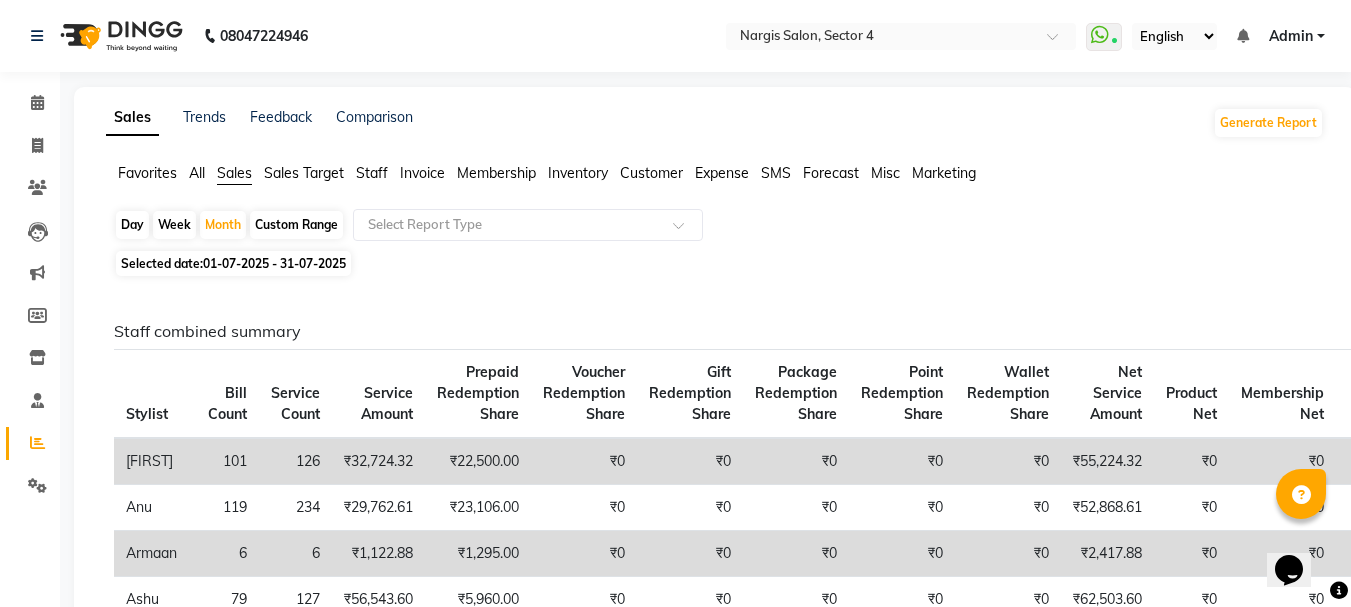 click on "Custom Range" 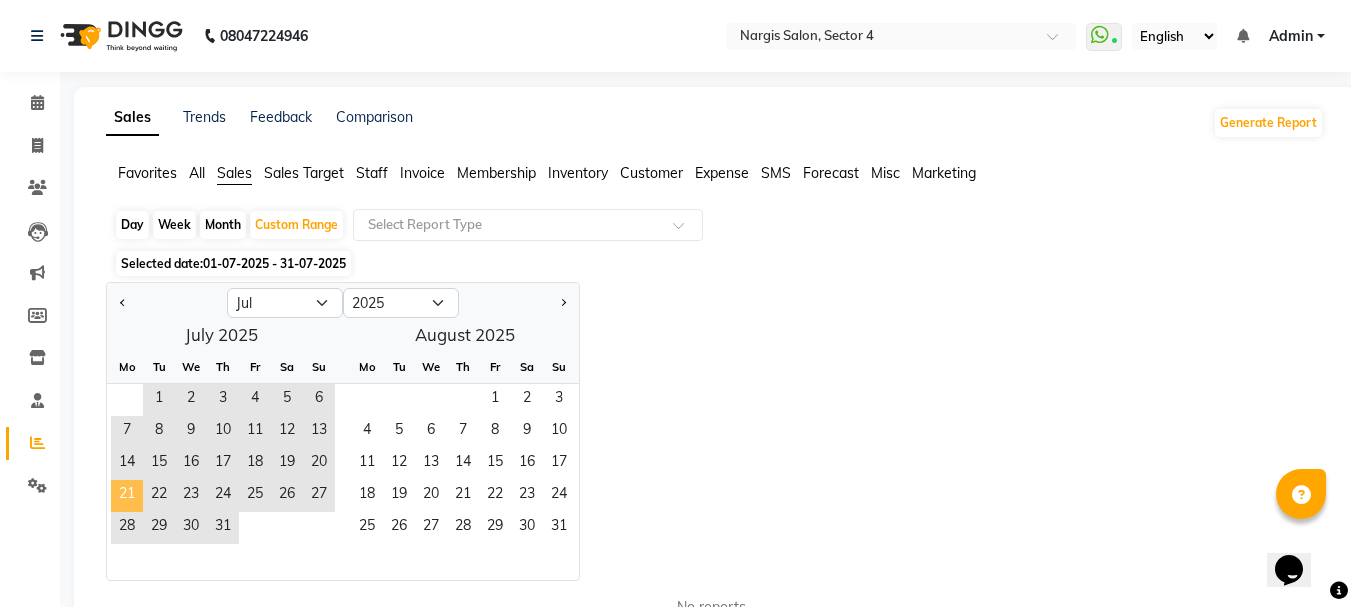 click on "21" 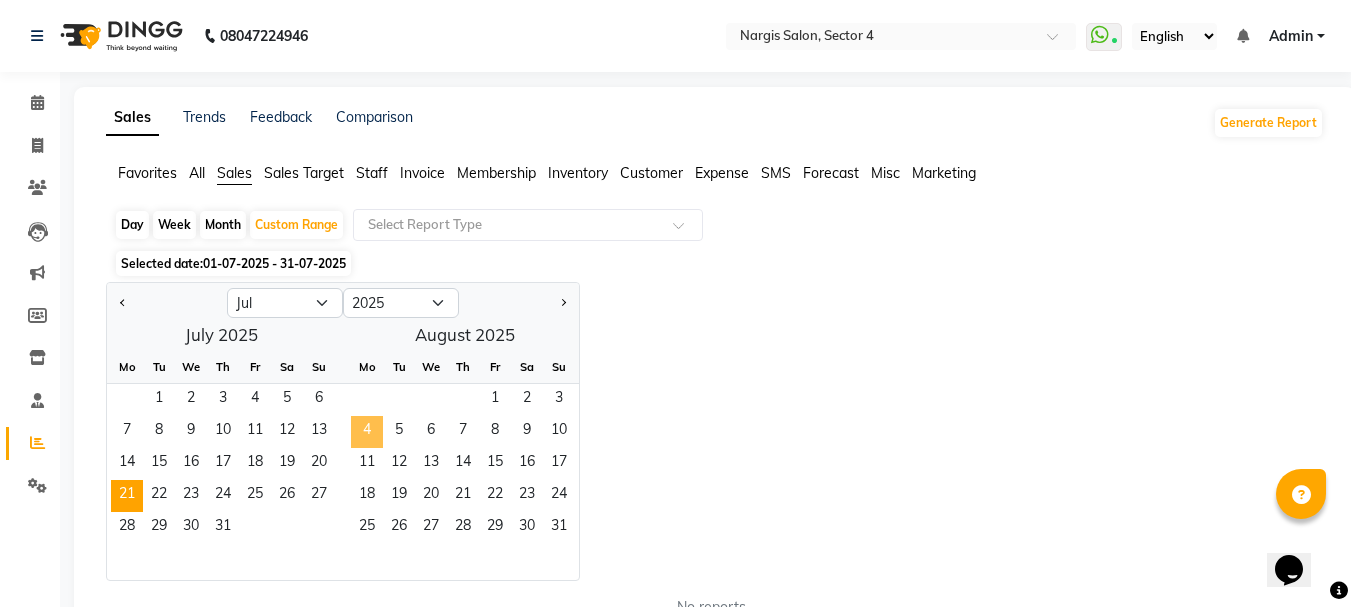 click on "4" 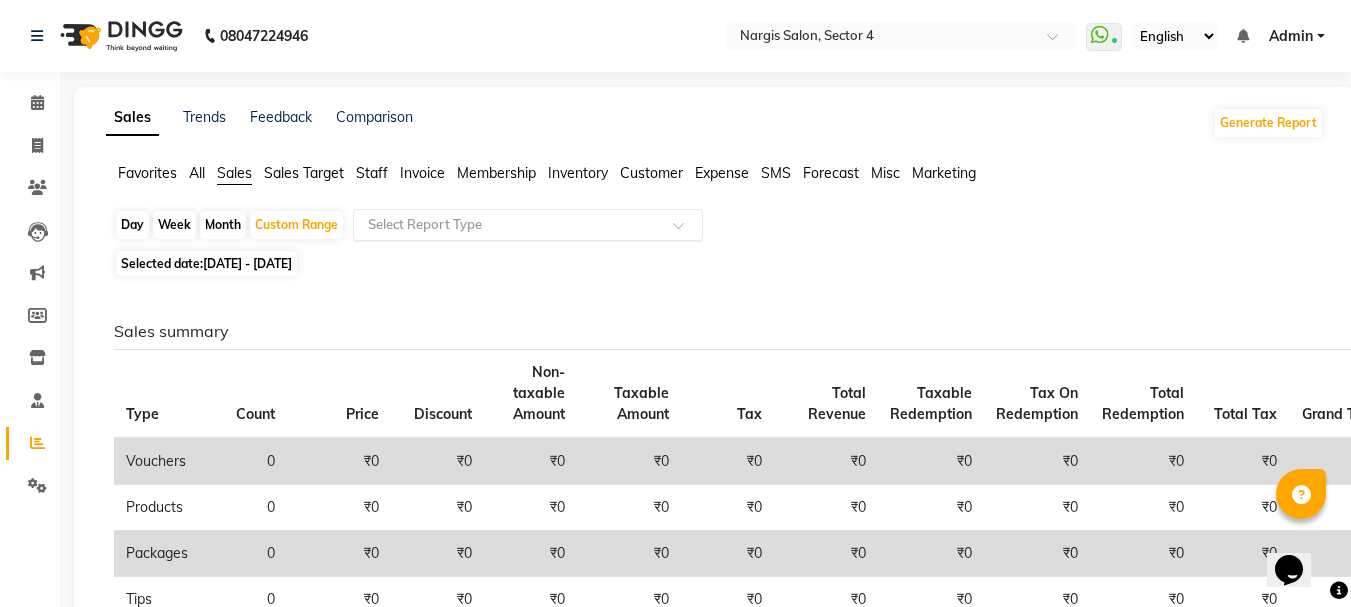 click 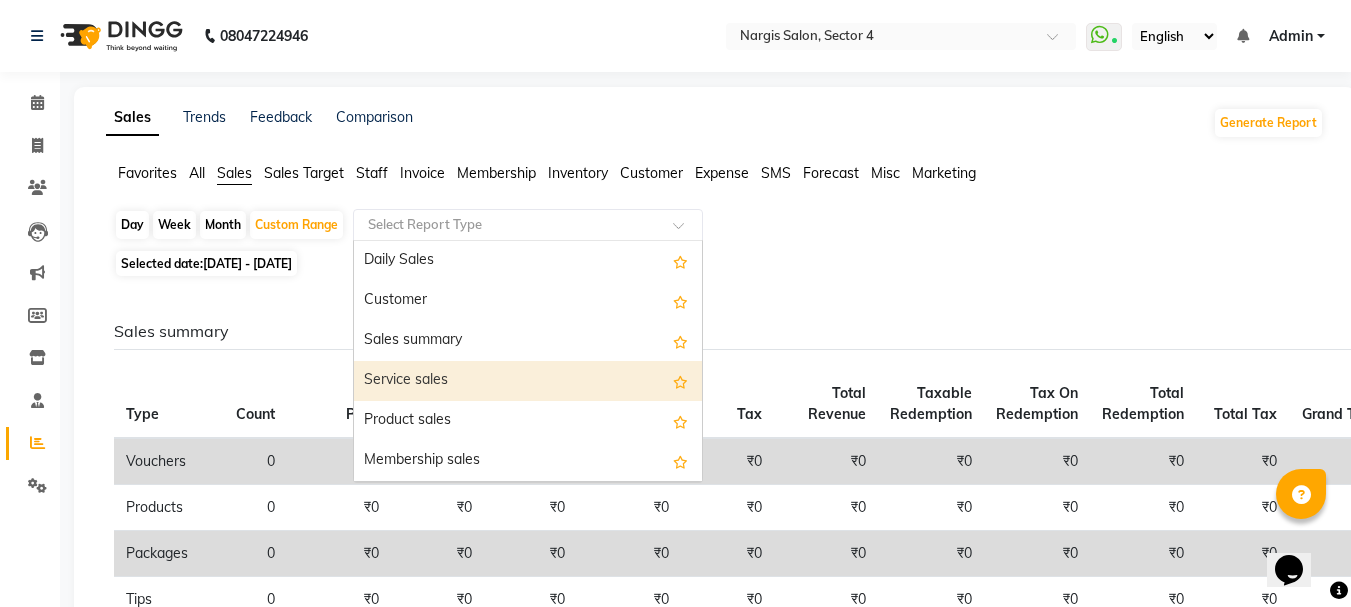 click on "Service sales" at bounding box center [528, 381] 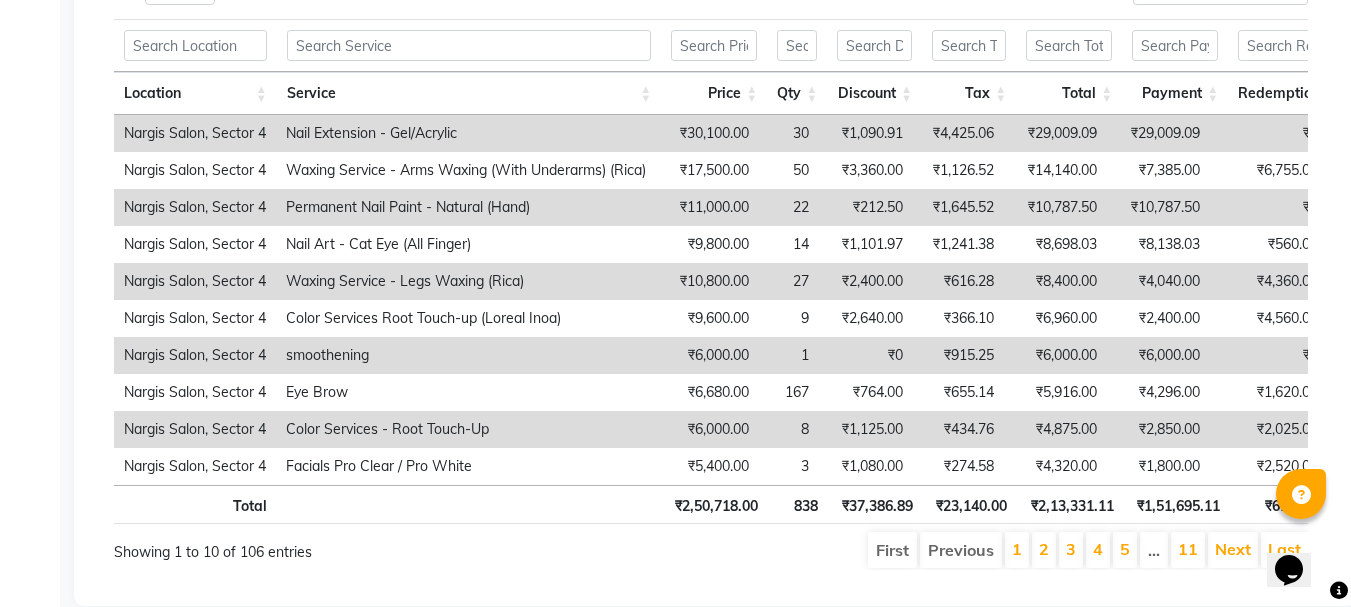 scroll, scrollTop: 1126, scrollLeft: 0, axis: vertical 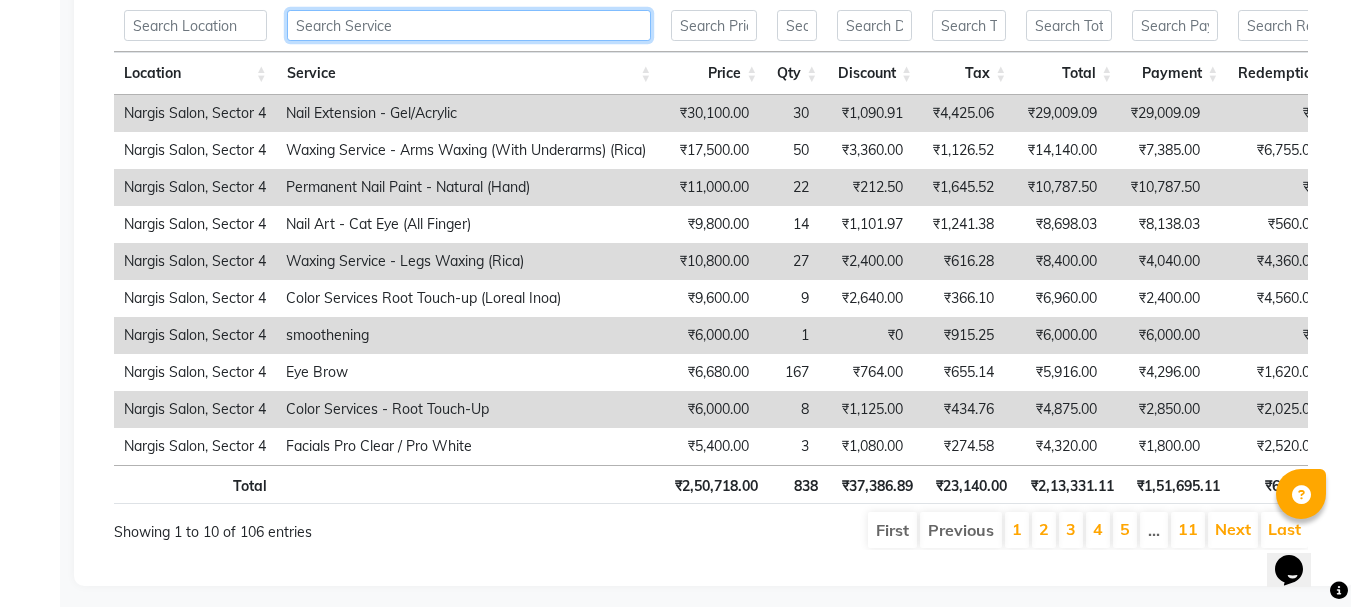 click at bounding box center (469, 25) 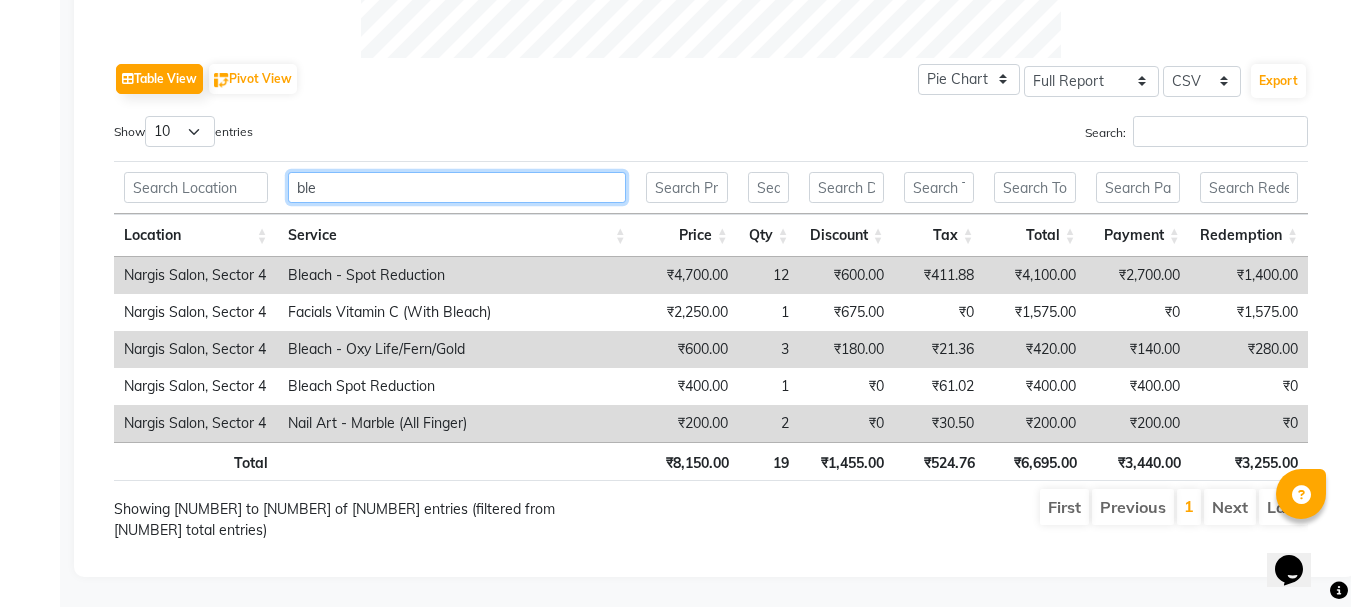 scroll, scrollTop: 965, scrollLeft: 0, axis: vertical 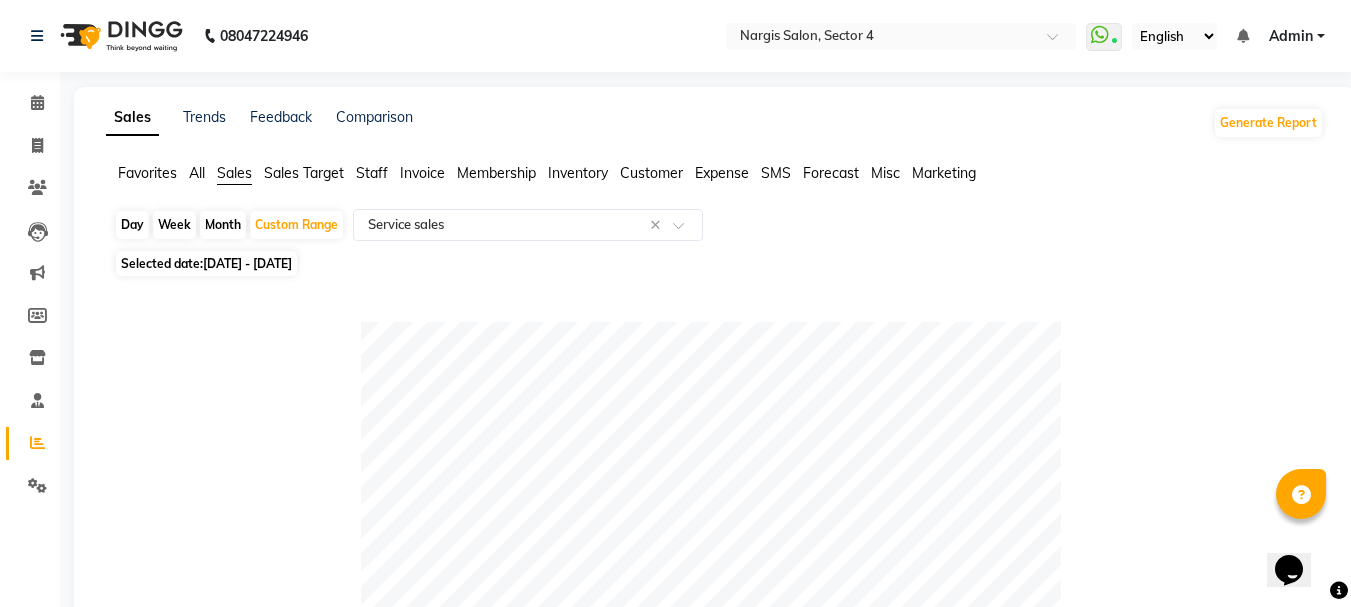 type on "ble" 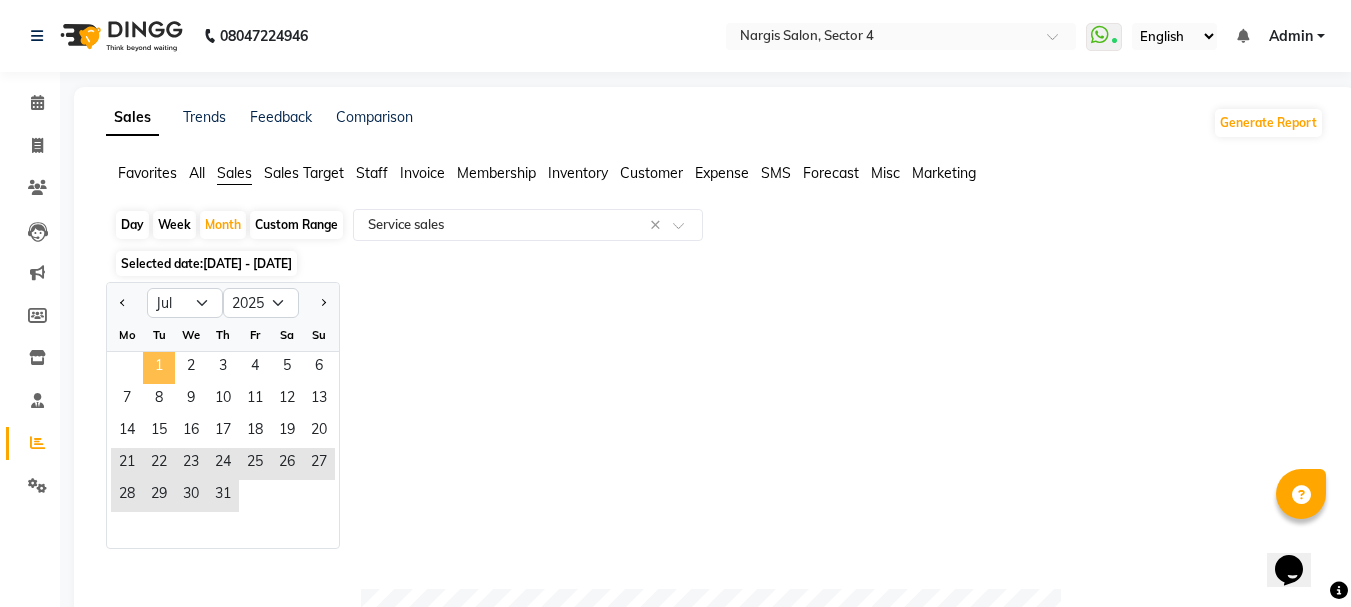 click on "1" 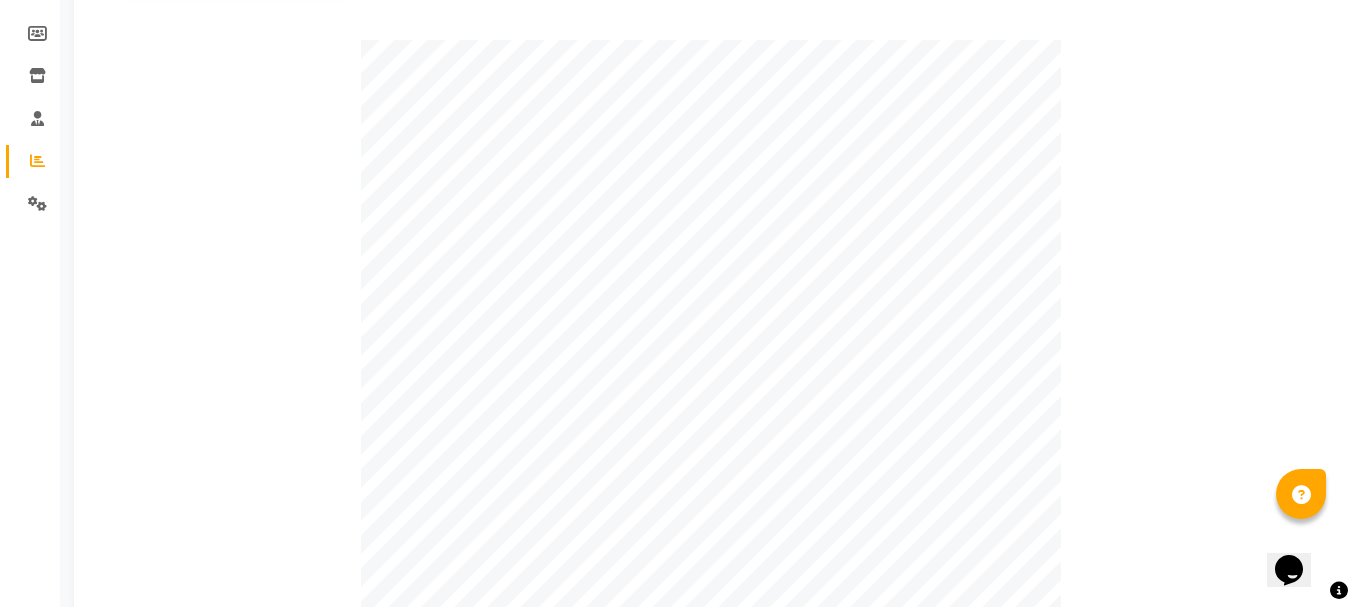 scroll, scrollTop: 360, scrollLeft: 0, axis: vertical 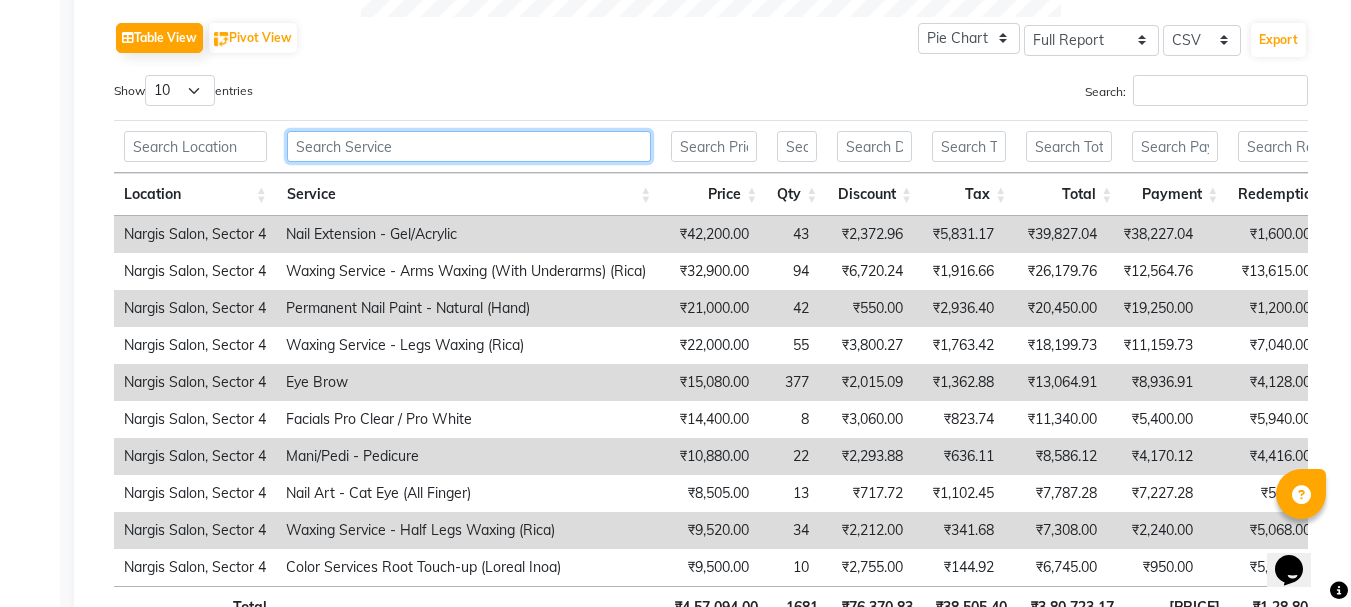 click at bounding box center [469, 146] 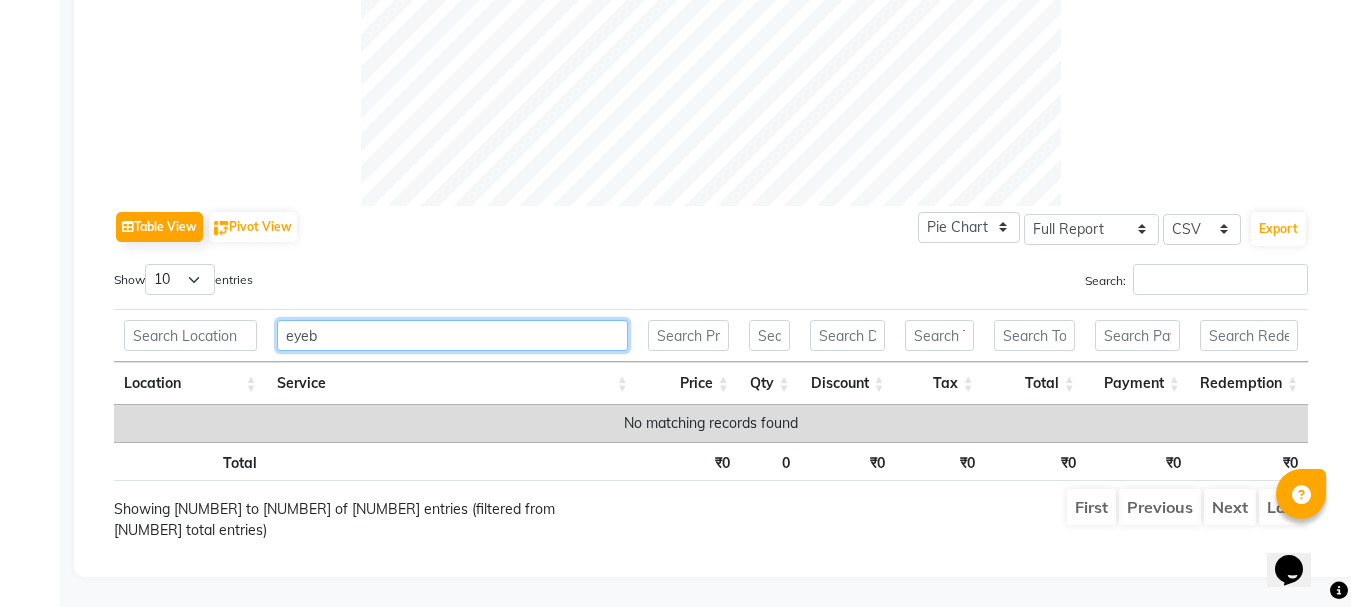 scroll, scrollTop: 817, scrollLeft: 0, axis: vertical 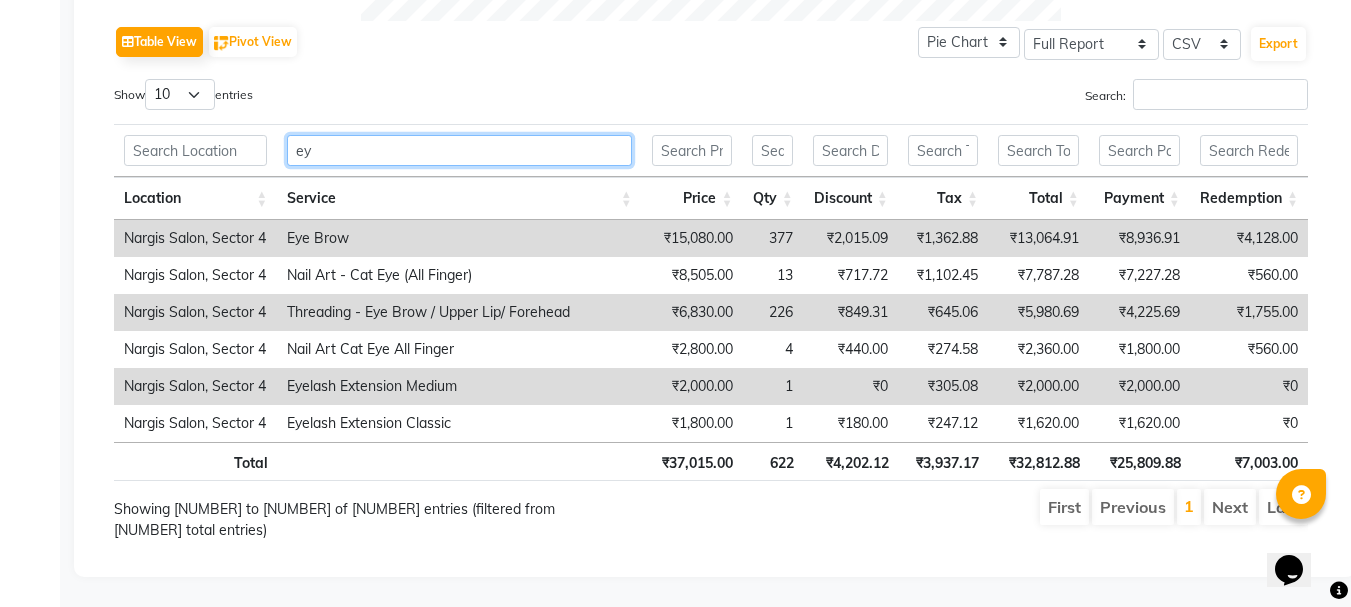 type on "e" 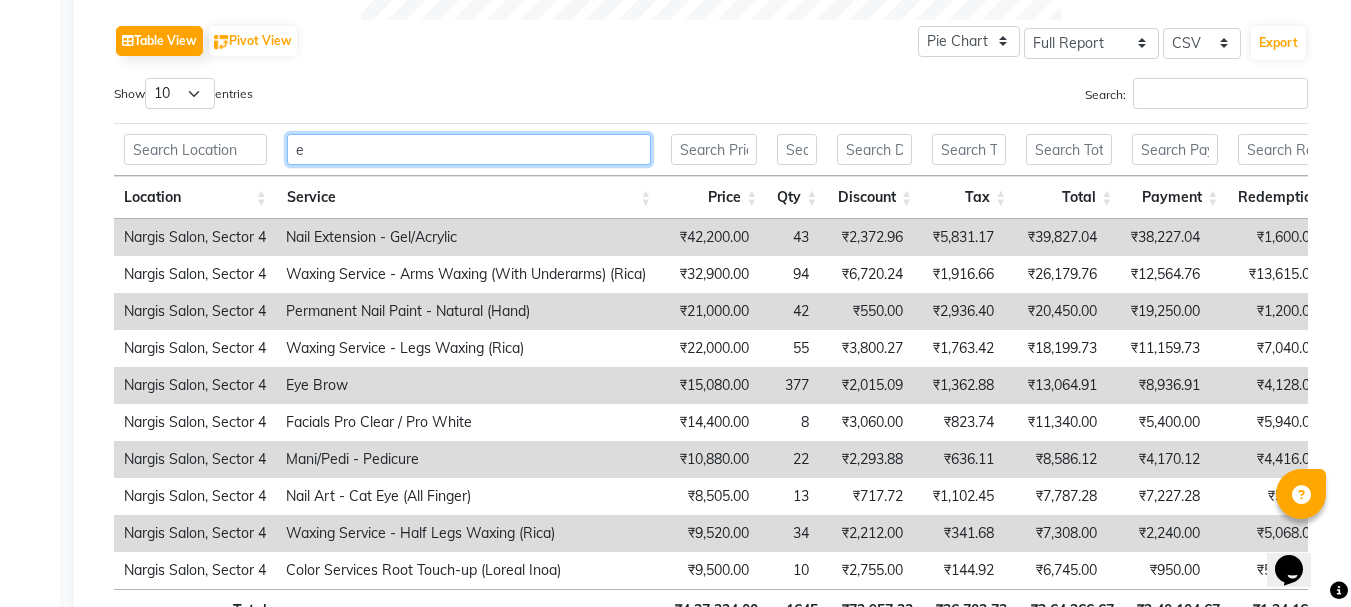 type 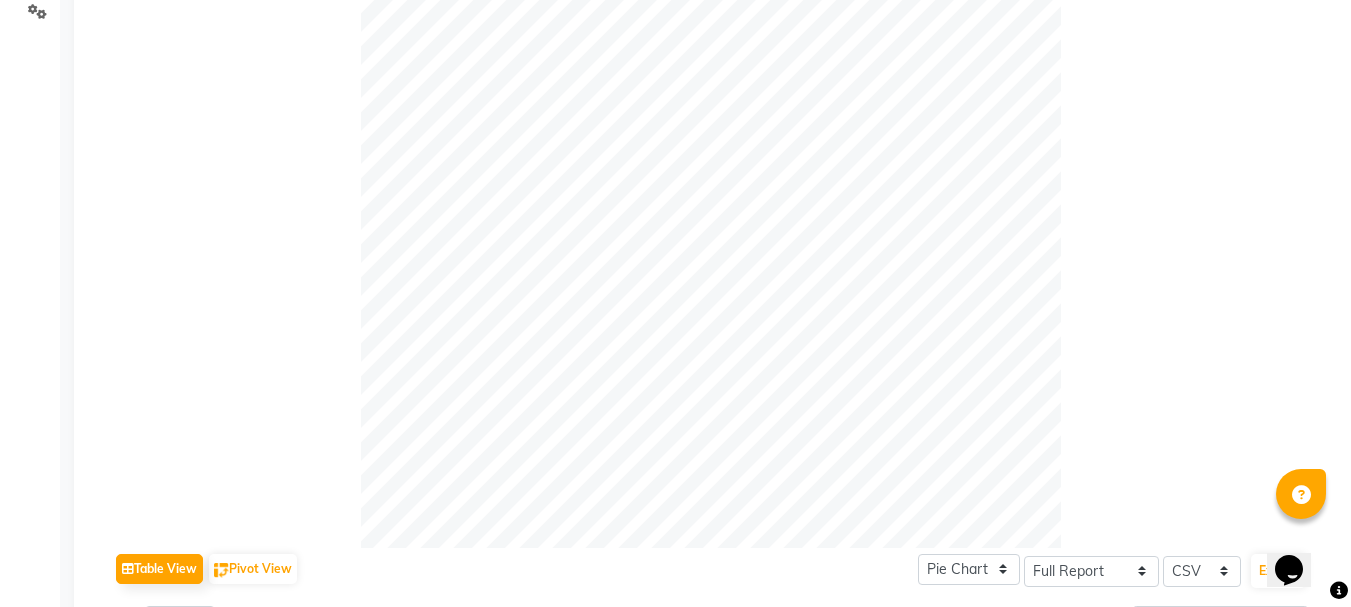 scroll, scrollTop: 0, scrollLeft: 0, axis: both 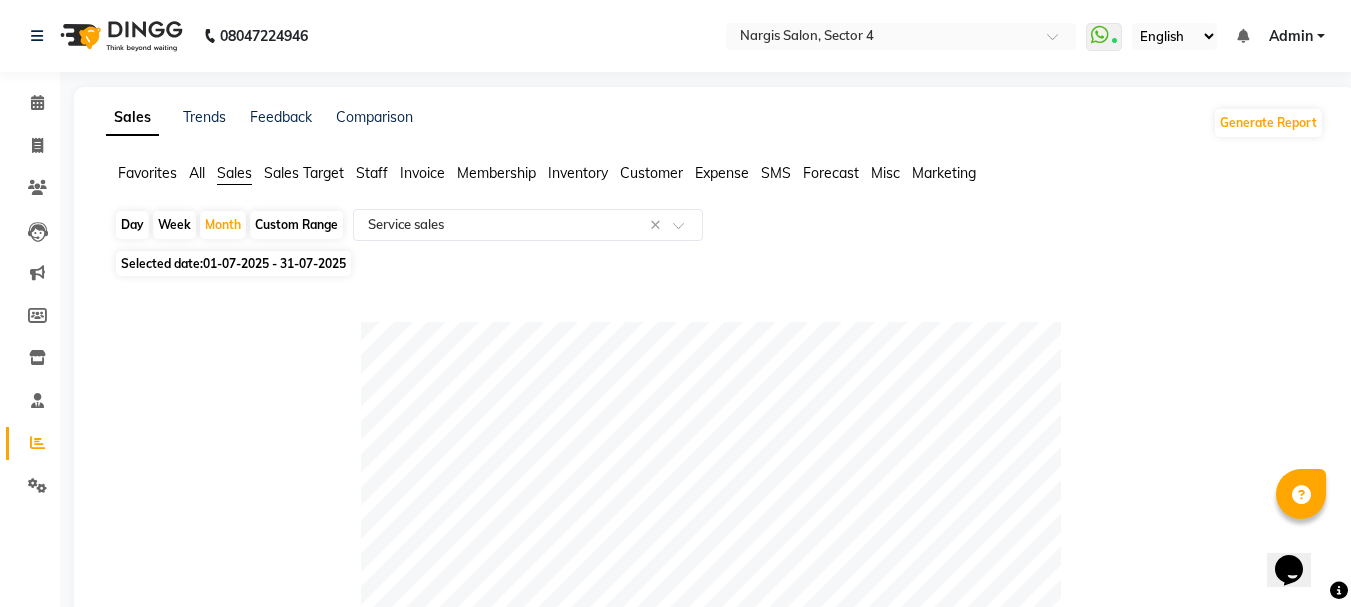 click 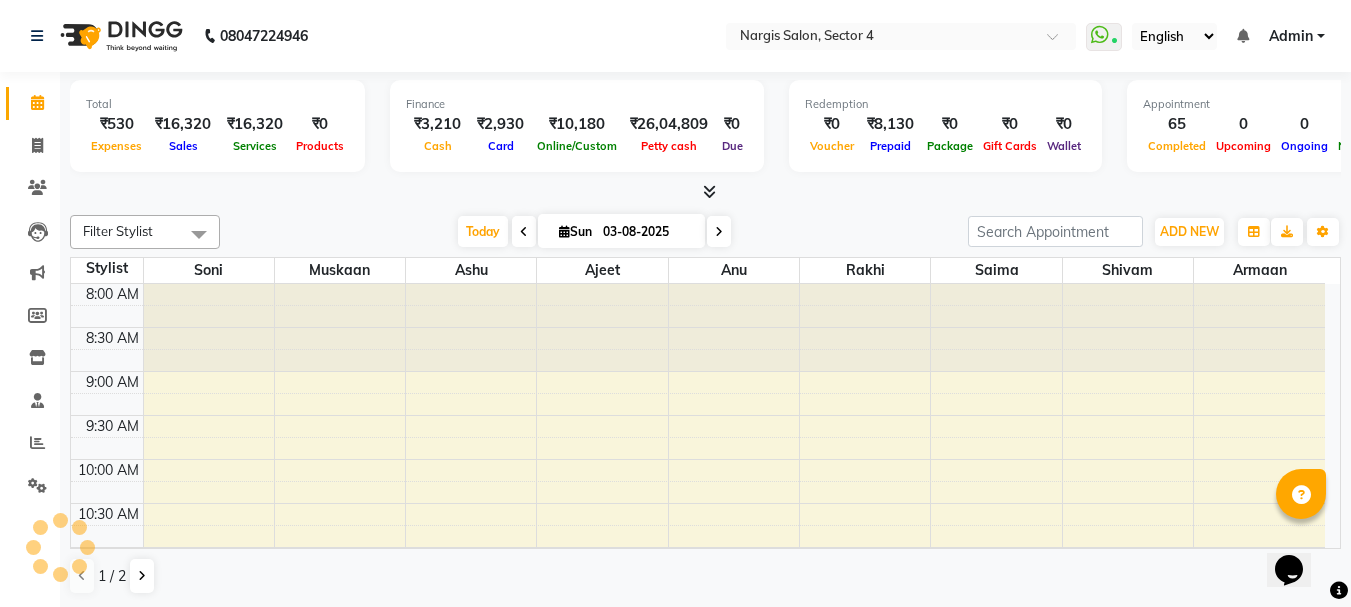 scroll, scrollTop: 0, scrollLeft: 0, axis: both 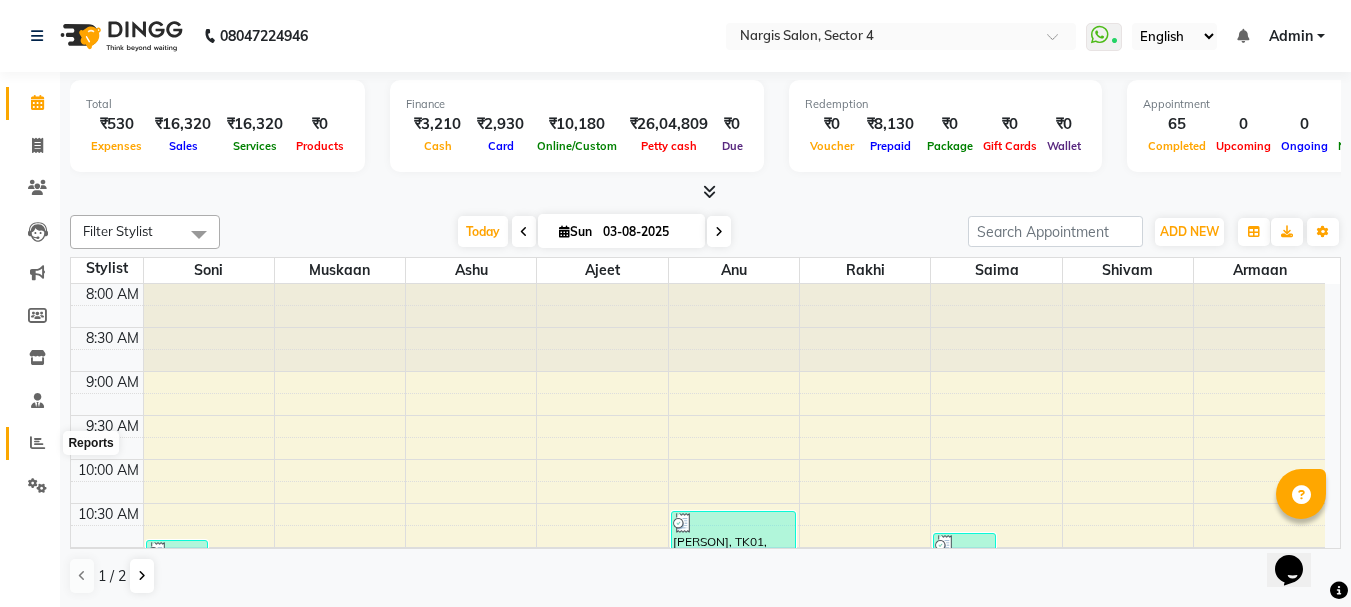click 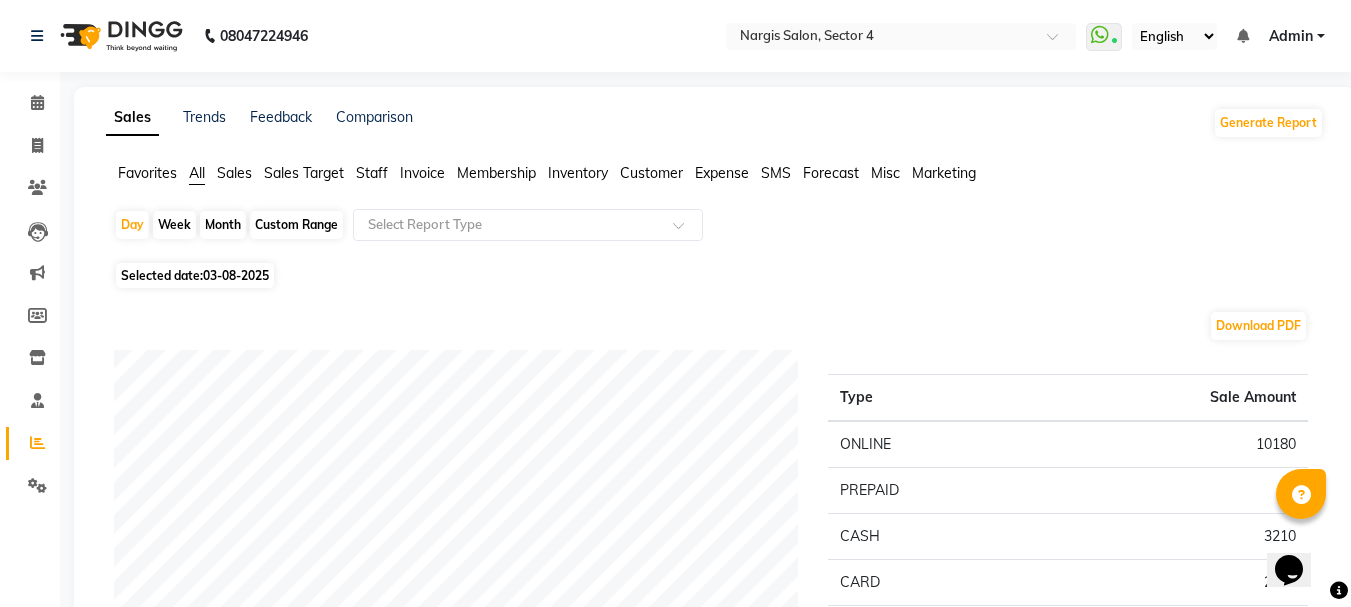 click on "Sales" 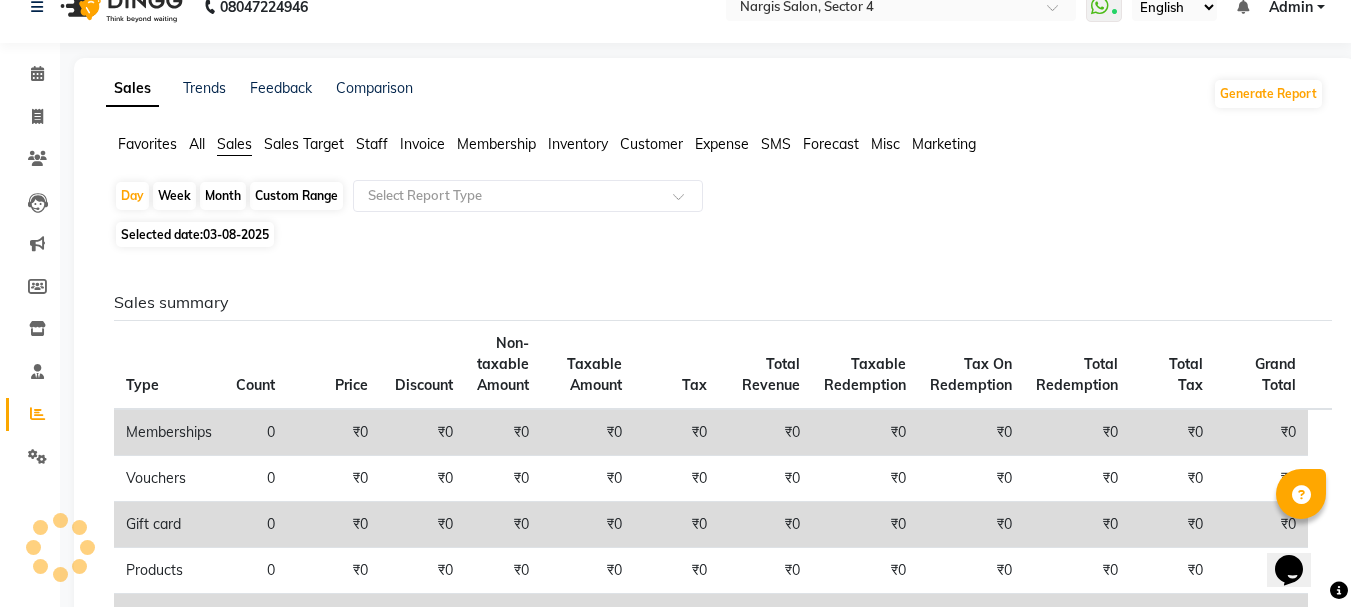 scroll, scrollTop: 0, scrollLeft: 0, axis: both 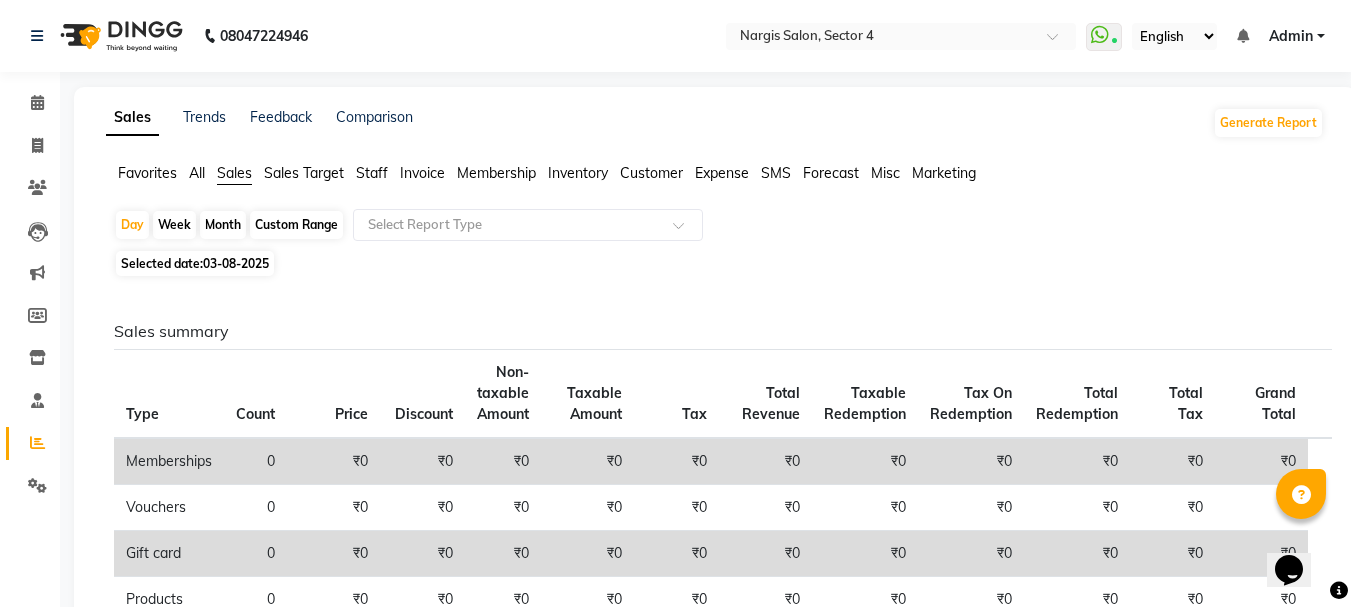 click on "Staff" 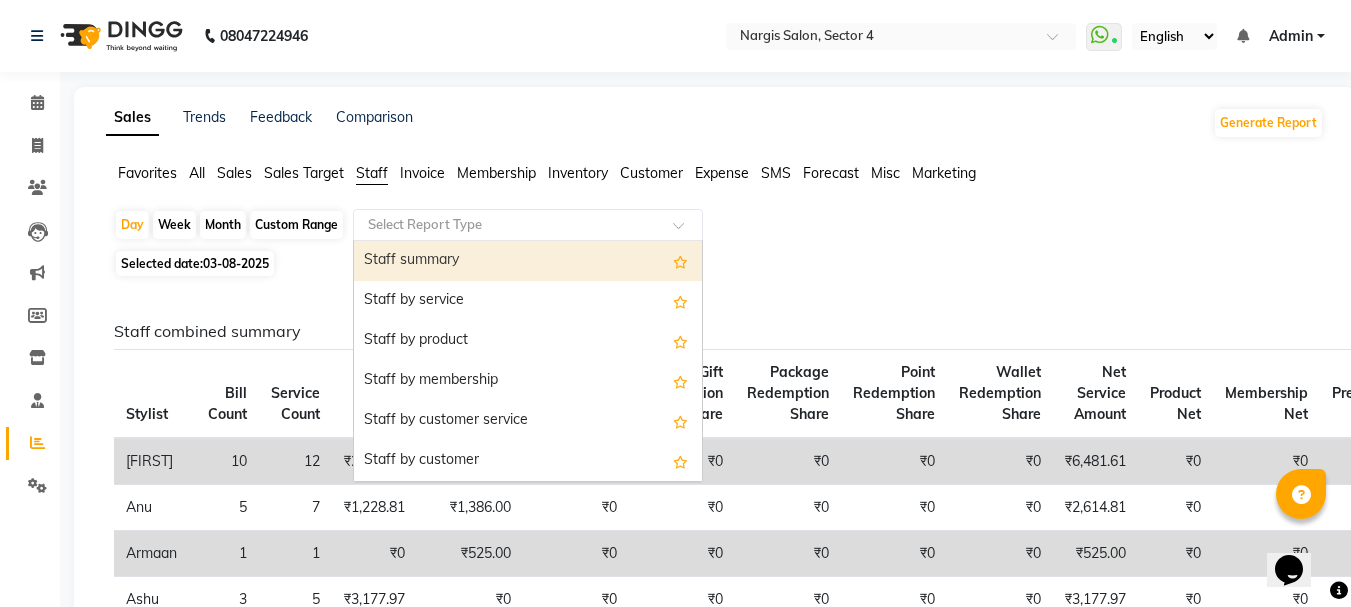 click 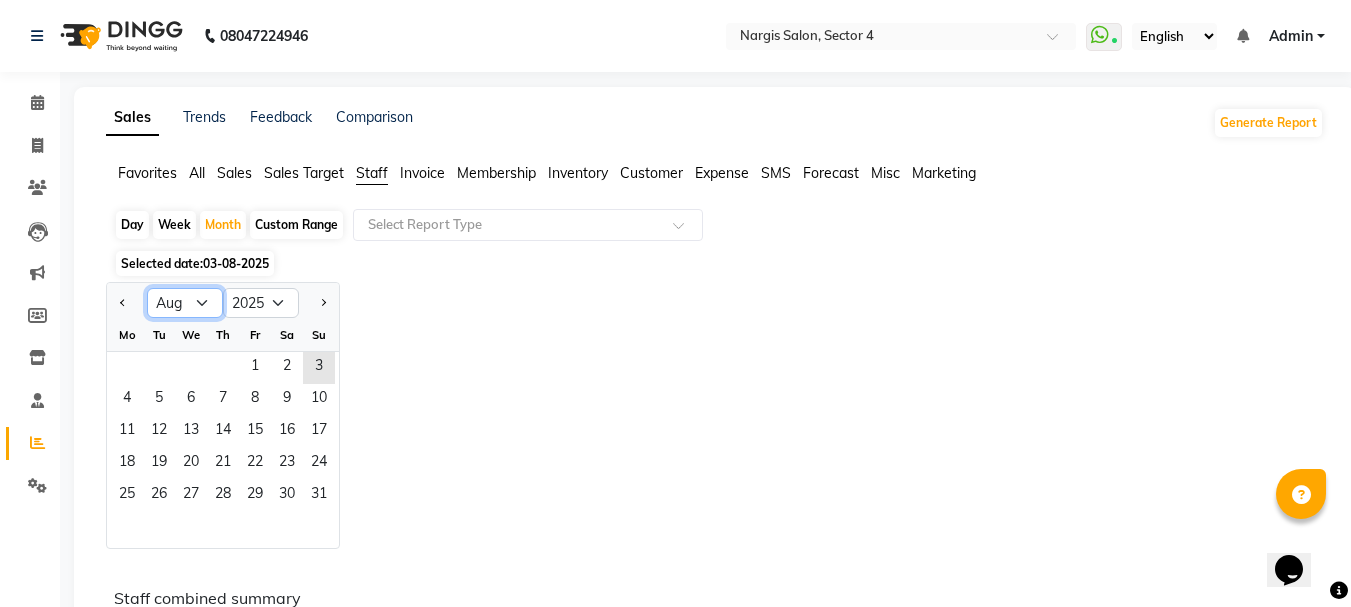 click on "Jan Feb Mar Apr May Jun Jul Aug Sep Oct Nov Dec" 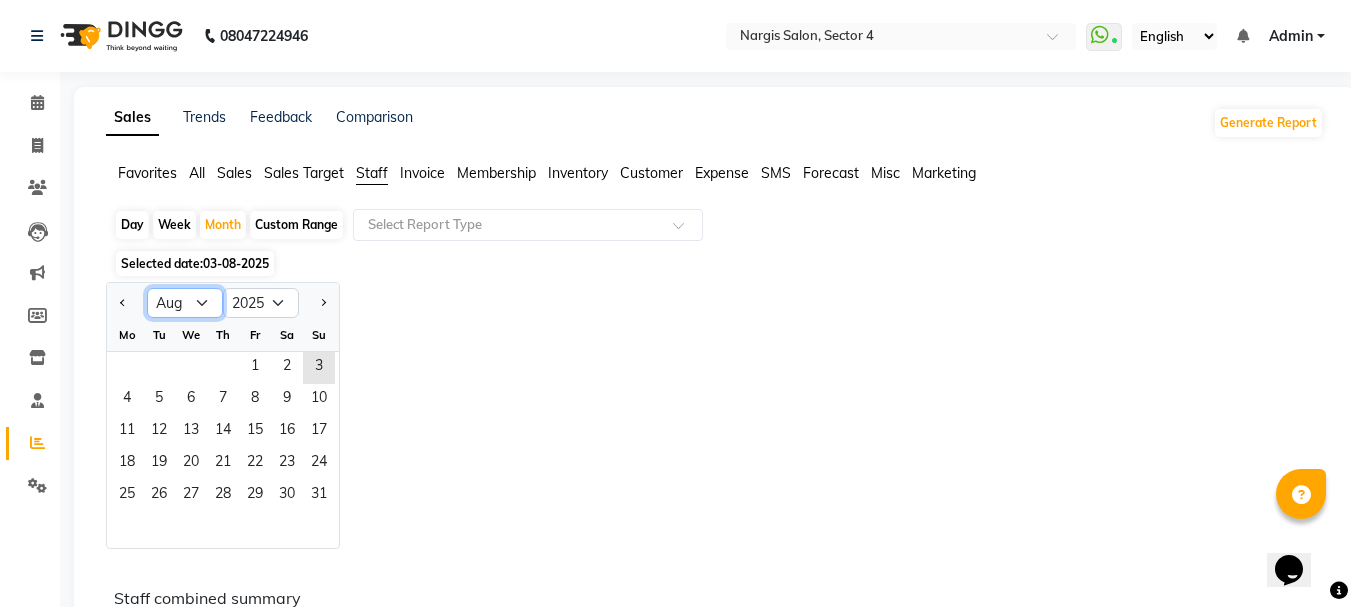 select on "6" 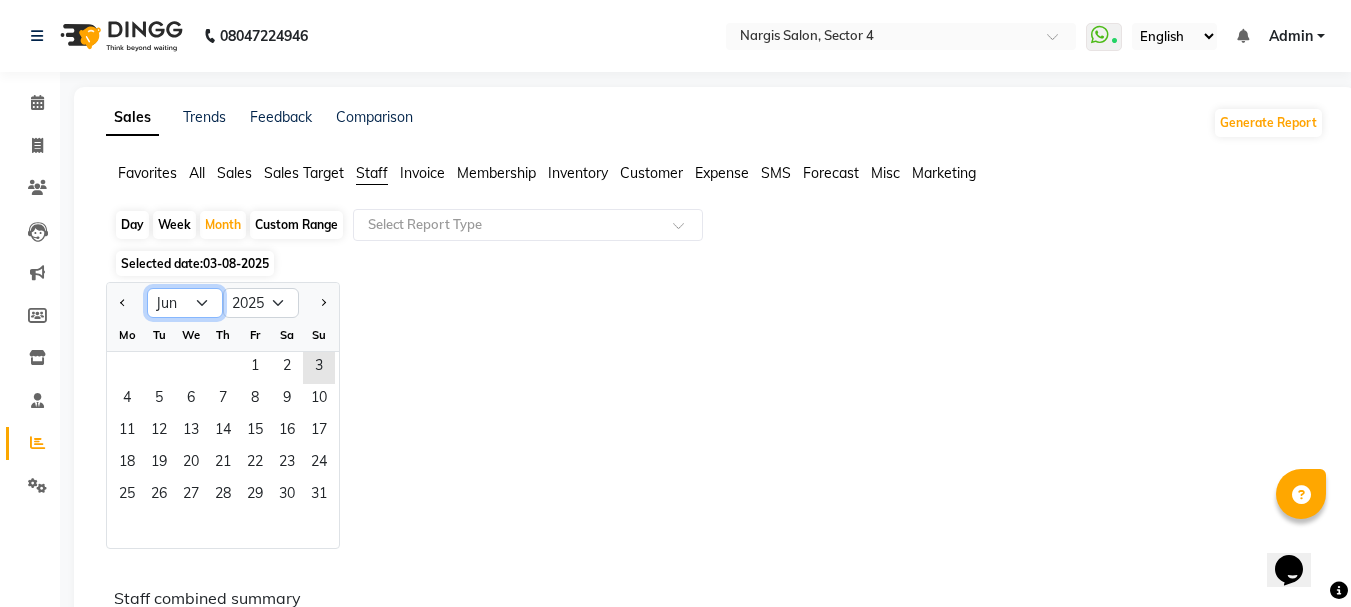 click on "Jan Feb Mar Apr May Jun Jul Aug Sep Oct Nov Dec" 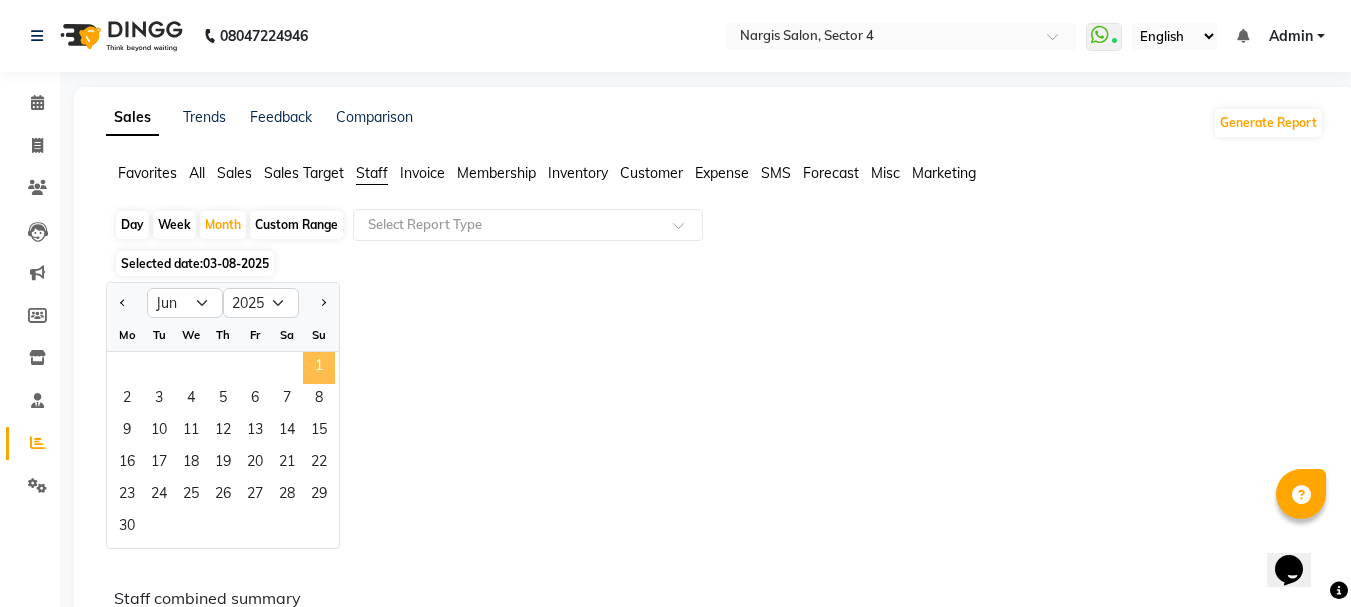 click on "1" 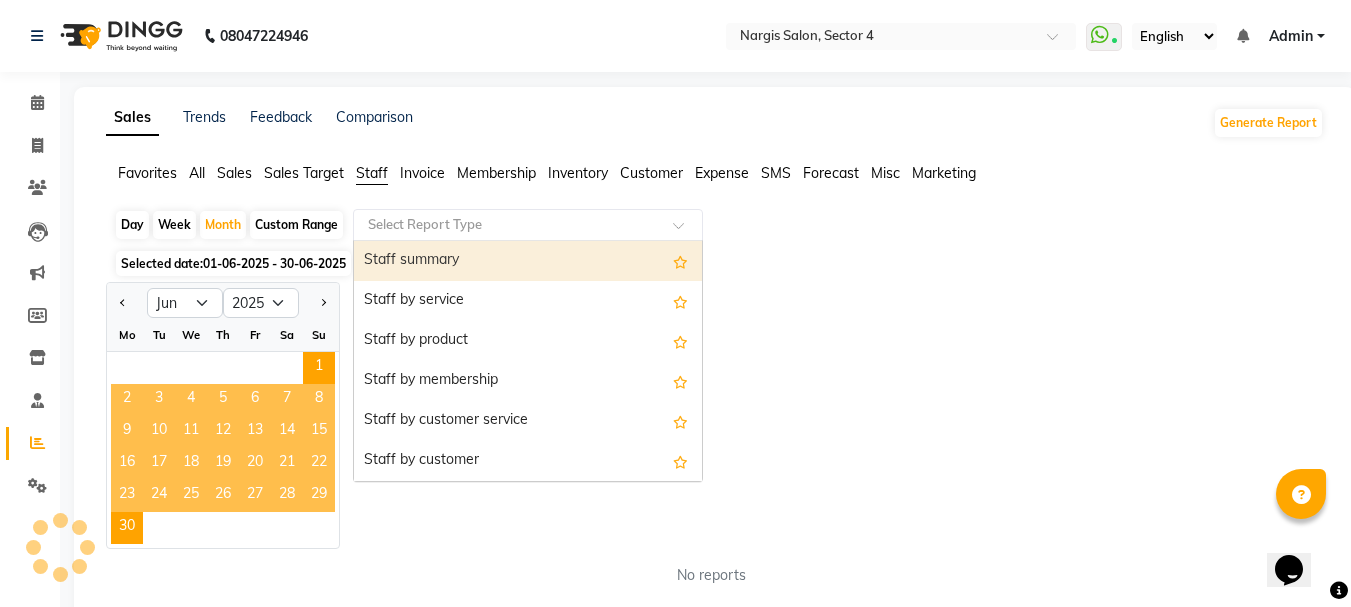 click 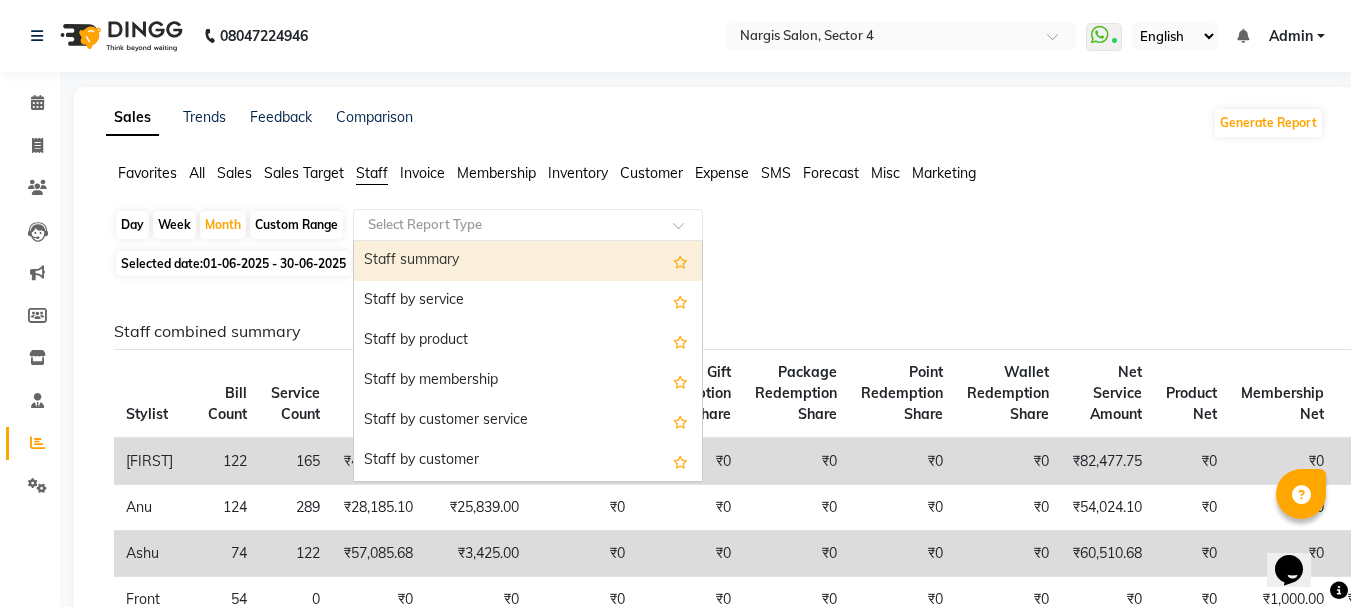 click on "Staff summary" at bounding box center [528, 261] 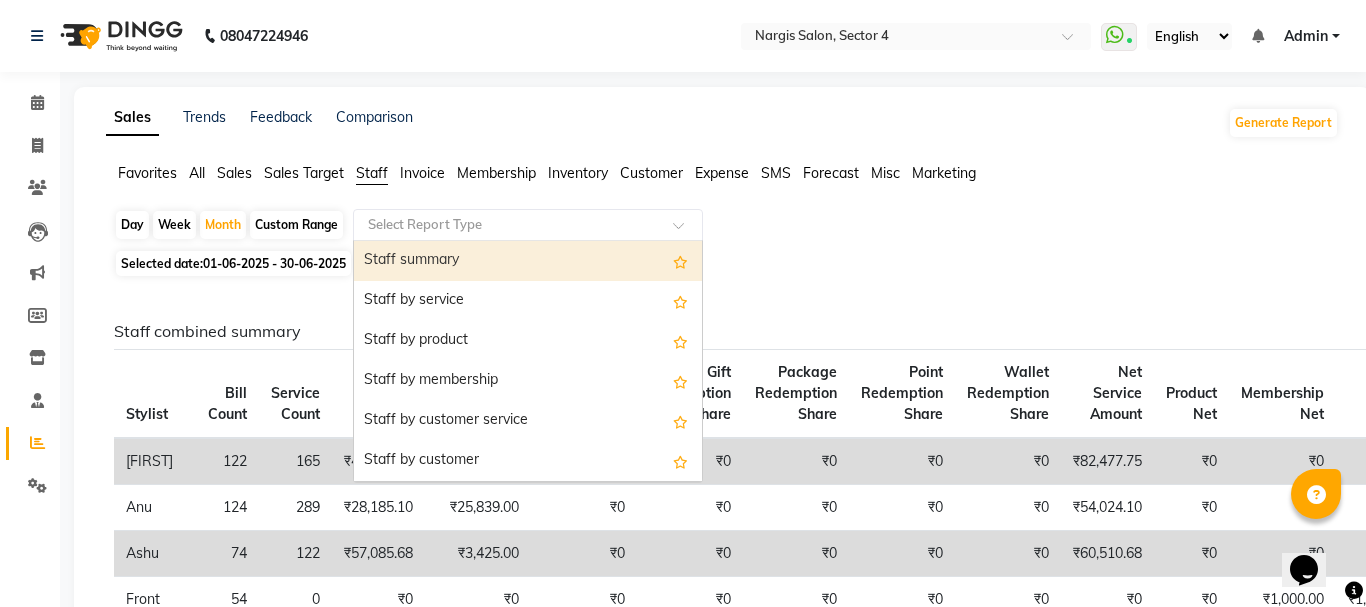 select on "full_report" 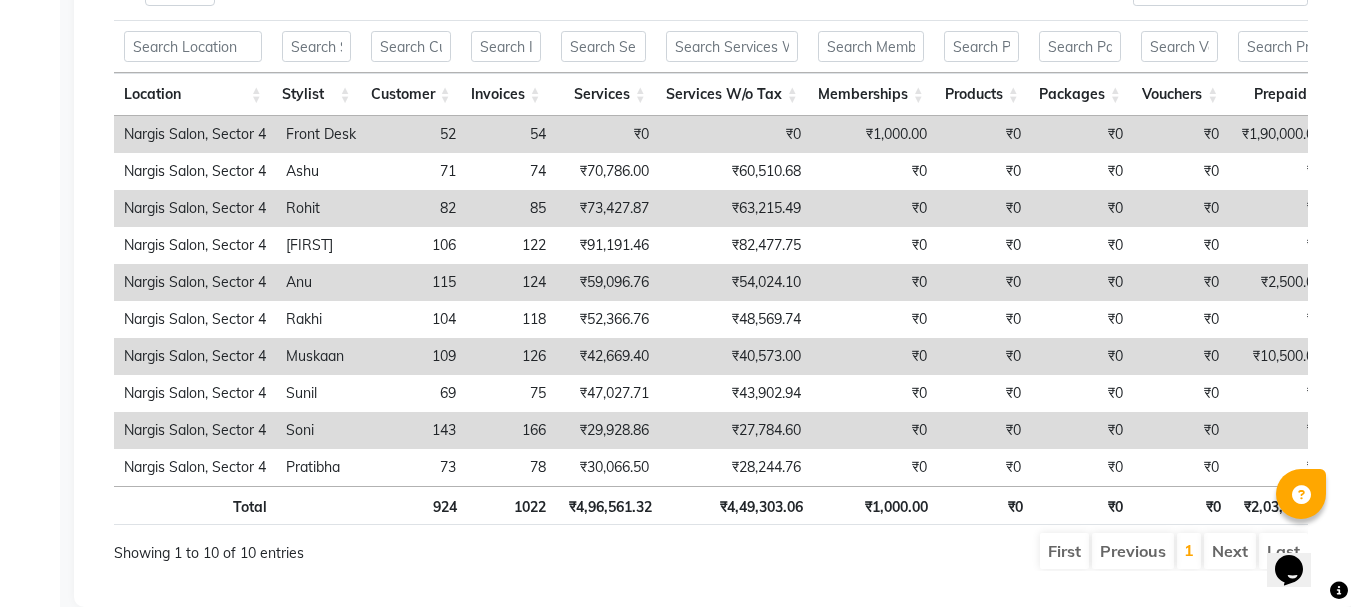 scroll, scrollTop: 1165, scrollLeft: 0, axis: vertical 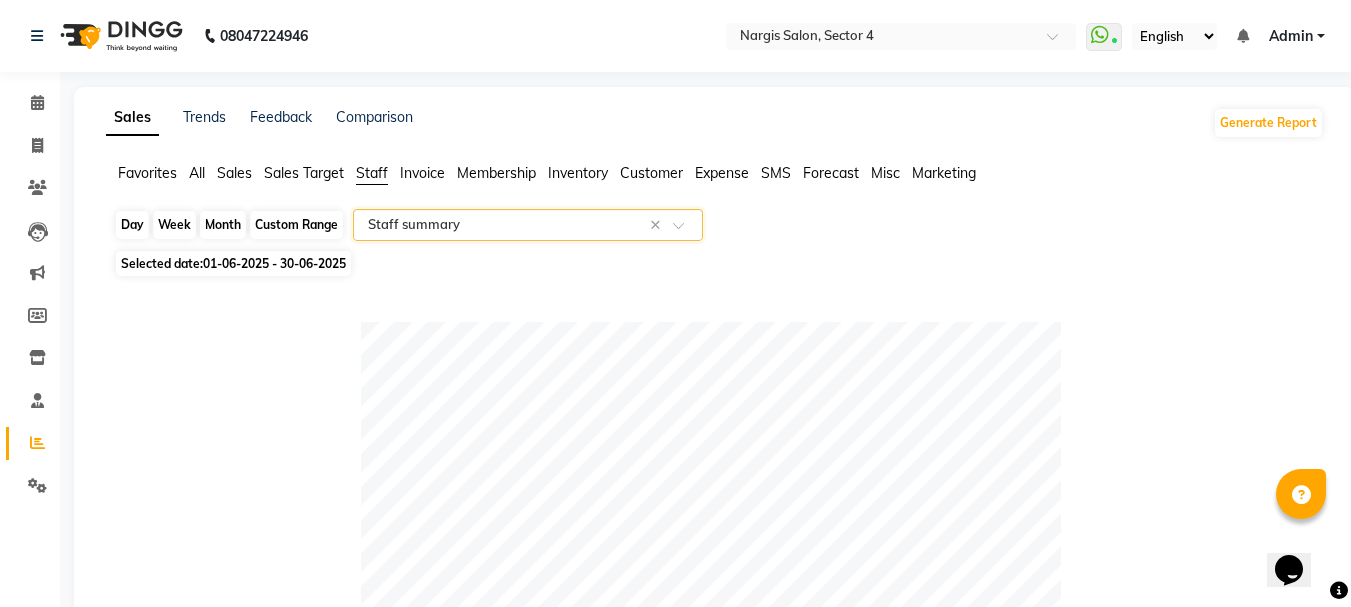 click on "Month" 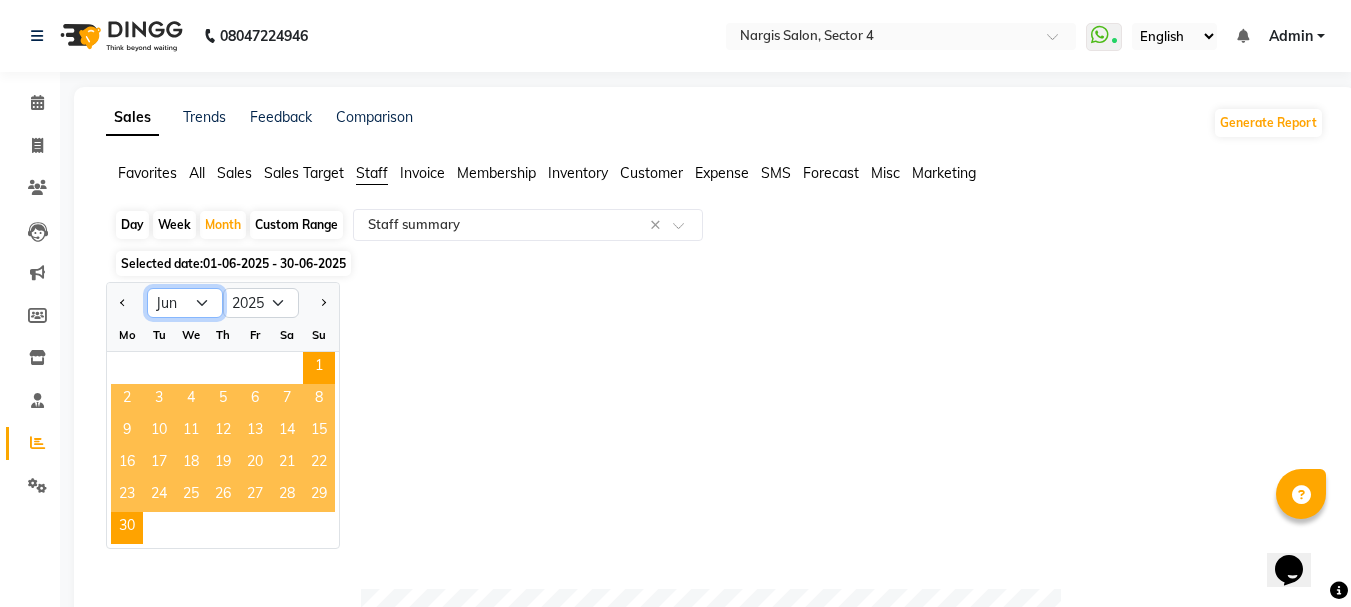 drag, startPoint x: 190, startPoint y: 307, endPoint x: 186, endPoint y: 292, distance: 15.524175 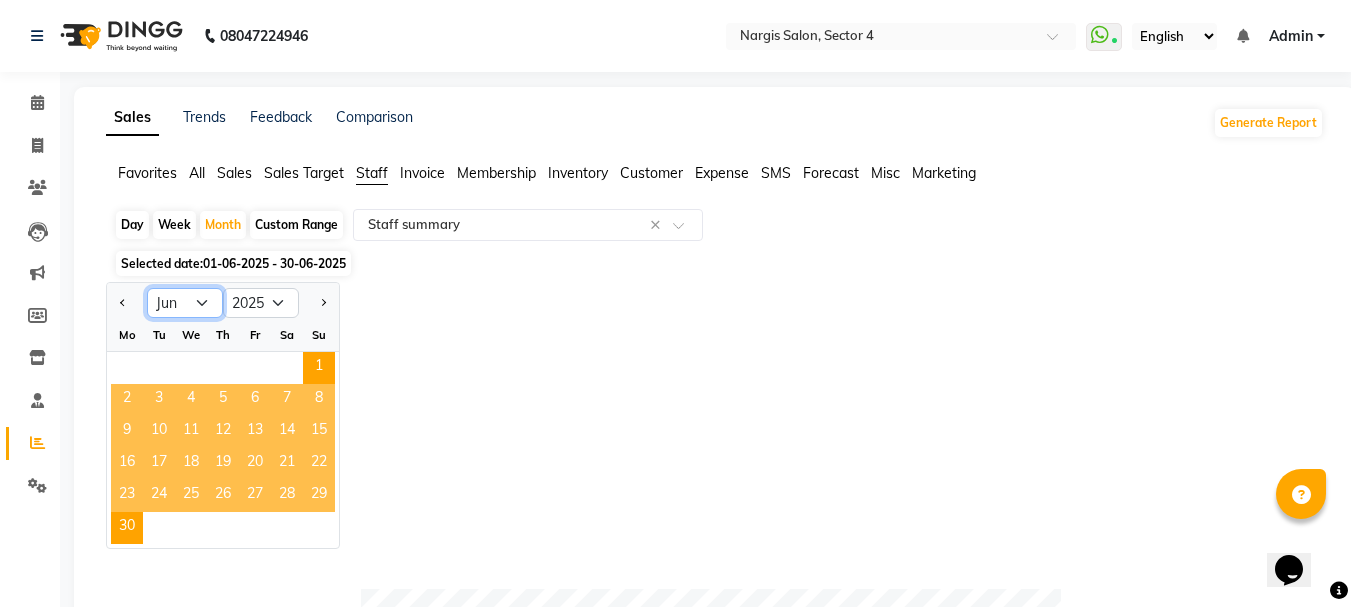 select on "5" 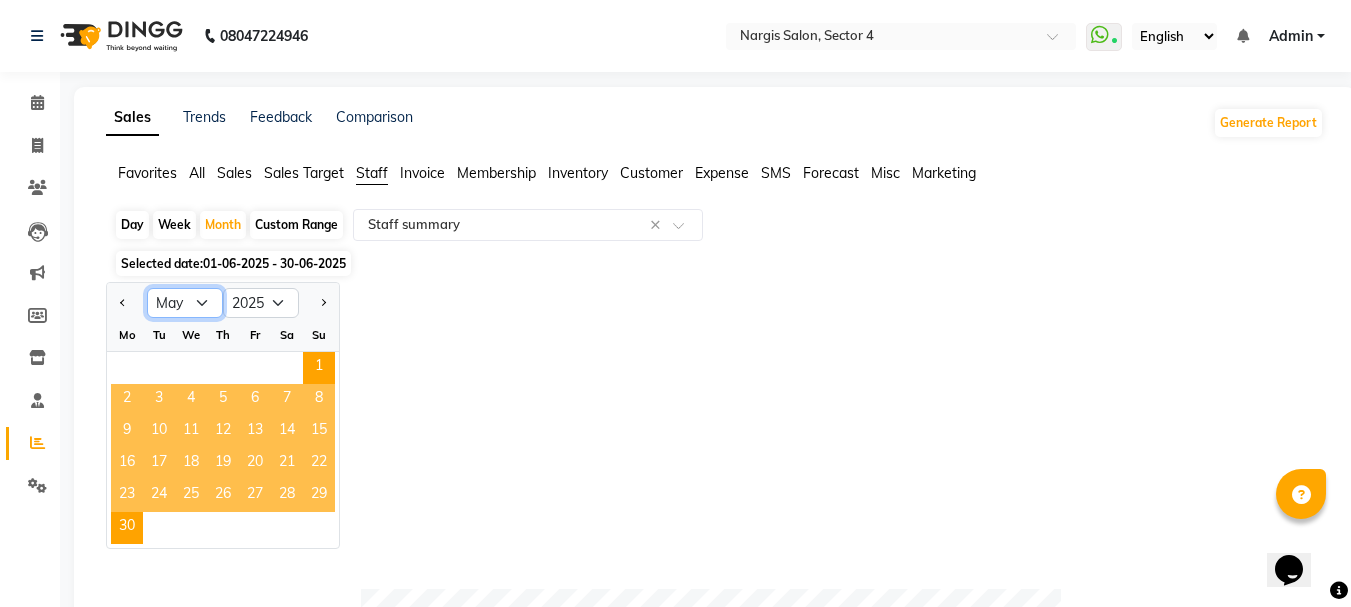 click on "Jan Feb Mar Apr May Jun Jul Aug Sep Oct Nov Dec" 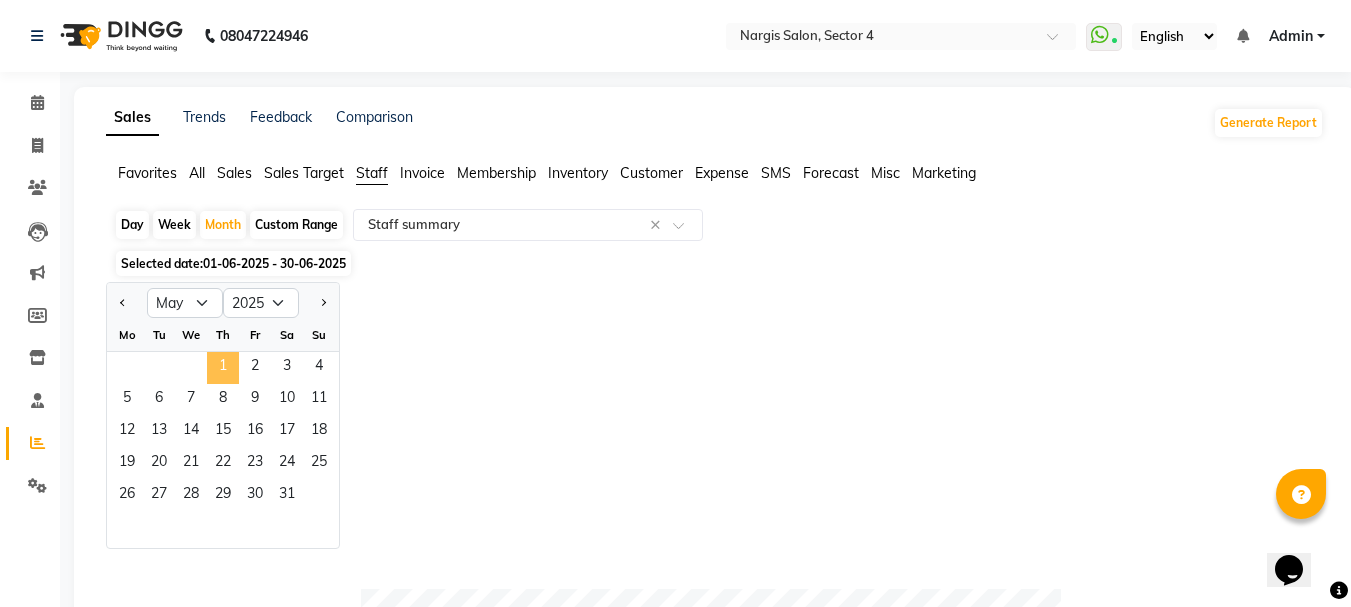 click on "1" 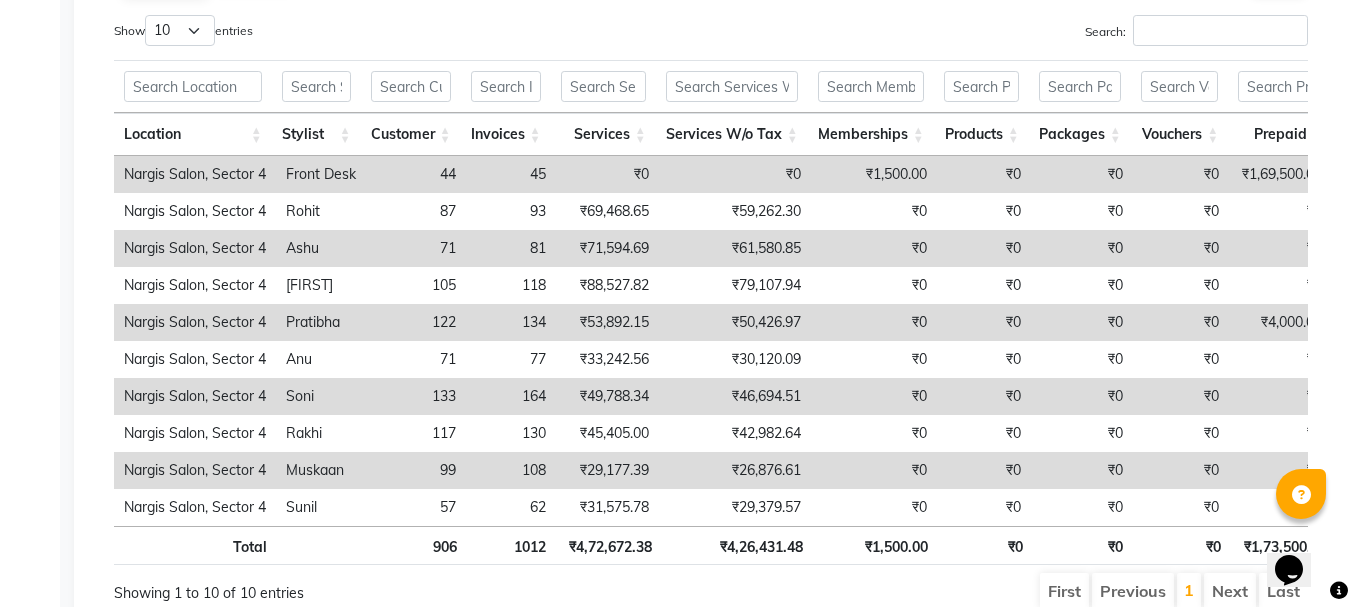 scroll, scrollTop: 1125, scrollLeft: 0, axis: vertical 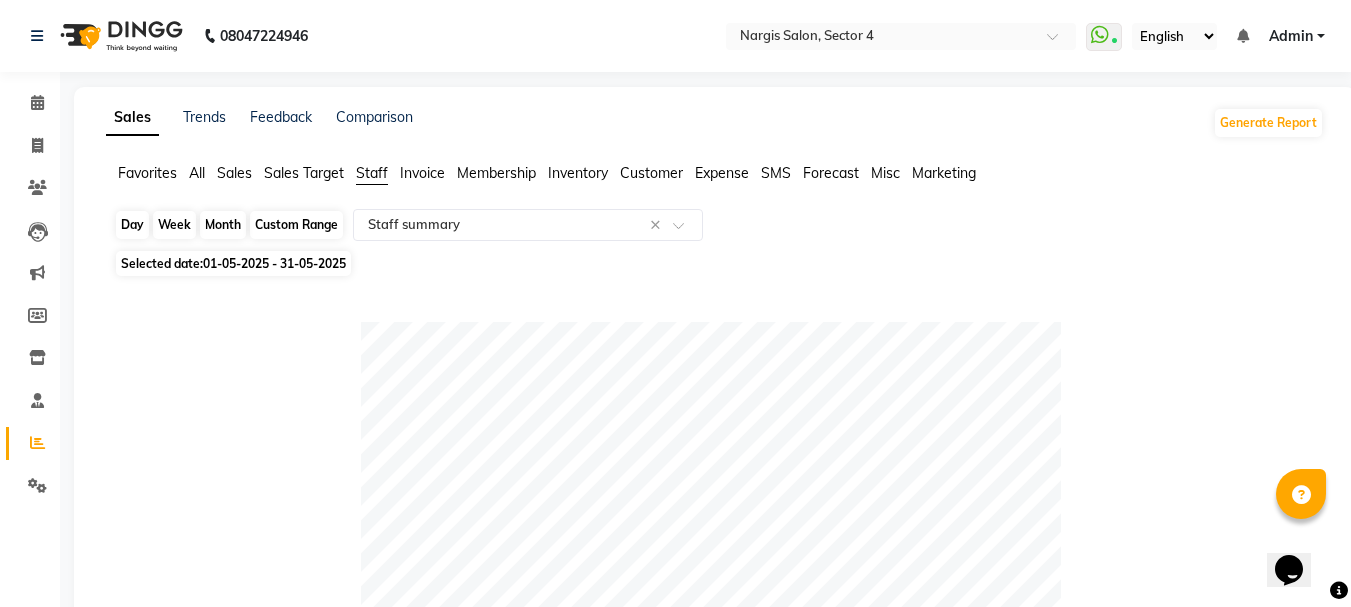 click on "Month" 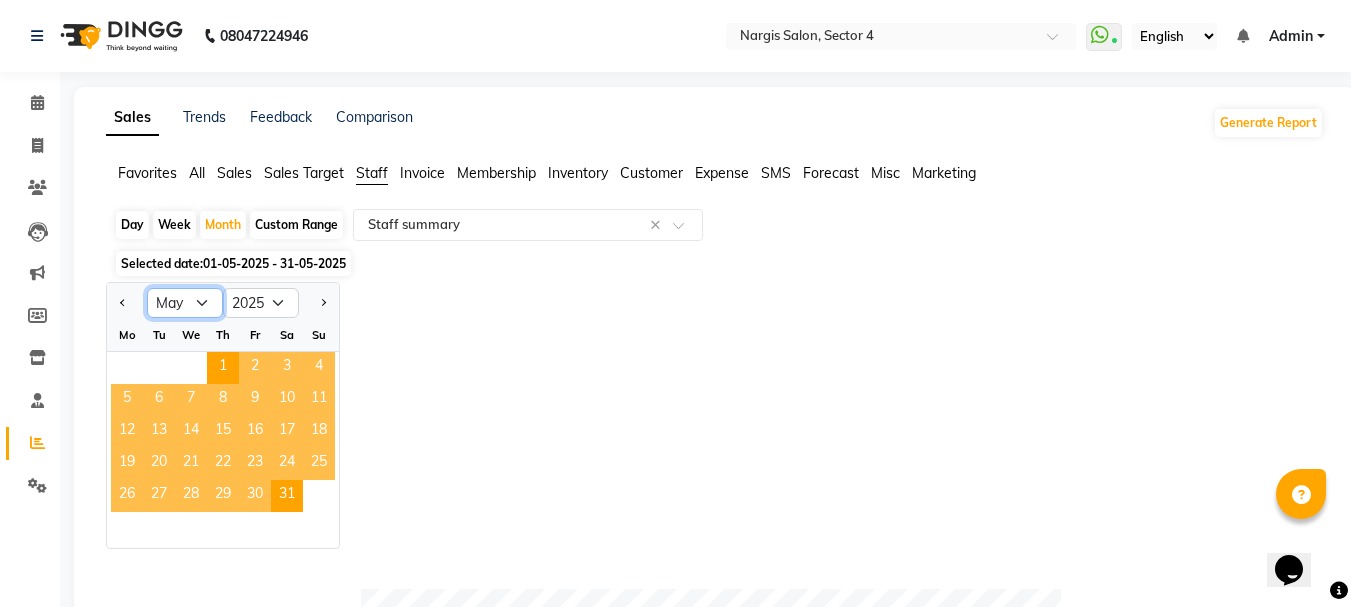 click on "Jan Feb Mar Apr May Jun Jul Aug Sep Oct Nov Dec" 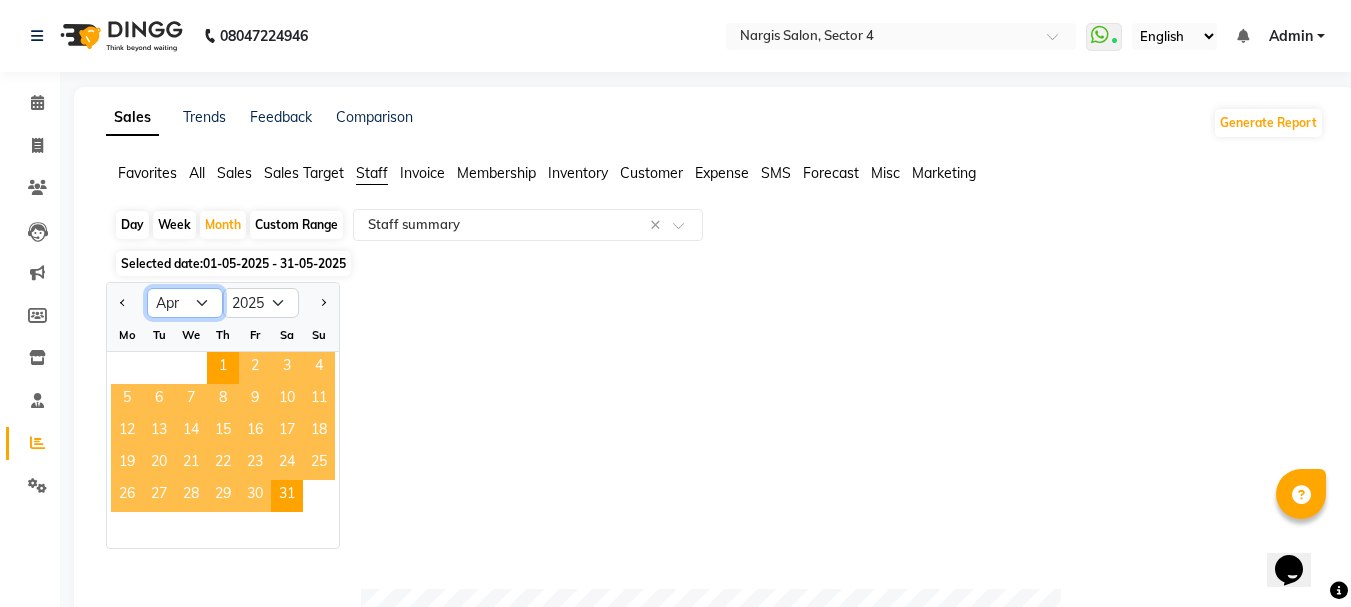 click on "Jan Feb Mar Apr May Jun Jul Aug Sep Oct Nov Dec" 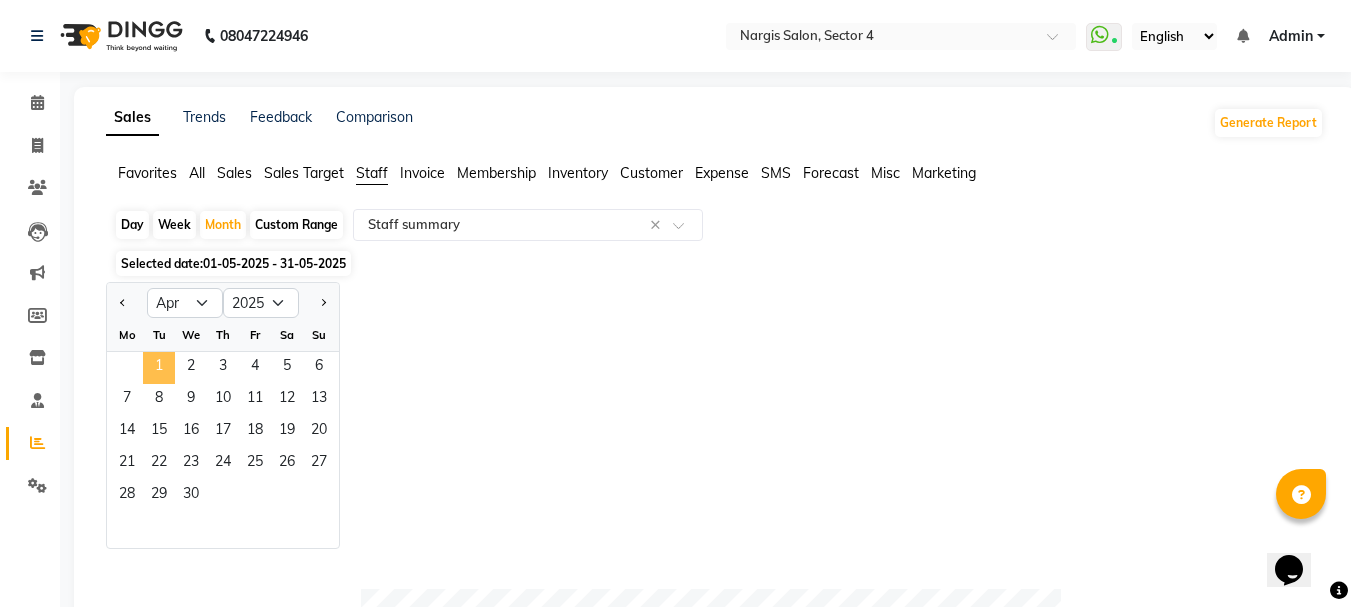 click on "1" 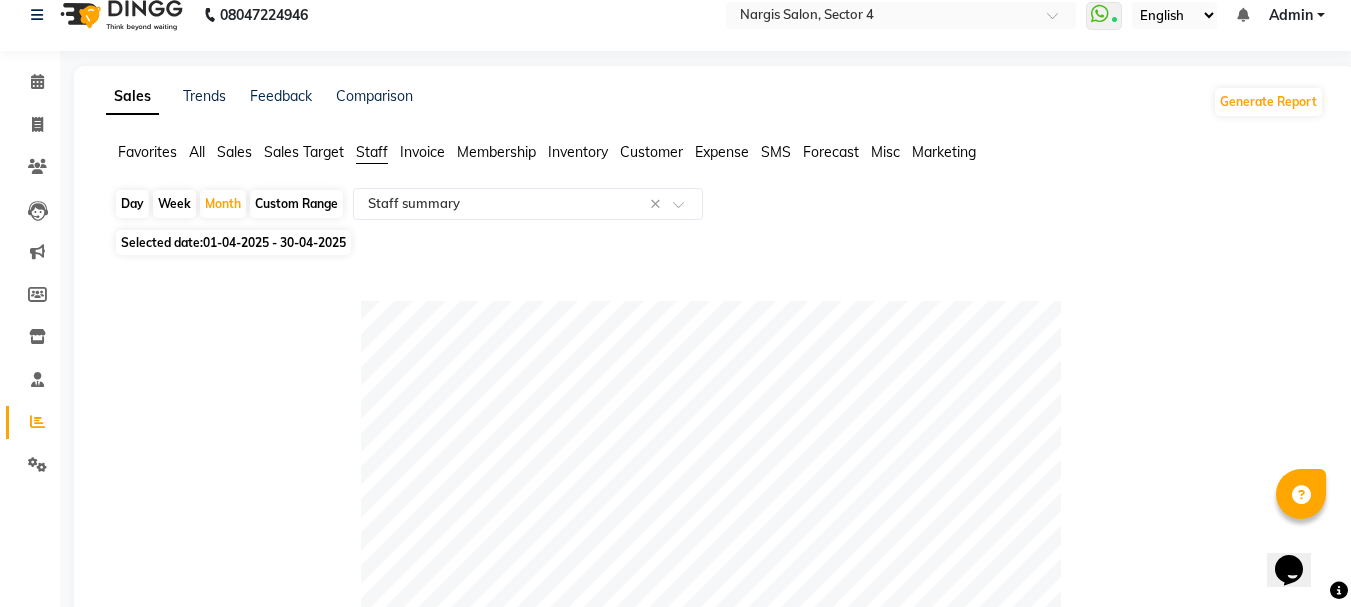 scroll, scrollTop: 0, scrollLeft: 0, axis: both 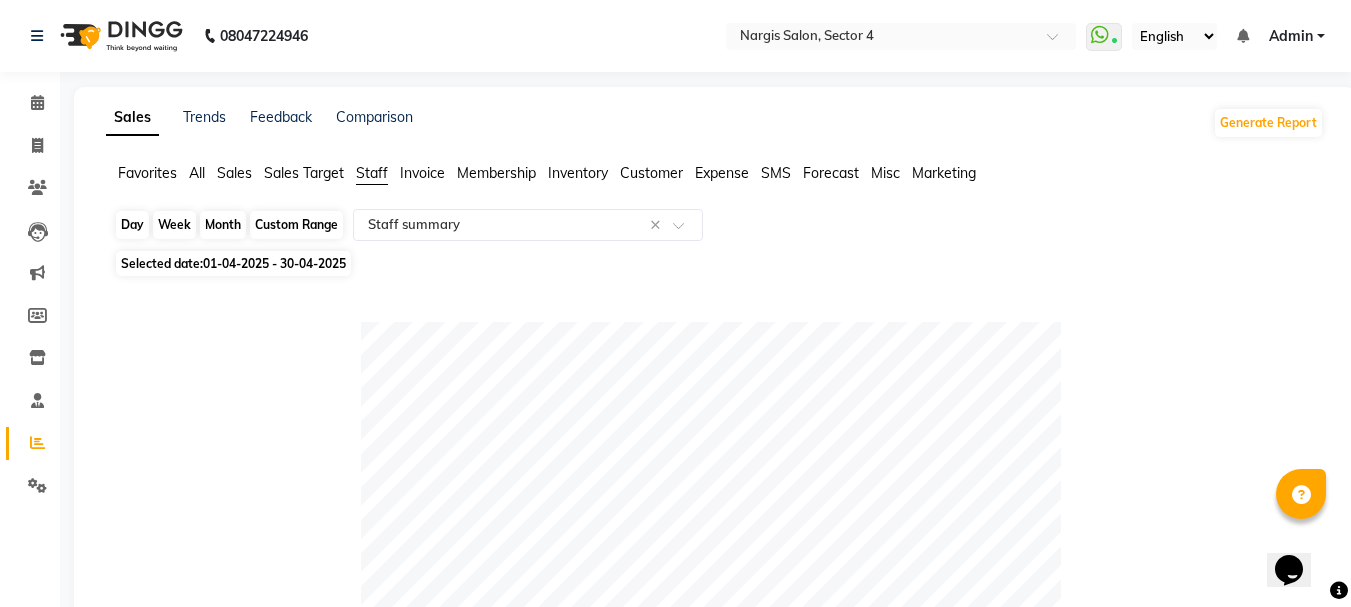 click on "Month" 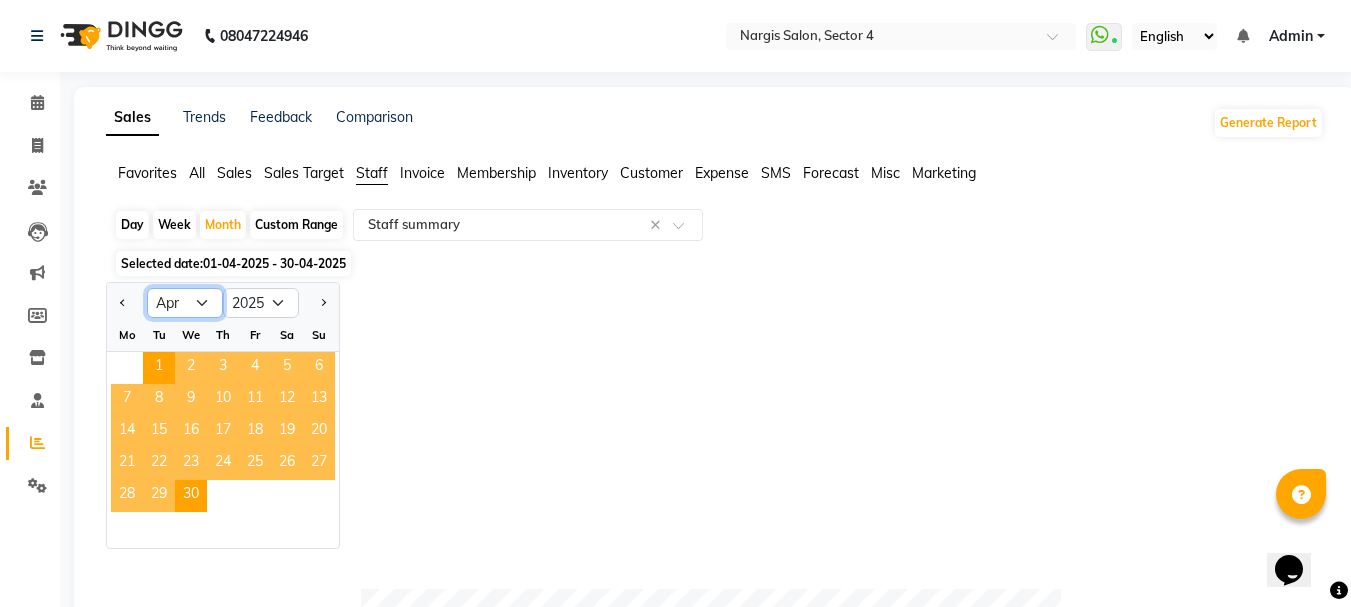 click on "Jan Feb Mar Apr May Jun Jul Aug Sep Oct Nov Dec" 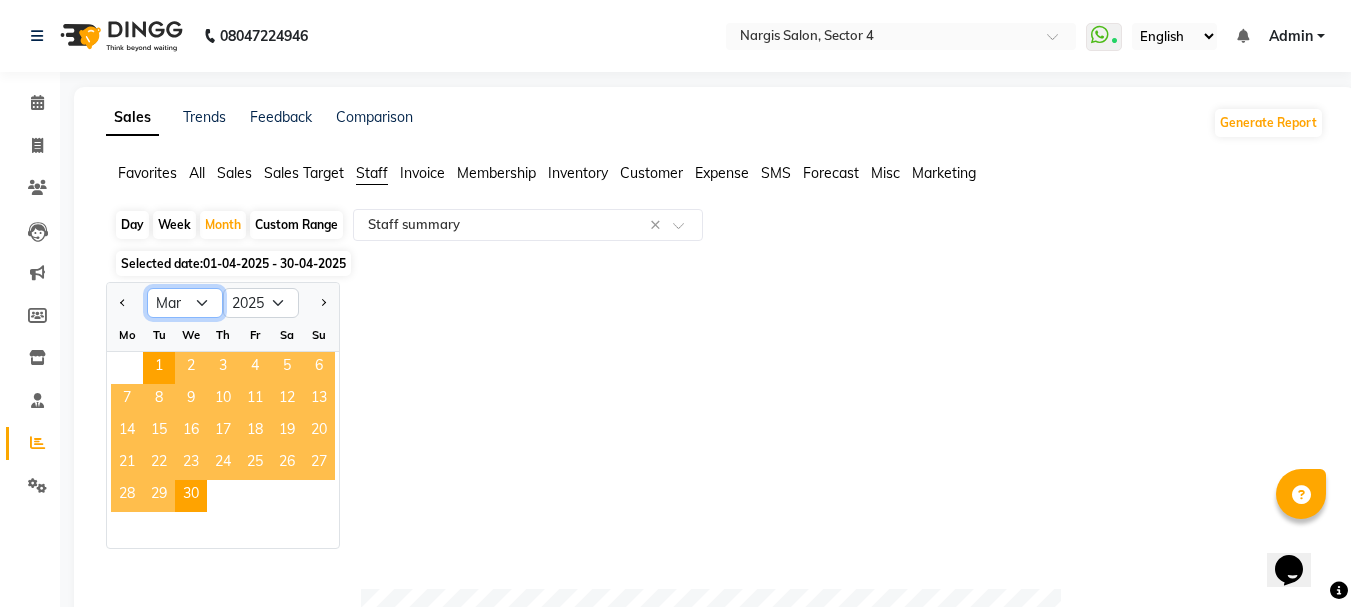 click on "Jan Feb Mar Apr May Jun Jul Aug Sep Oct Nov Dec" 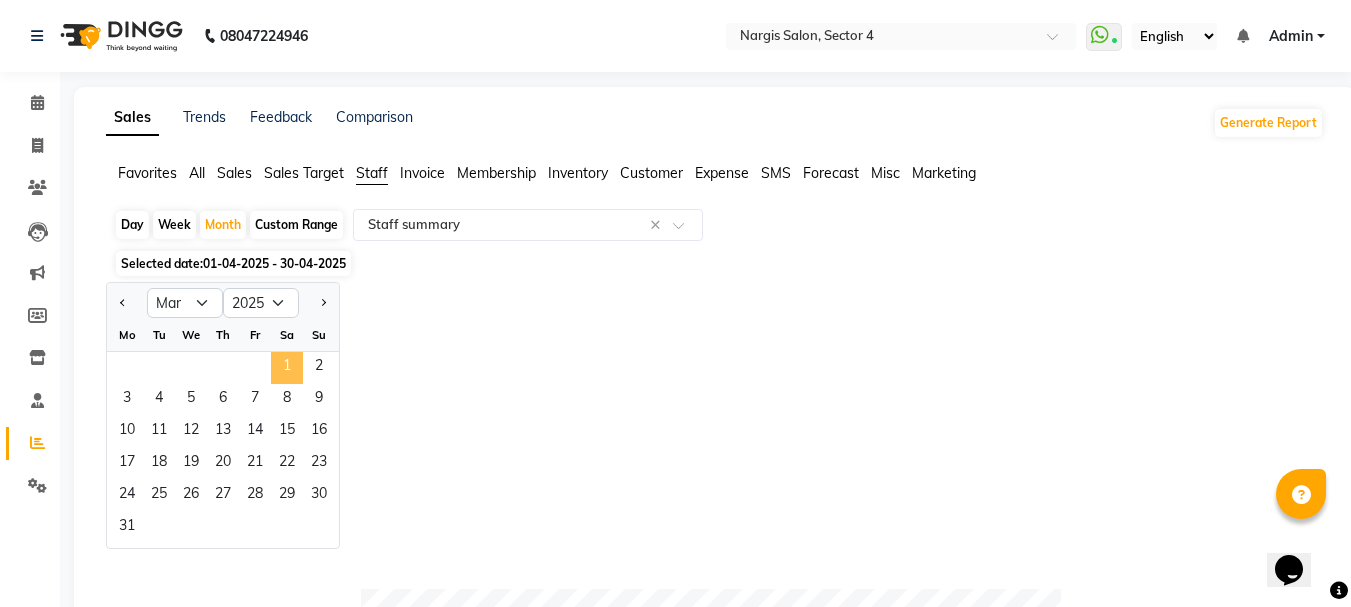 click on "1" 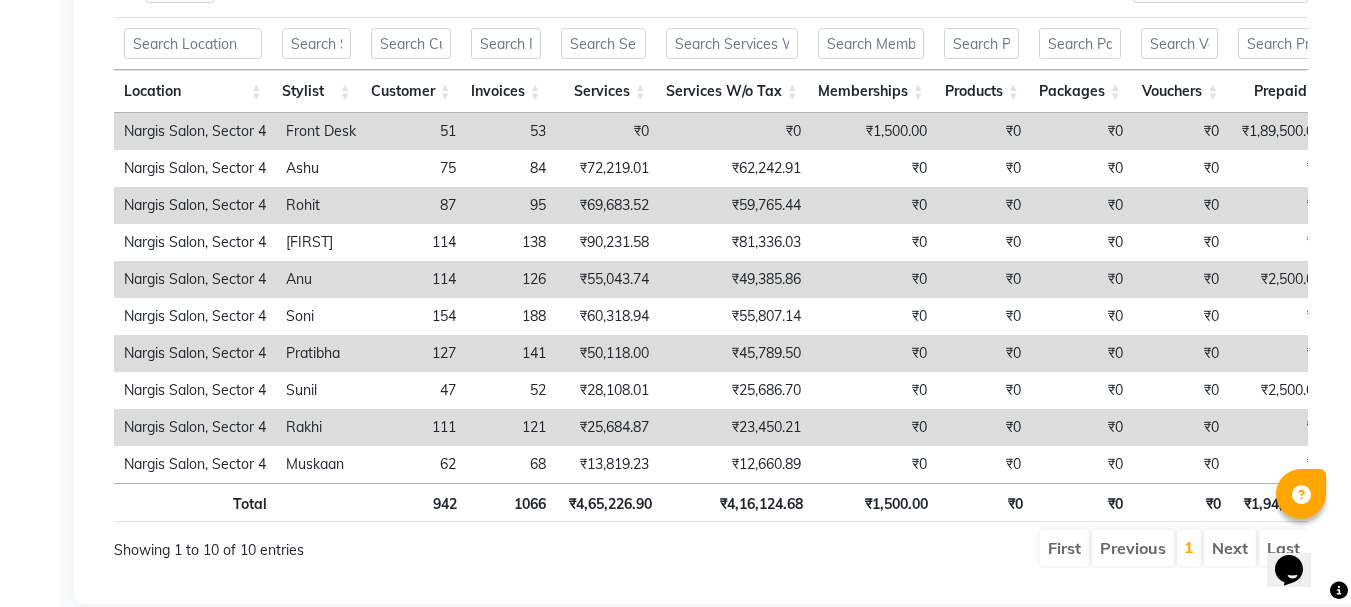 scroll, scrollTop: 1165, scrollLeft: 0, axis: vertical 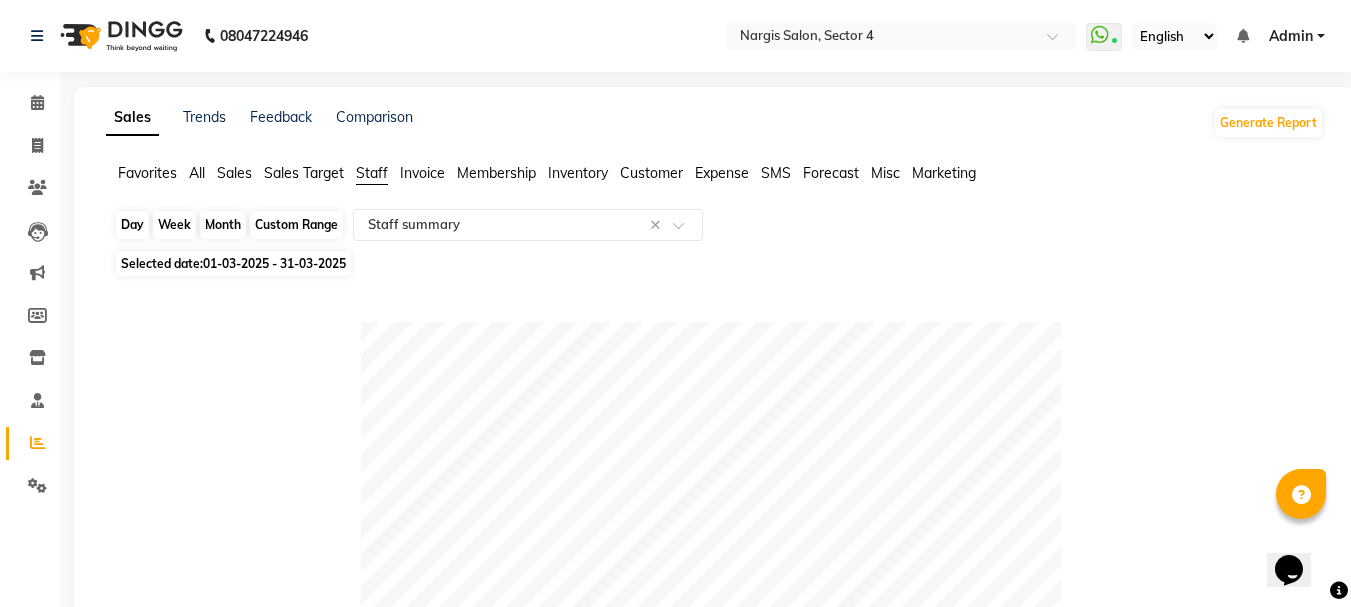 click on "Month" 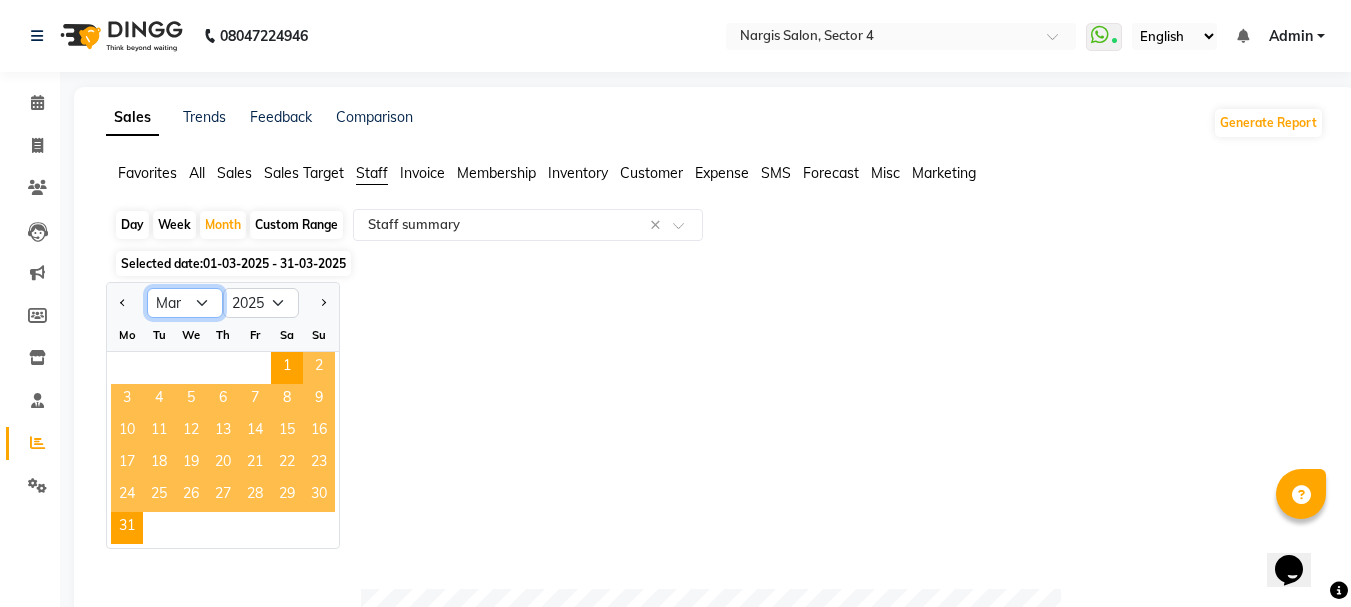 click on "Jan Feb Mar Apr May Jun Jul Aug Sep Oct Nov Dec" 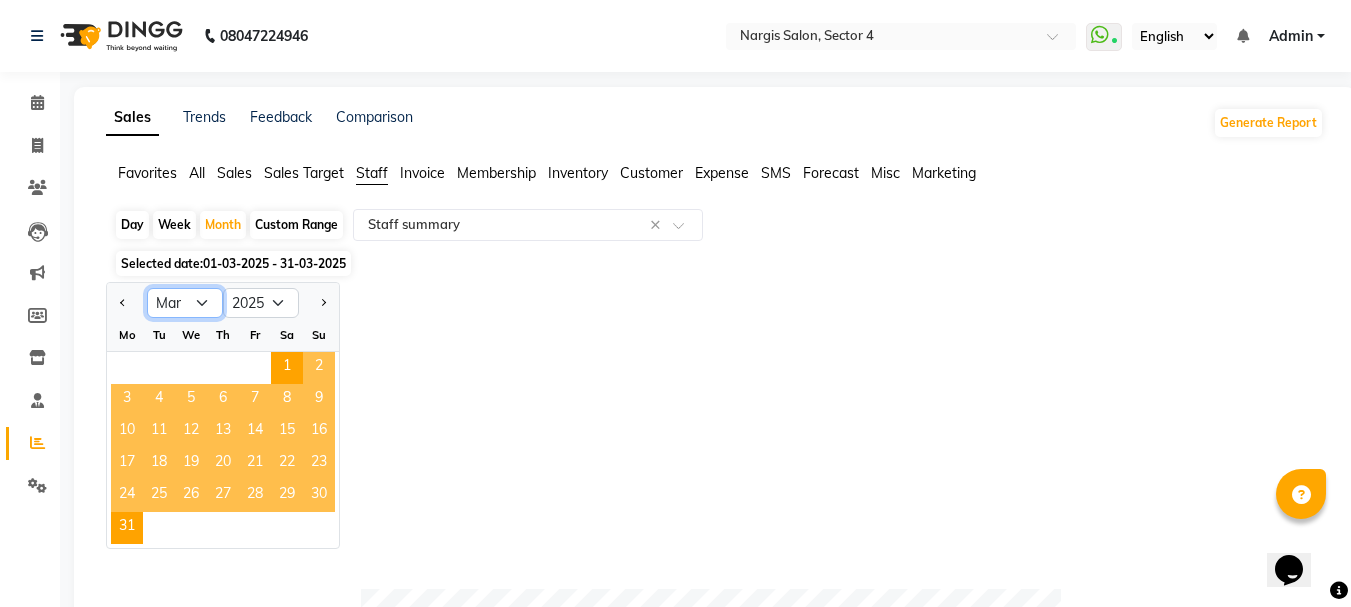 select on "2" 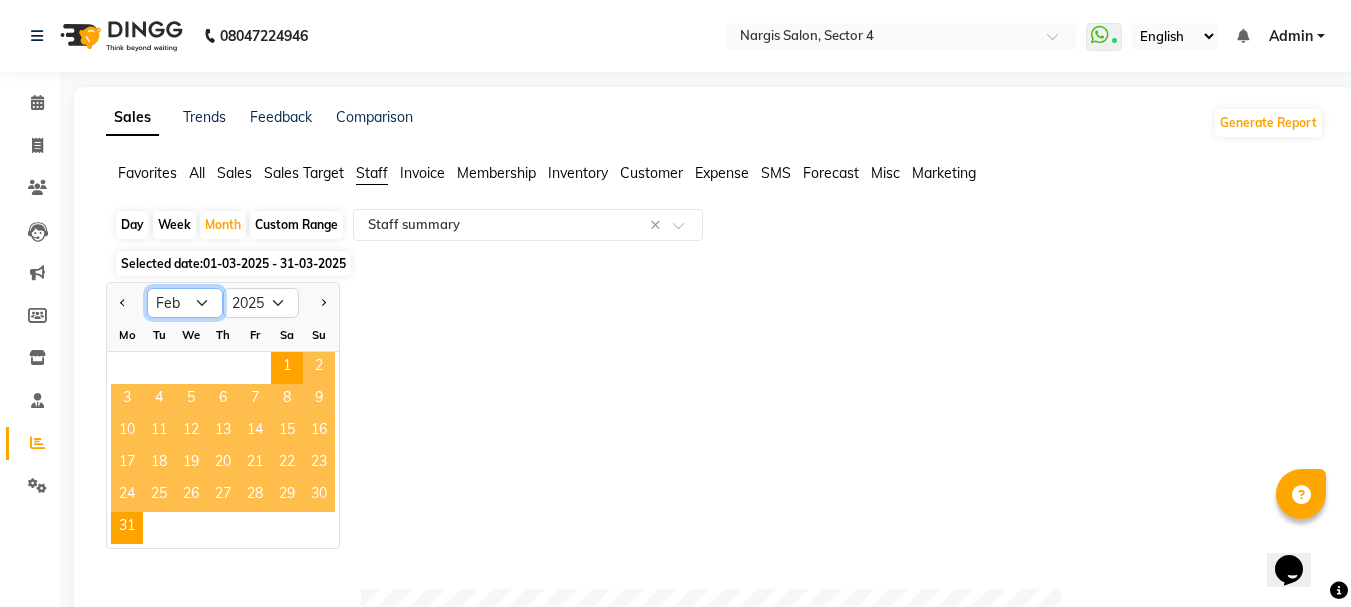 click on "Jan Feb Mar Apr May Jun Jul Aug Sep Oct Nov Dec" 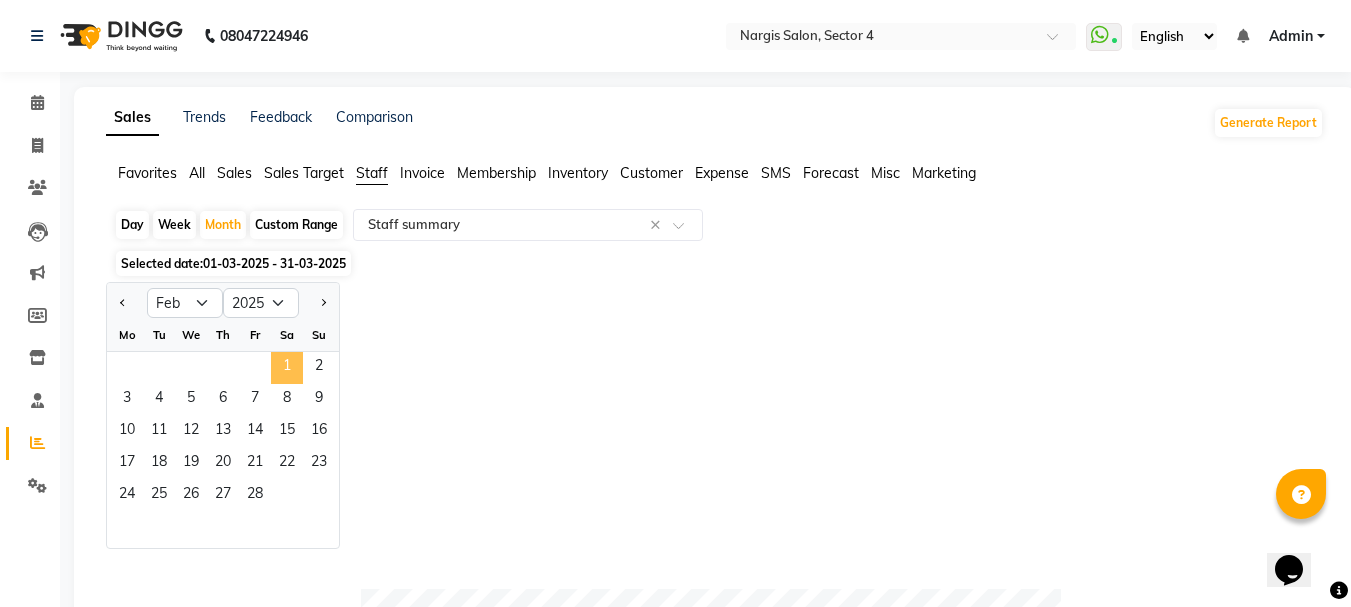 click on "1" 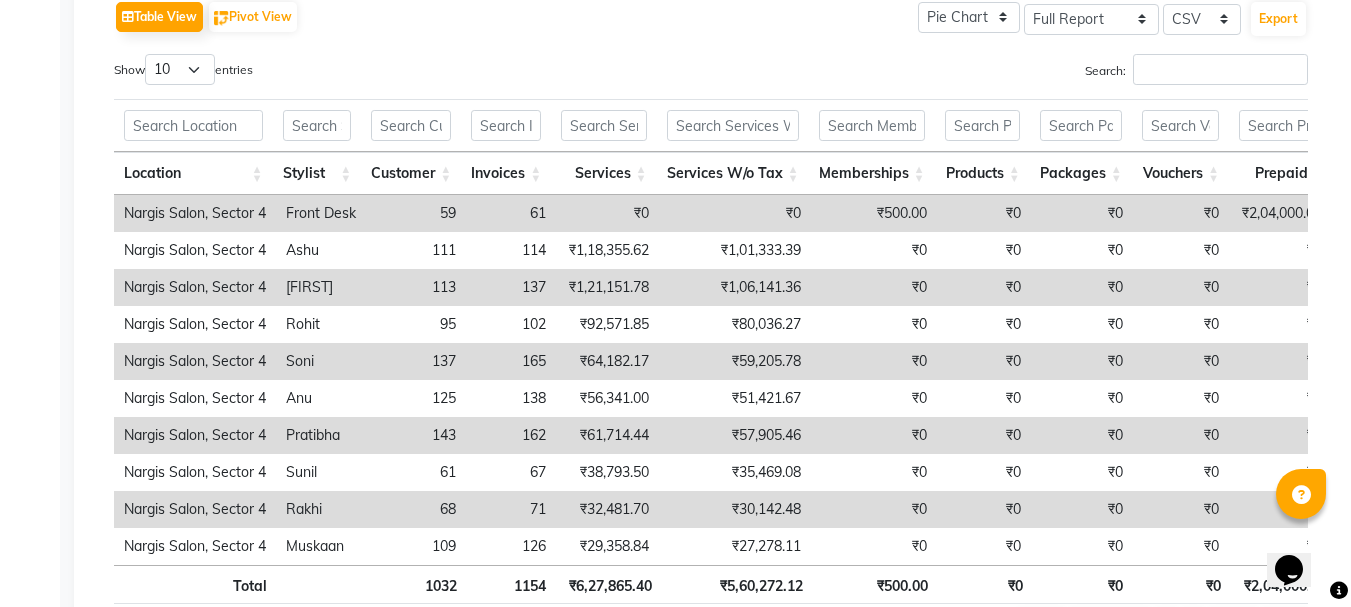 scroll, scrollTop: 1066, scrollLeft: 0, axis: vertical 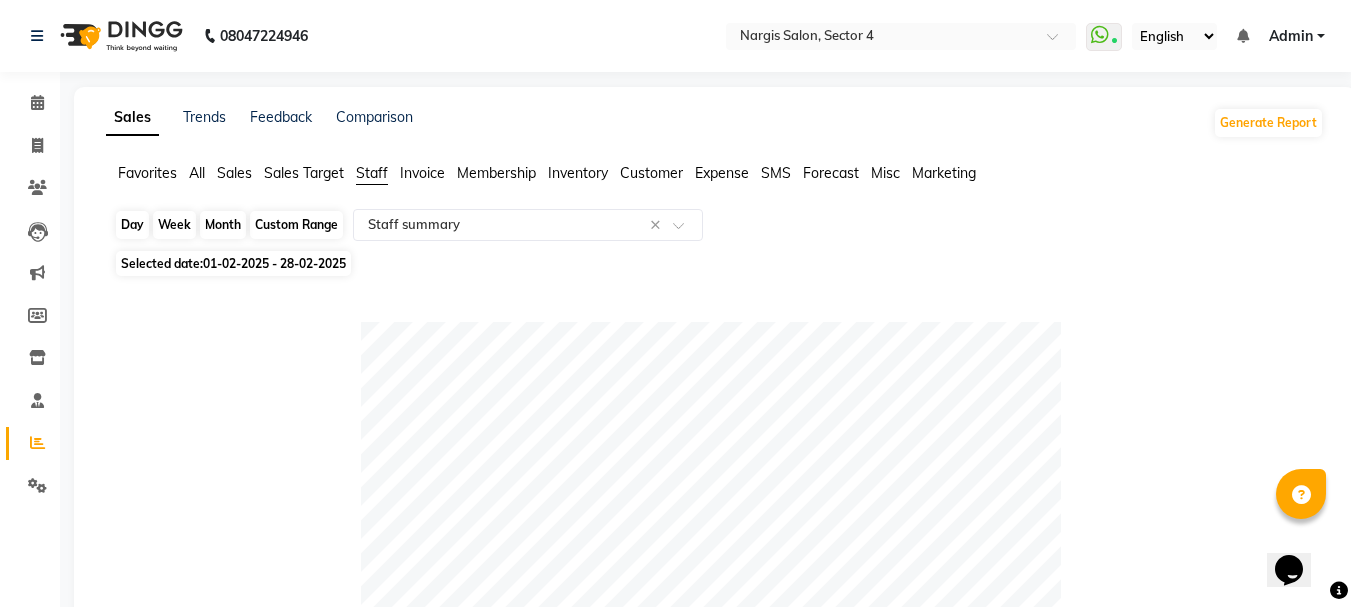 click on "Month" 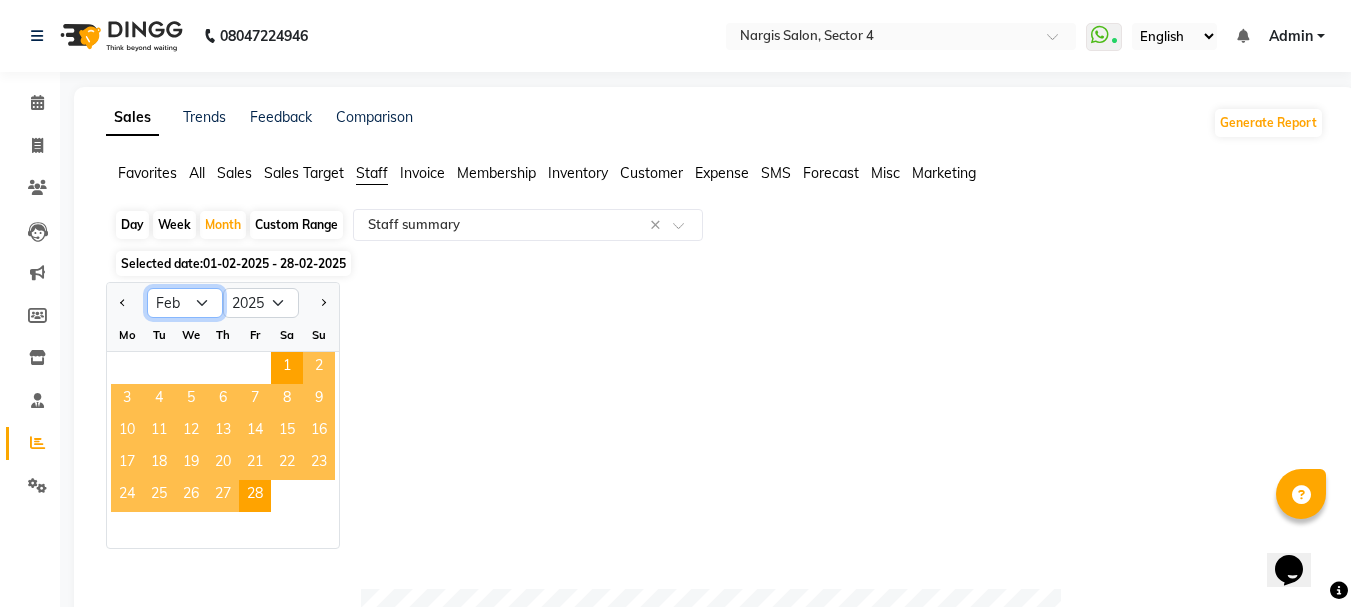click on "Jan Feb Mar Apr May Jun Jul Aug Sep Oct Nov Dec" 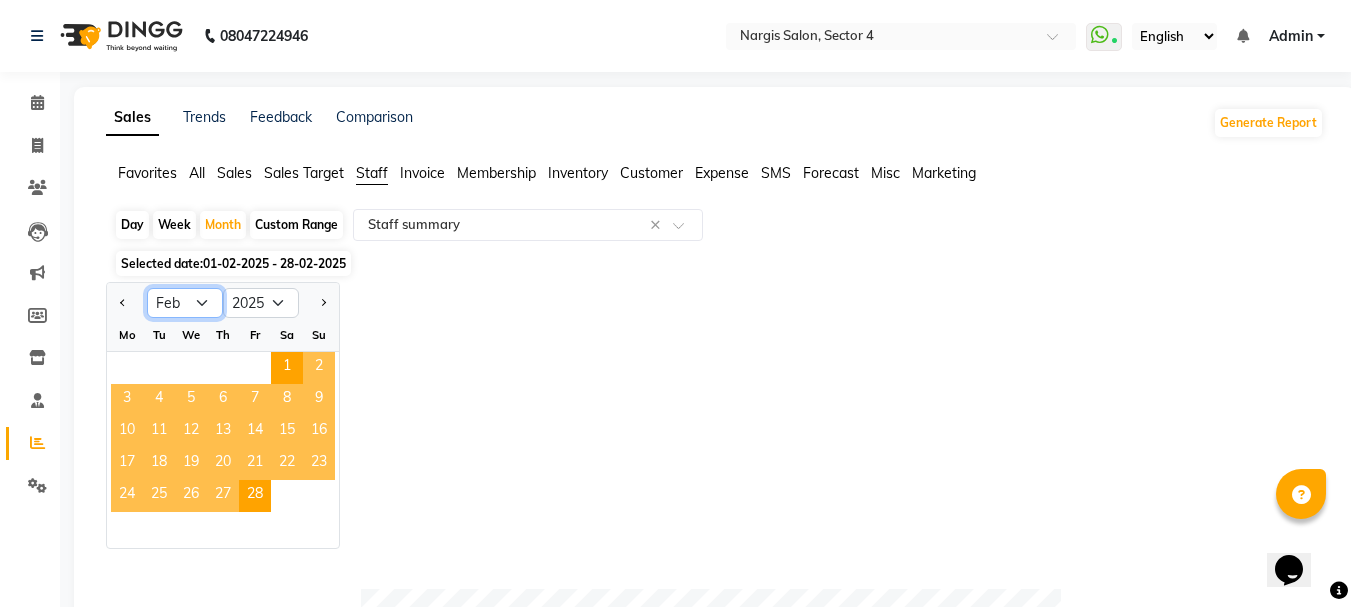 select on "1" 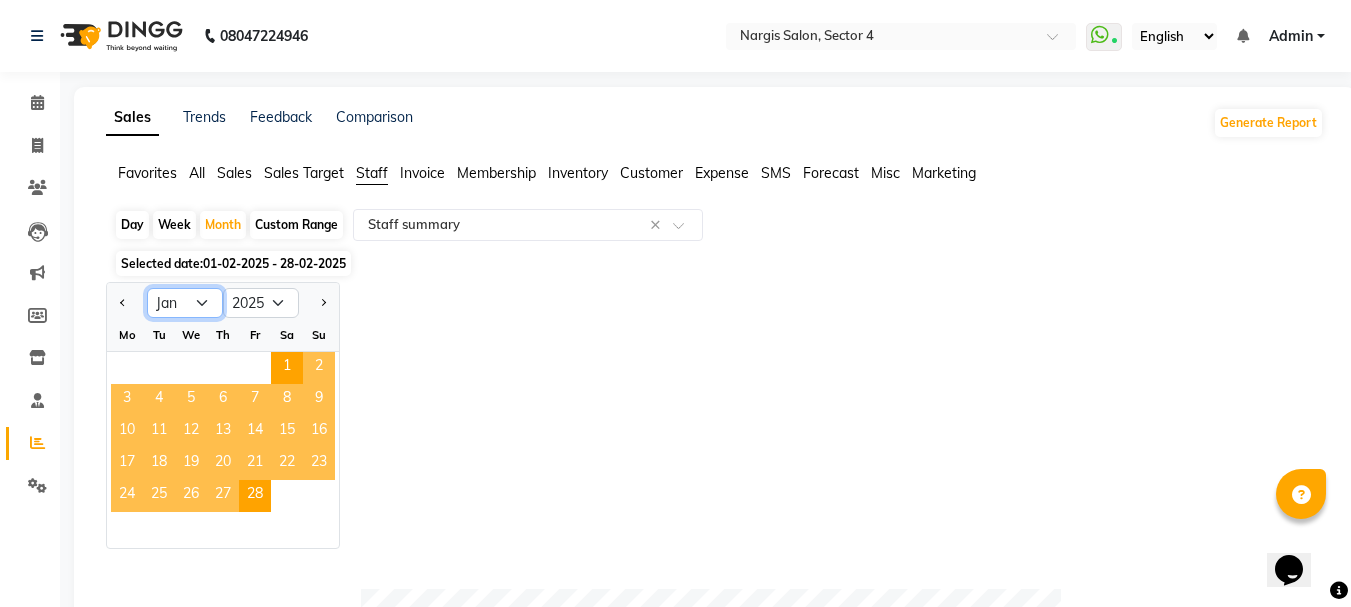 click on "Jan Feb Mar Apr May Jun Jul Aug Sep Oct Nov Dec" 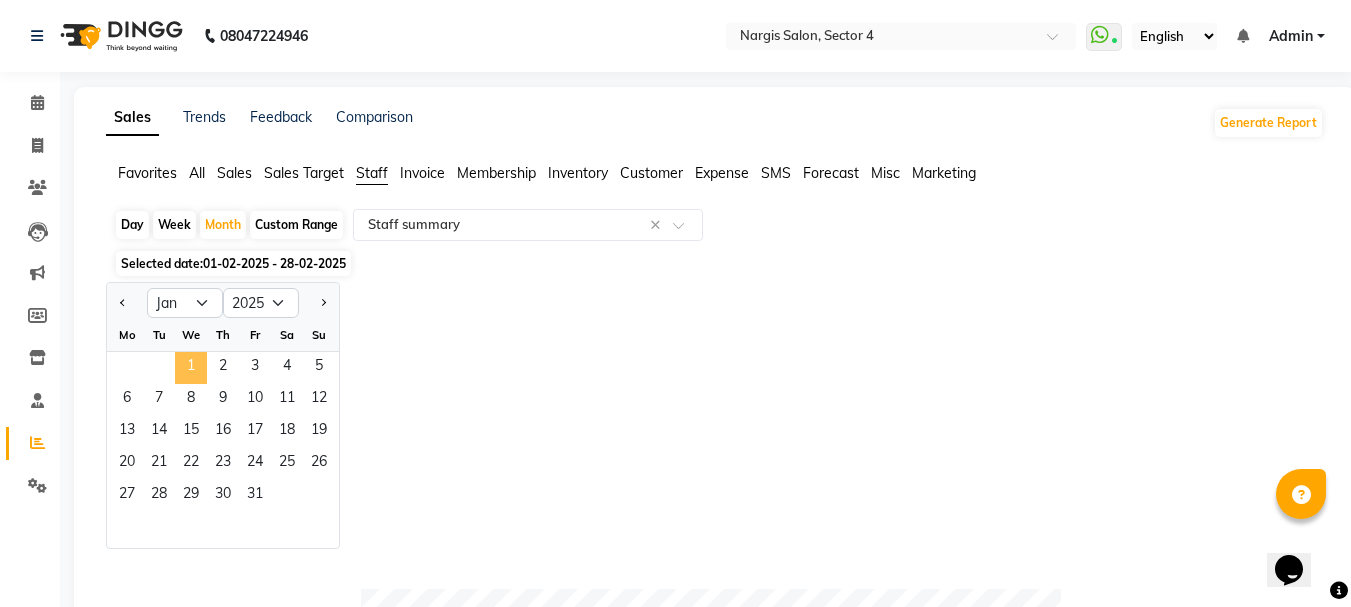 click on "1" 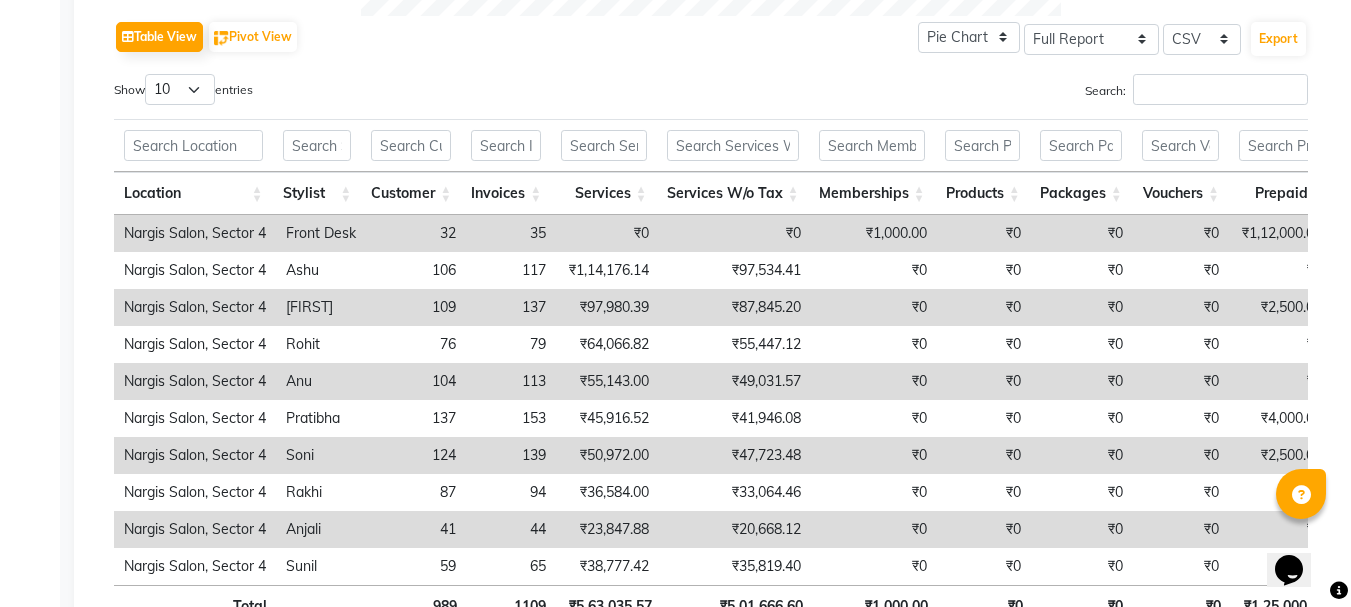 scroll, scrollTop: 1087, scrollLeft: 0, axis: vertical 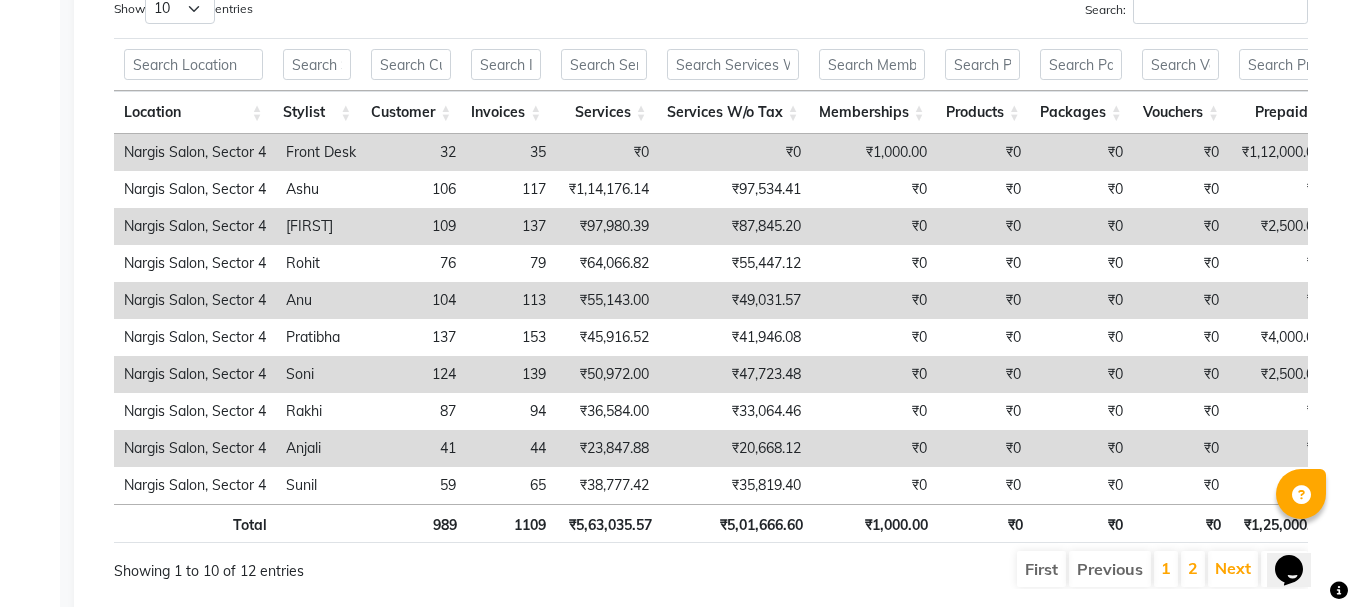 click on "Sales Trends Feedback Comparison Generate Report Favorites All Sales Sales Target Staff Invoice Membership Inventory Customer Expense SMS Forecast Misc Marketing Day Week Month Custom Range Select Report Type × Staff summary × Selected date: [DATE] - [DATE] Table View Pivot View Pie Chart Bar Chart Select Full Report Filtered Report Select CSV PDF Export Show 10 25 50 100 entries Search: Location Stylist Customer Invoices Services Services W/o Tax Memberships Products Packages Vouchers Prepaid Gifts Average Total Total W/o Tax Payment Redemption Redemption Share Emp Code Location Stylist Customer Invoices Services Services W/o Tax Memberships Products Packages Vouchers Prepaid Gifts Average Total Total W/o Tax Payment Redemption Redemption Share Emp Code Total 989 1109 [PRICE] [PRICE] [PRICE] [PRICE] [PRICE] [PRICE] [PRICE] [PRICE] [PRICE] [PRICE] [PRICE] [PRICE] [PRICE] Nargis Salon, Sector 4 Front Desk 32 35 [PRICE] [PRICE]" 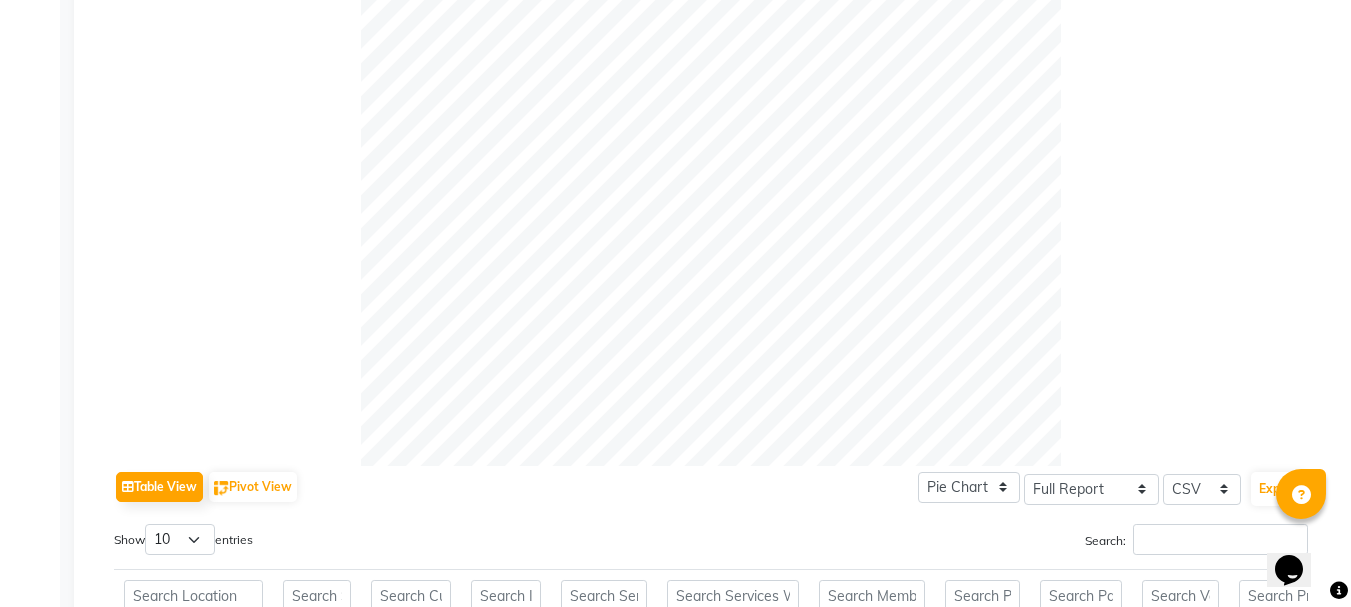scroll, scrollTop: 25, scrollLeft: 0, axis: vertical 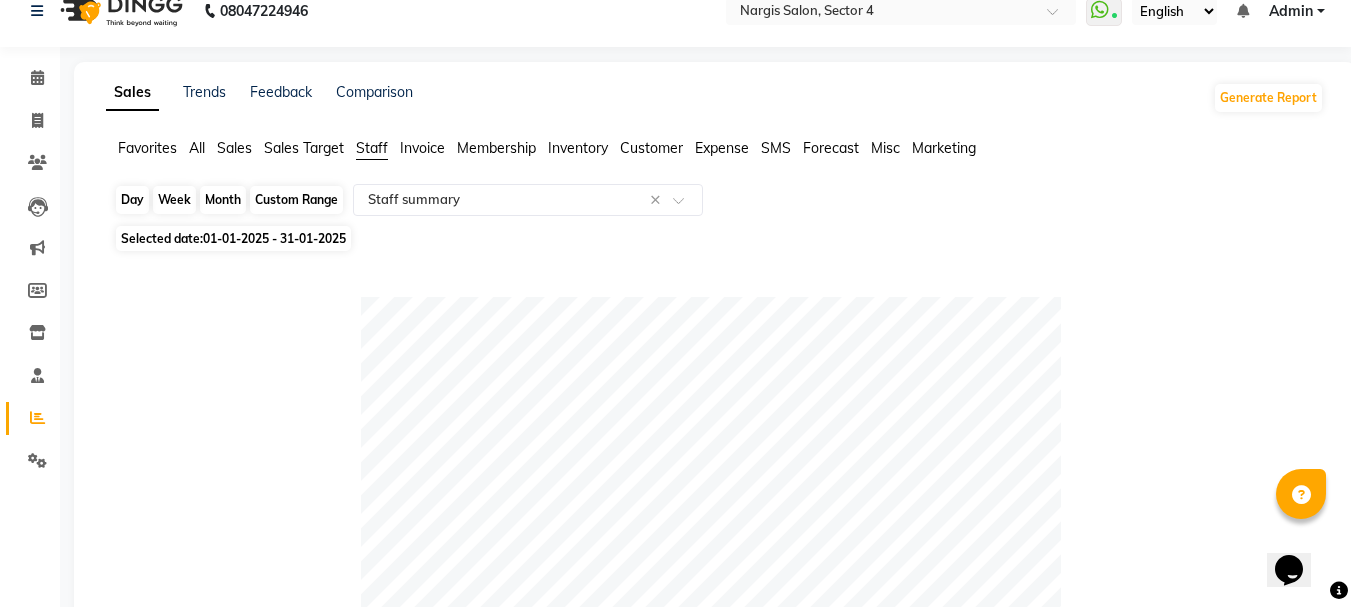 click on "Month" 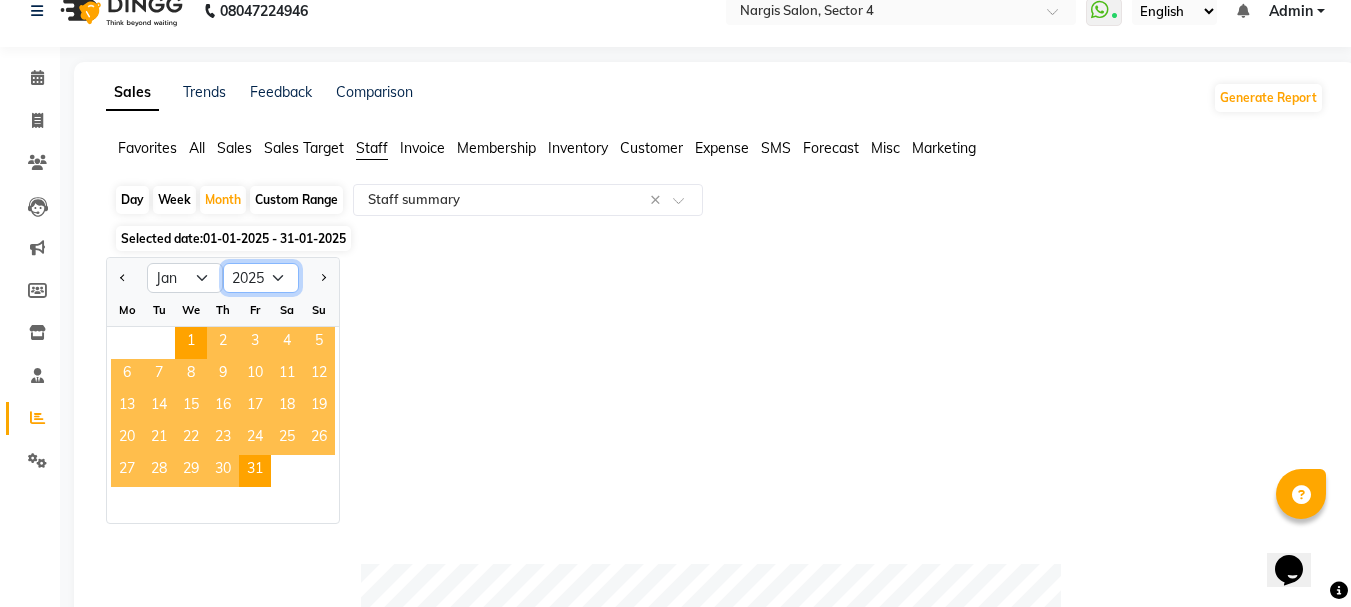 click on "2015 2016 2017 2018 2019 2020 2021 2022 2023 2024 2025 2026 2027 2028 2029 2030 2031 2032 2033 2034 2035" 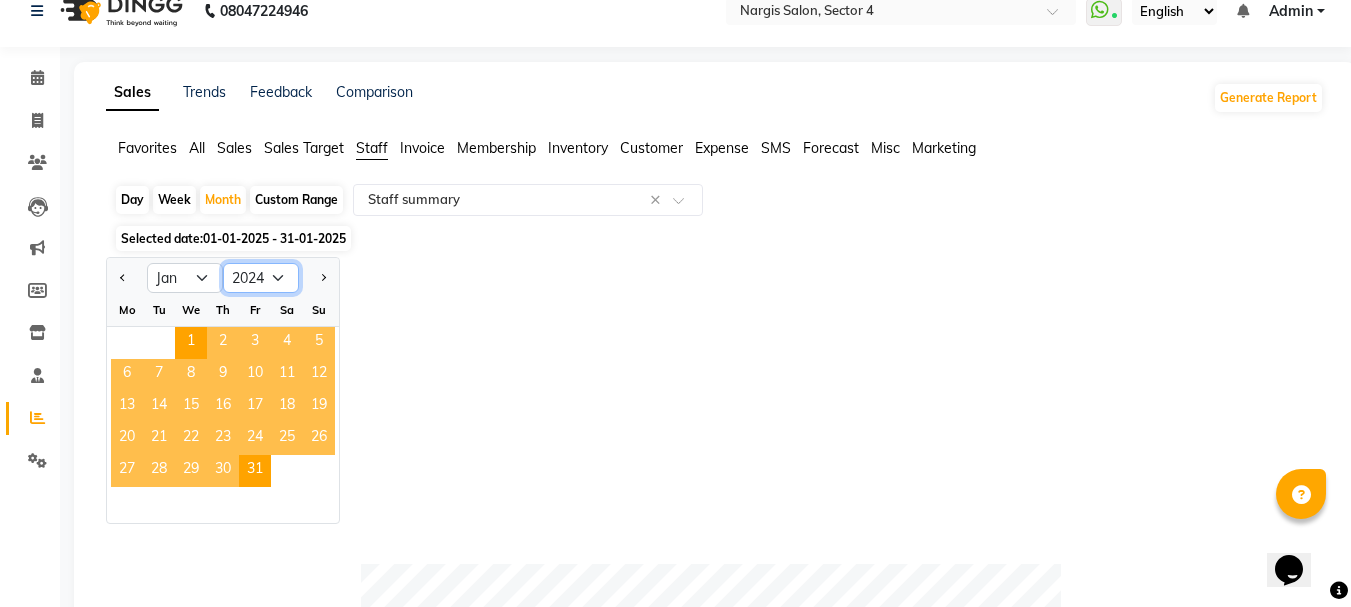 click on "2015 2016 2017 2018 2019 2020 2021 2022 2023 2024 2025 2026 2027 2028 2029 2030 2031 2032 2033 2034 2035" 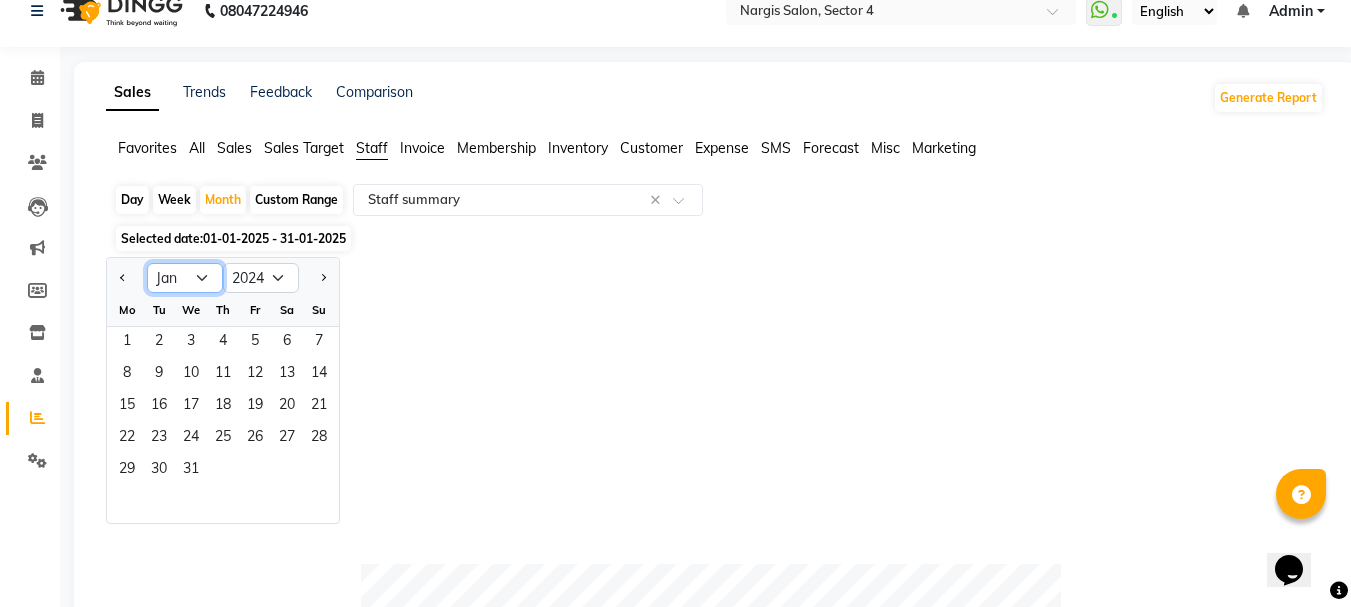 click on "Jan Feb Mar Apr May Jun Jul Aug Sep Oct Nov Dec" 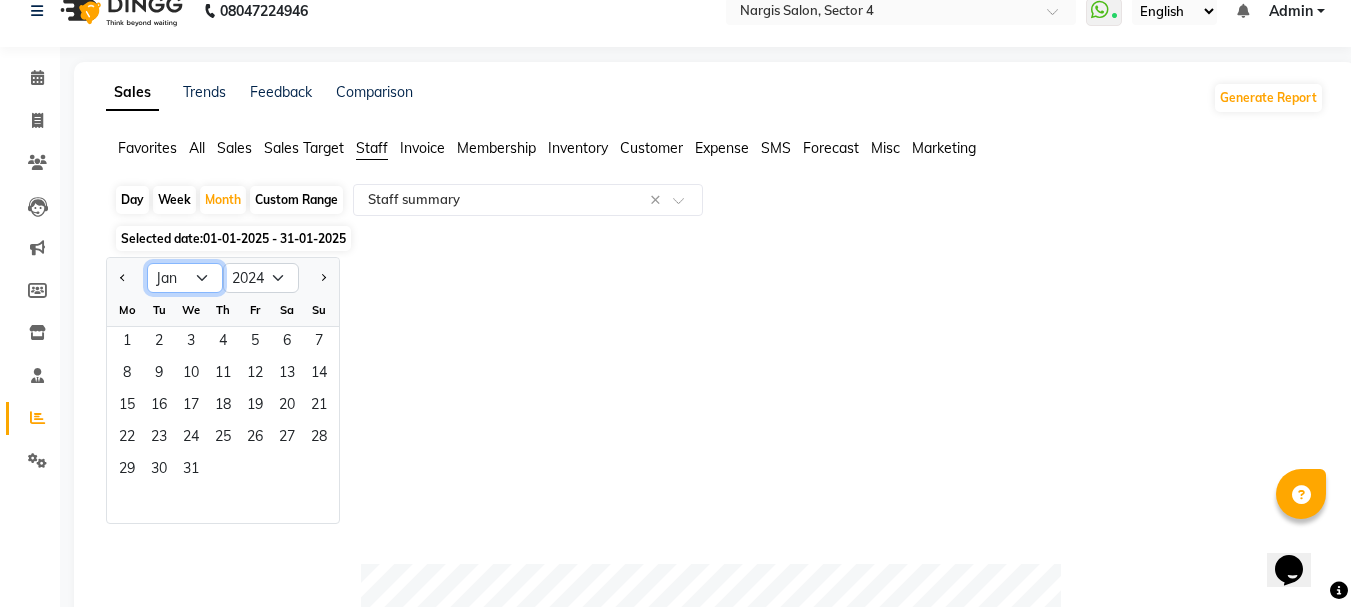 select on "12" 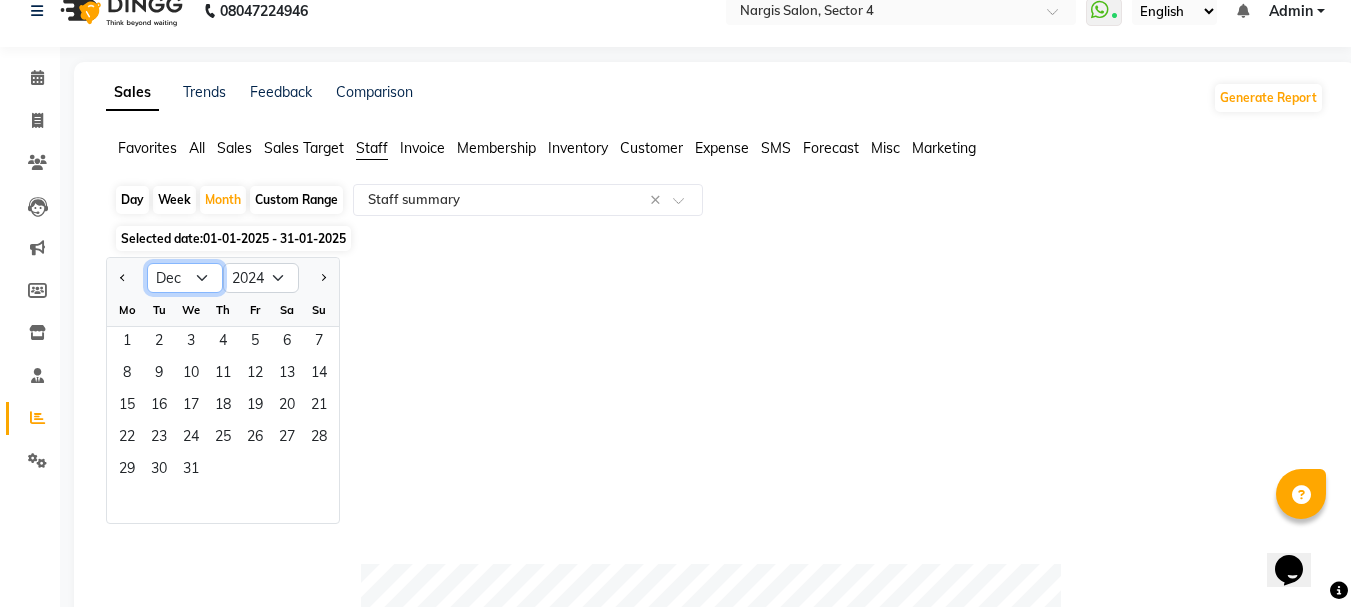 click on "Jan Feb Mar Apr May Jun Jul Aug Sep Oct Nov Dec" 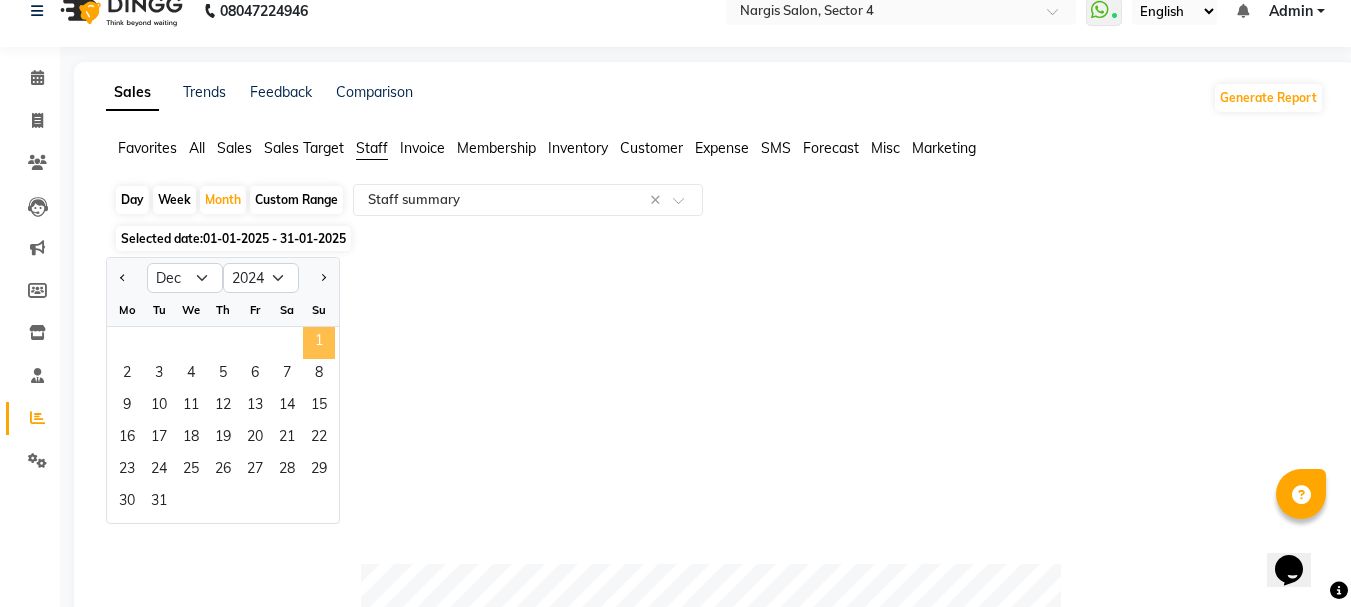 click on "1" 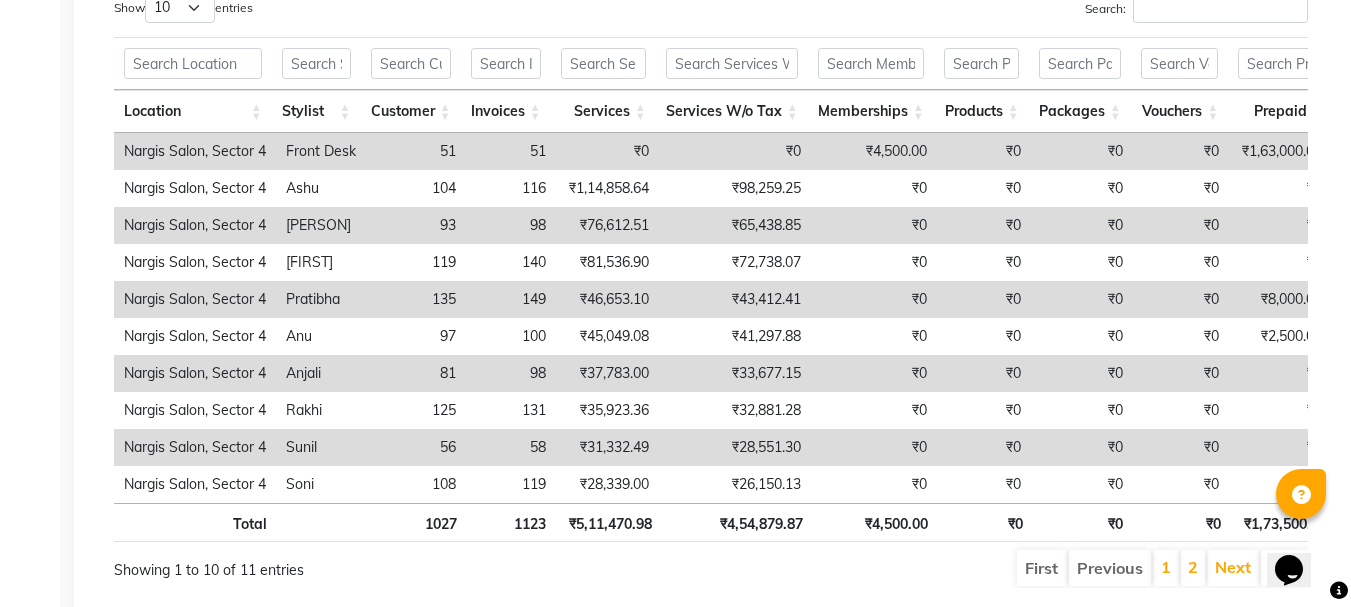 scroll, scrollTop: 1165, scrollLeft: 0, axis: vertical 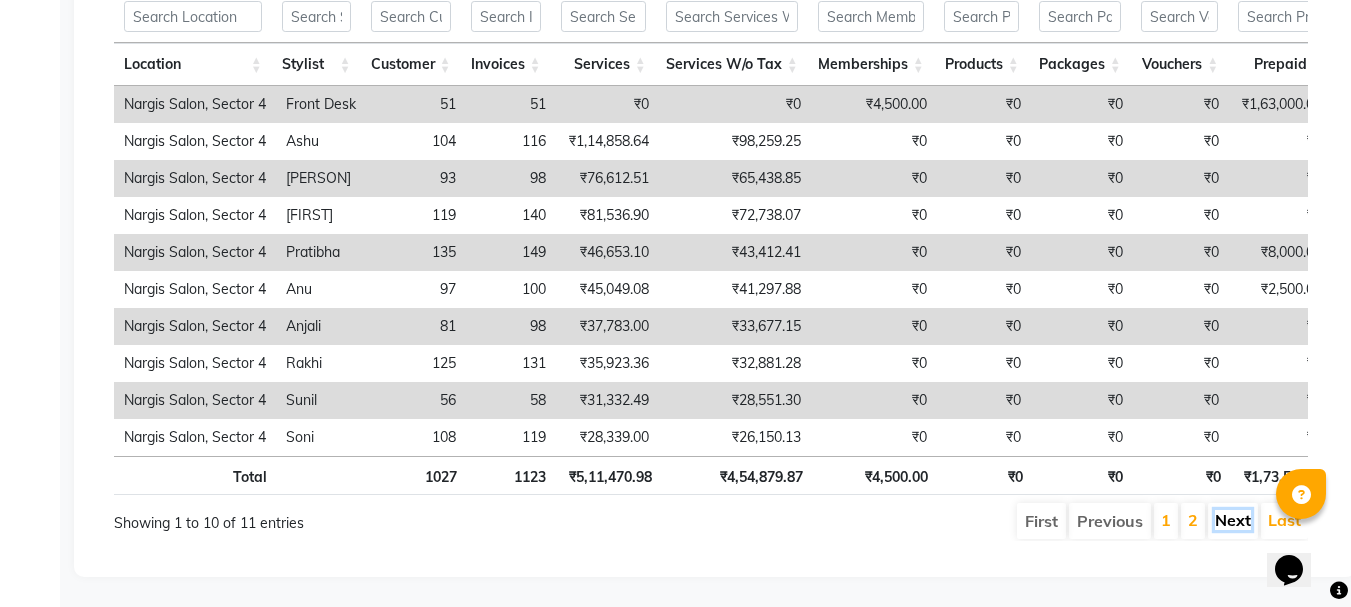 click on "Next" at bounding box center [1233, 520] 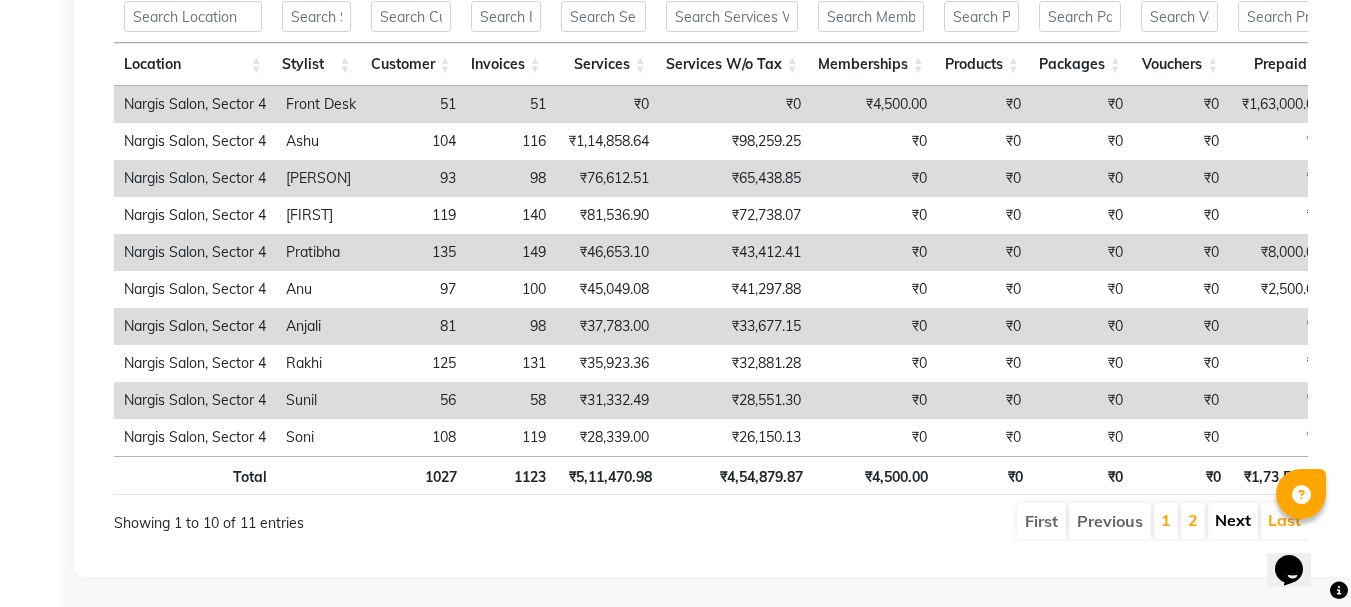 scroll, scrollTop: 832, scrollLeft: 0, axis: vertical 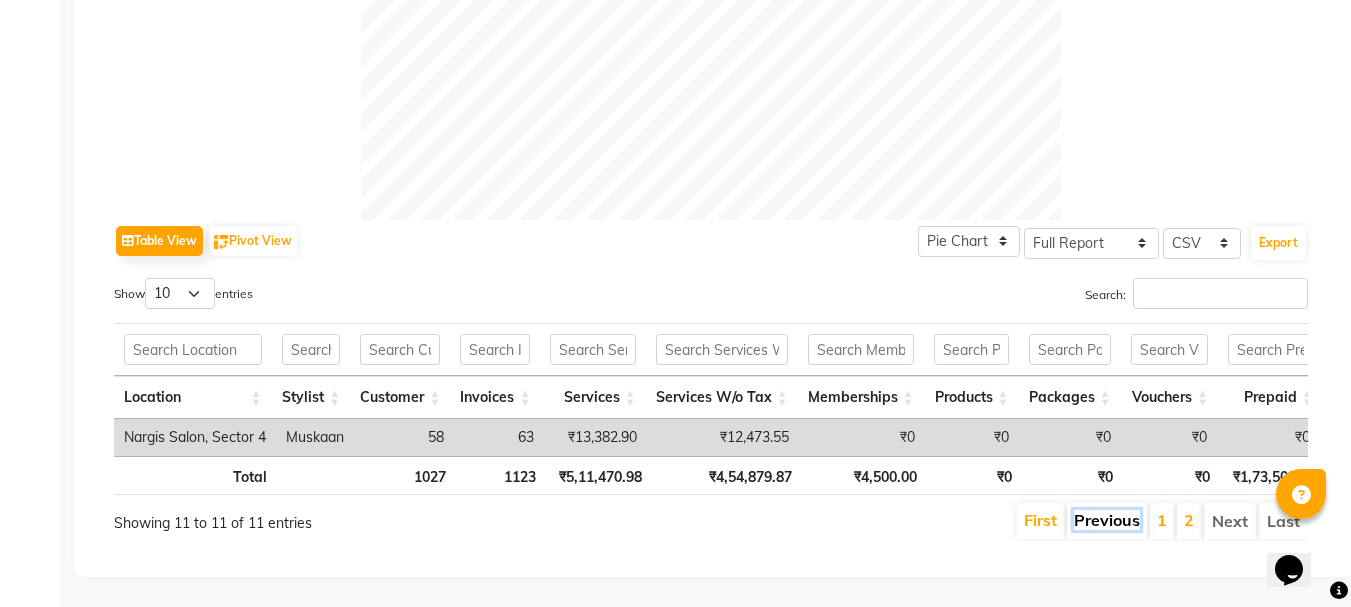 click on "Previous" at bounding box center [1107, 520] 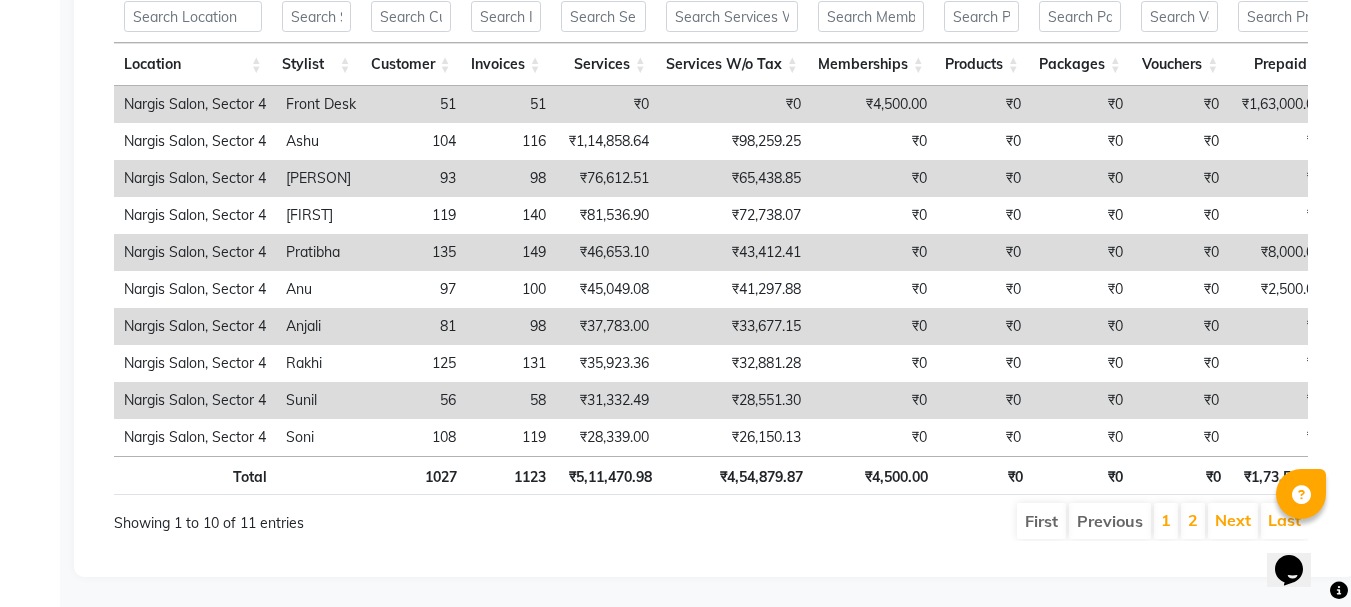 scroll, scrollTop: 1165, scrollLeft: 0, axis: vertical 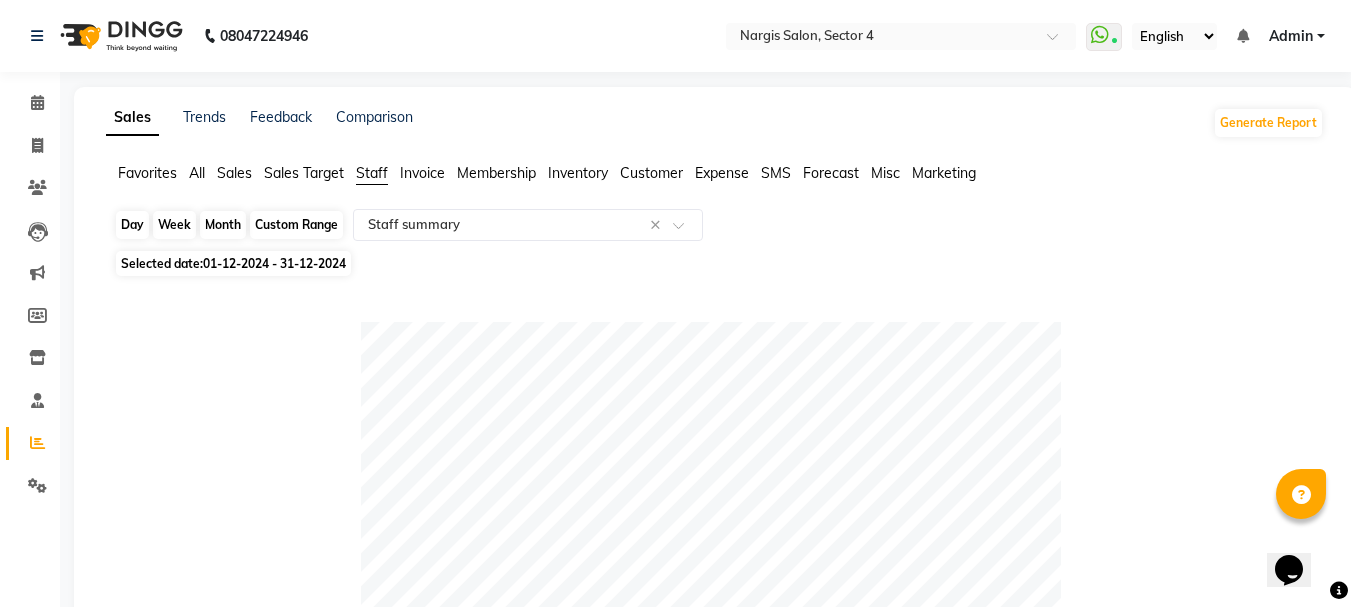 click on "Month" 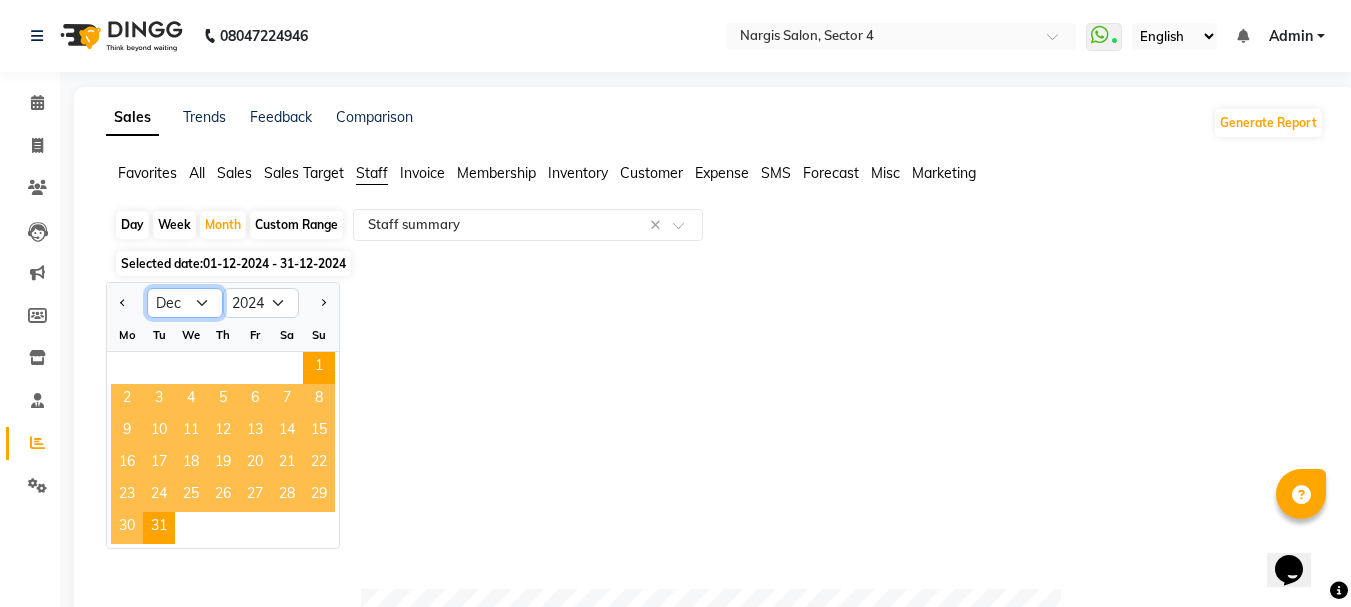 click on "Jan Feb Mar Apr May Jun Jul Aug Sep Oct Nov Dec" 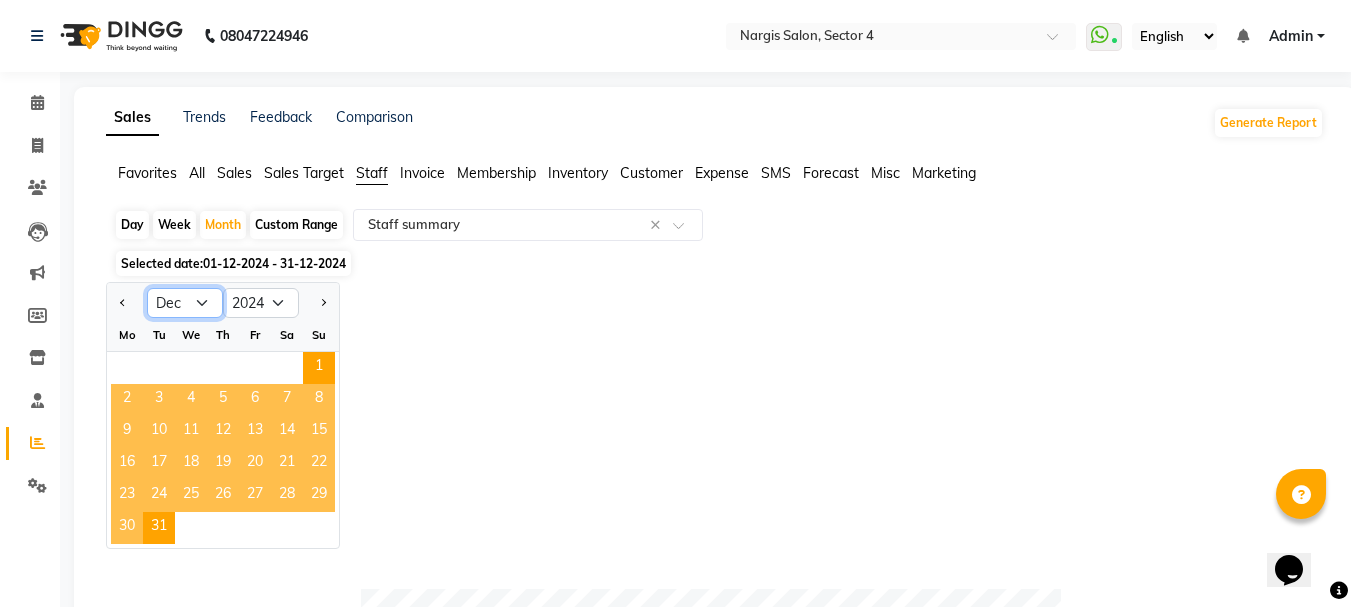 select on "11" 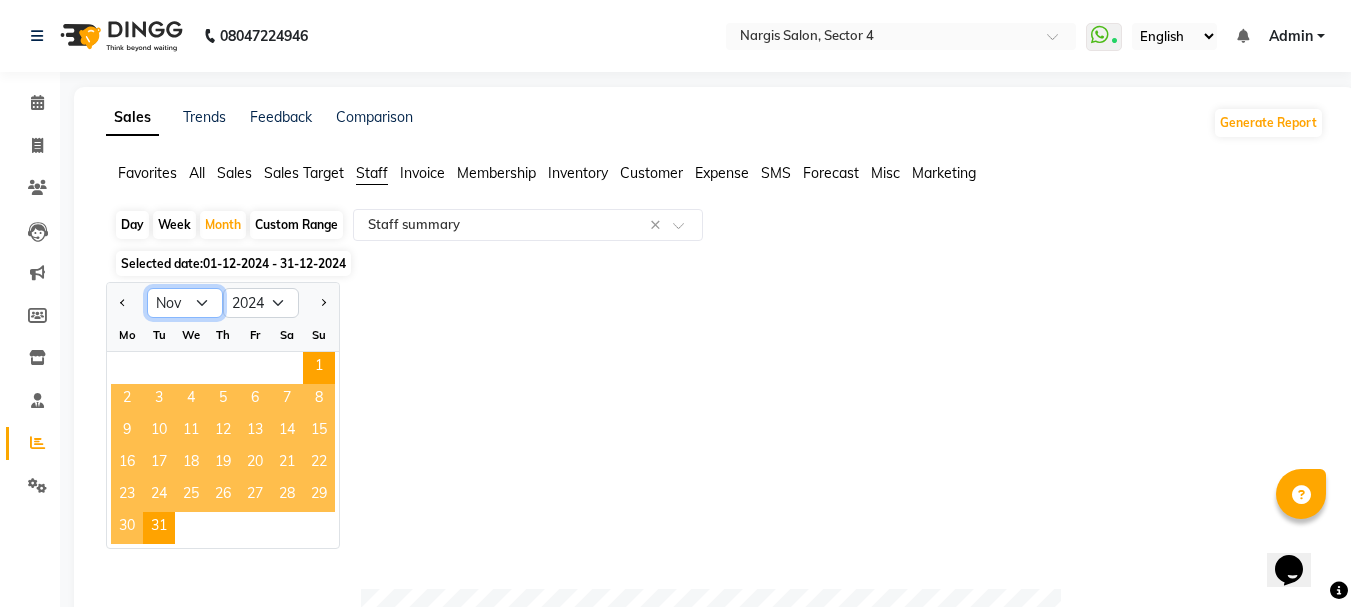 click on "Jan Feb Mar Apr May Jun Jul Aug Sep Oct Nov Dec" 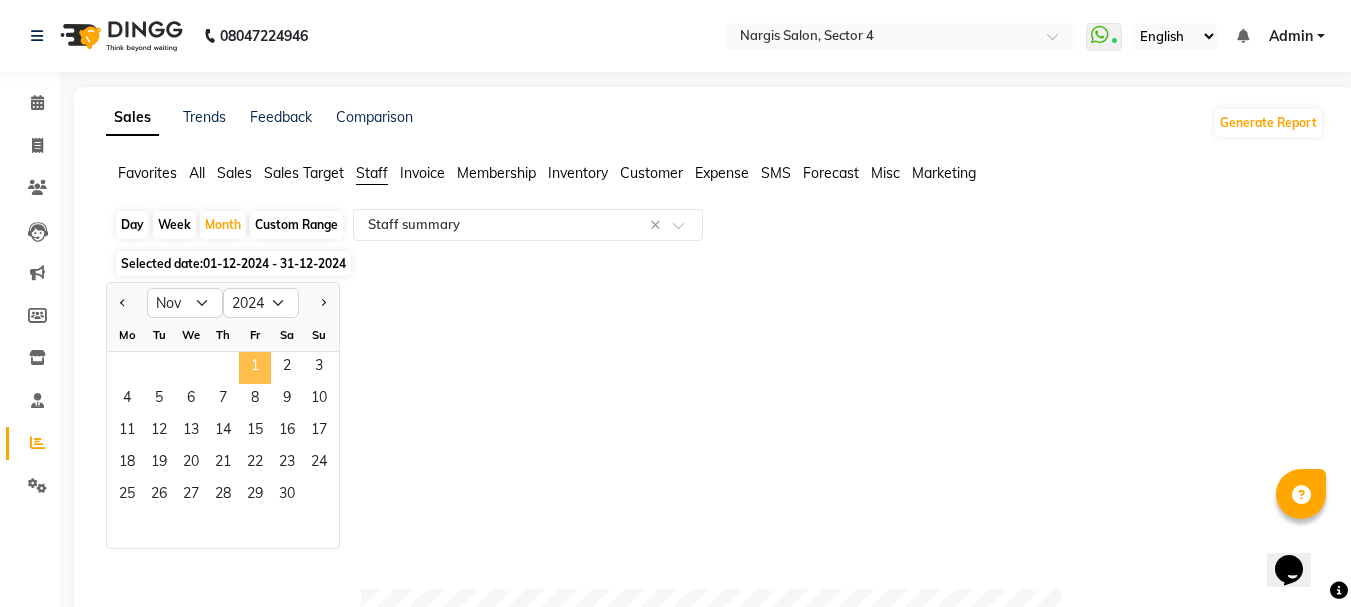 click on "1" 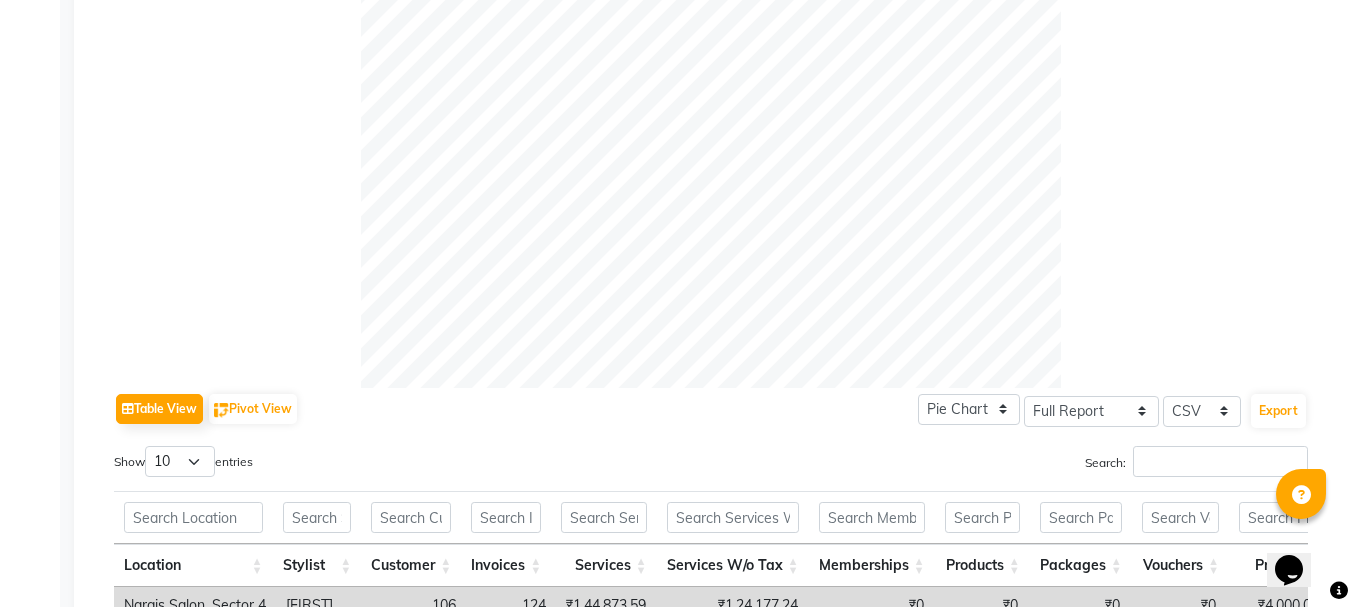 scroll, scrollTop: 103, scrollLeft: 0, axis: vertical 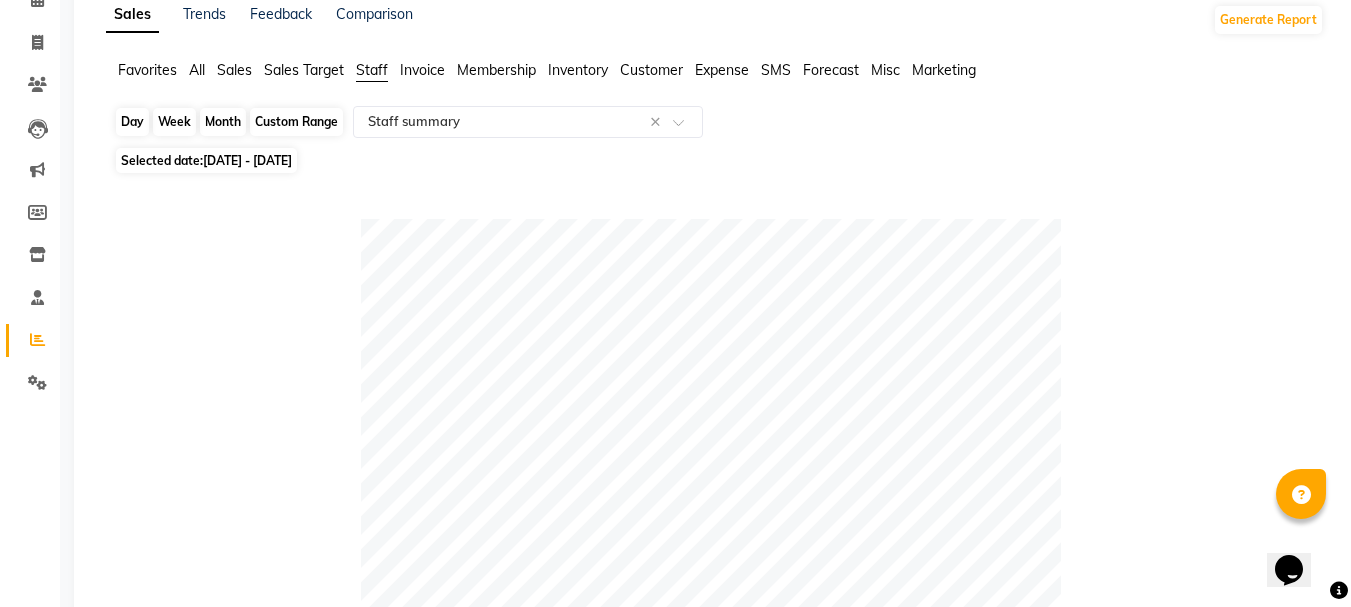 click on "Month" 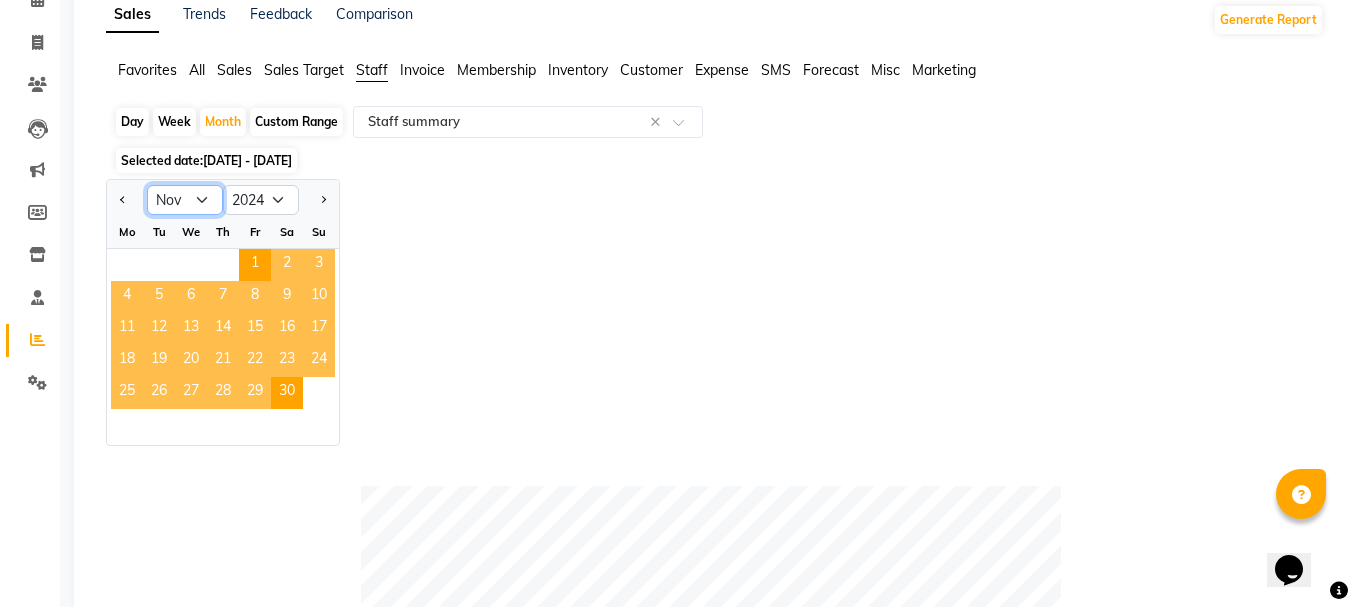 click on "Jan Feb Mar Apr May Jun Jul Aug Sep Oct Nov Dec" 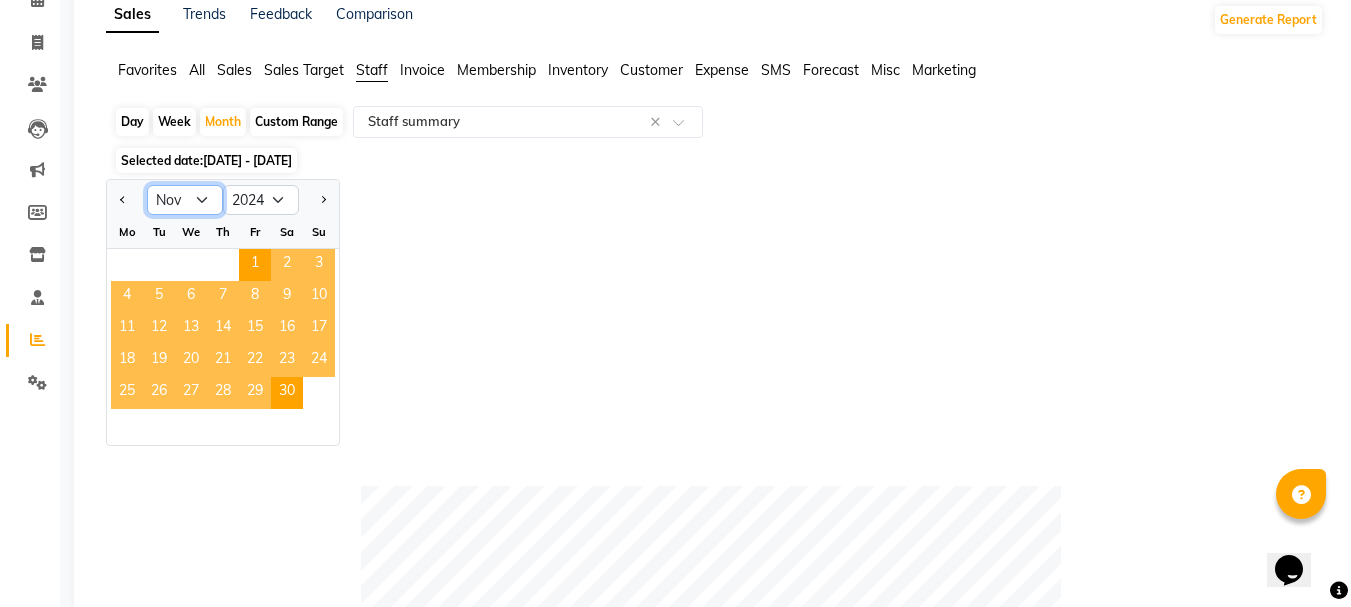 select on "10" 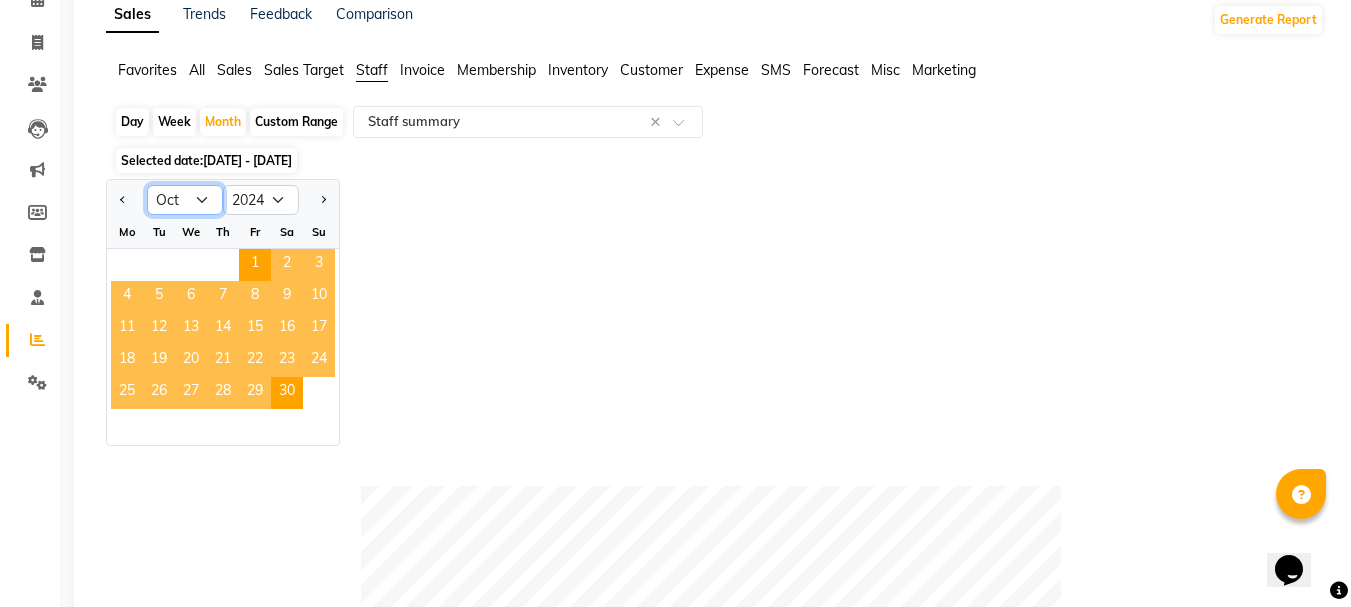 click on "Jan Feb Mar Apr May Jun Jul Aug Sep Oct Nov Dec" 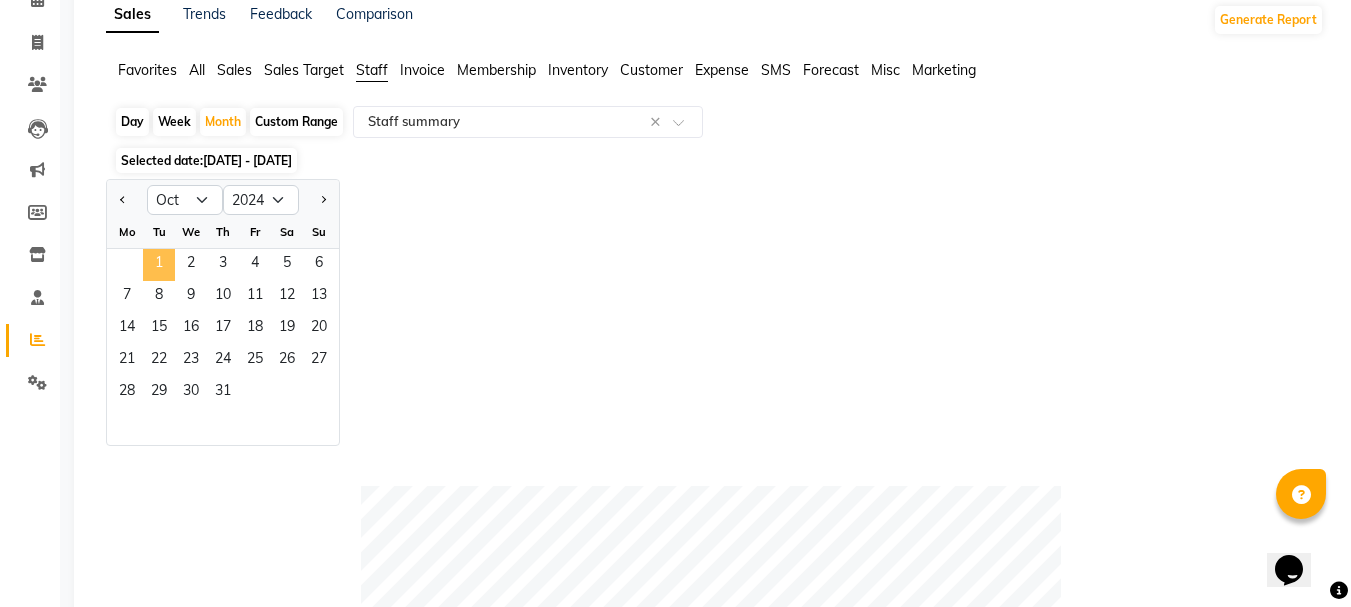 click on "1" 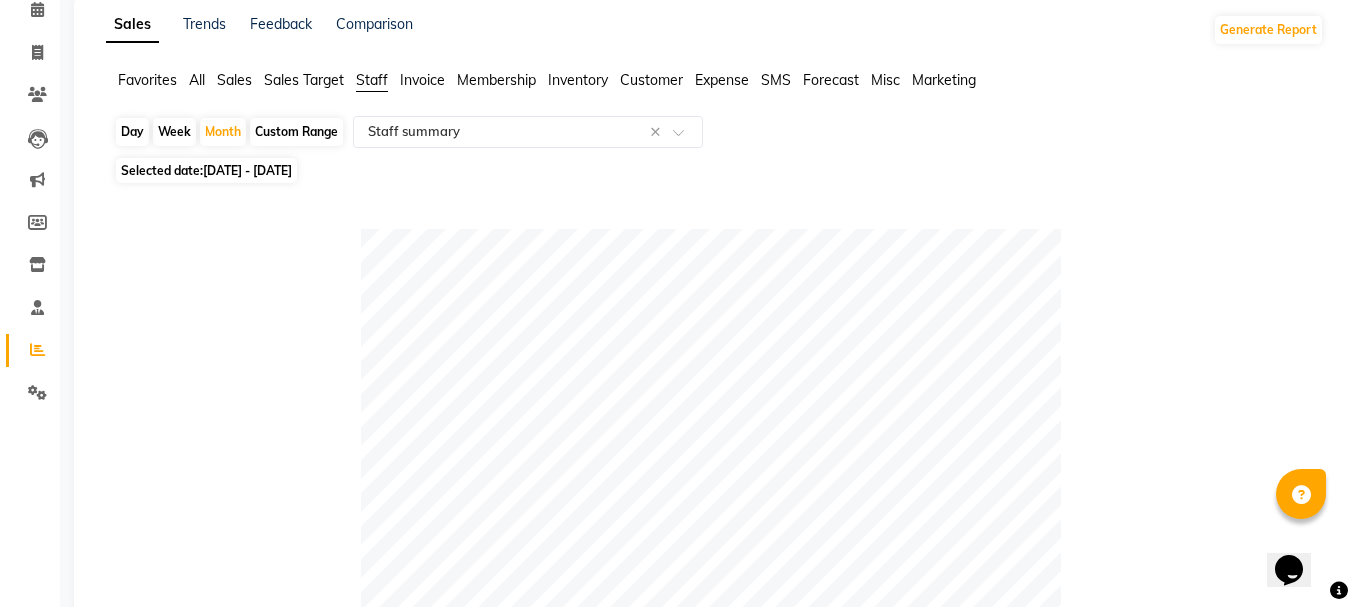 scroll, scrollTop: 59, scrollLeft: 0, axis: vertical 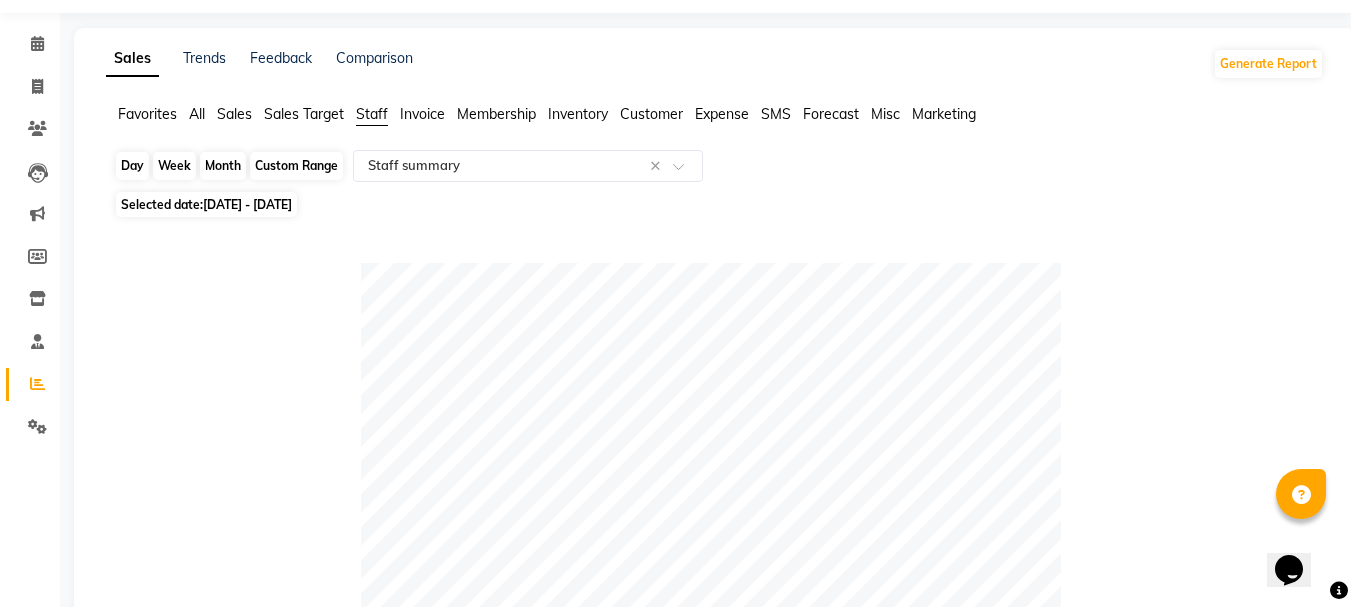 click on "Month" 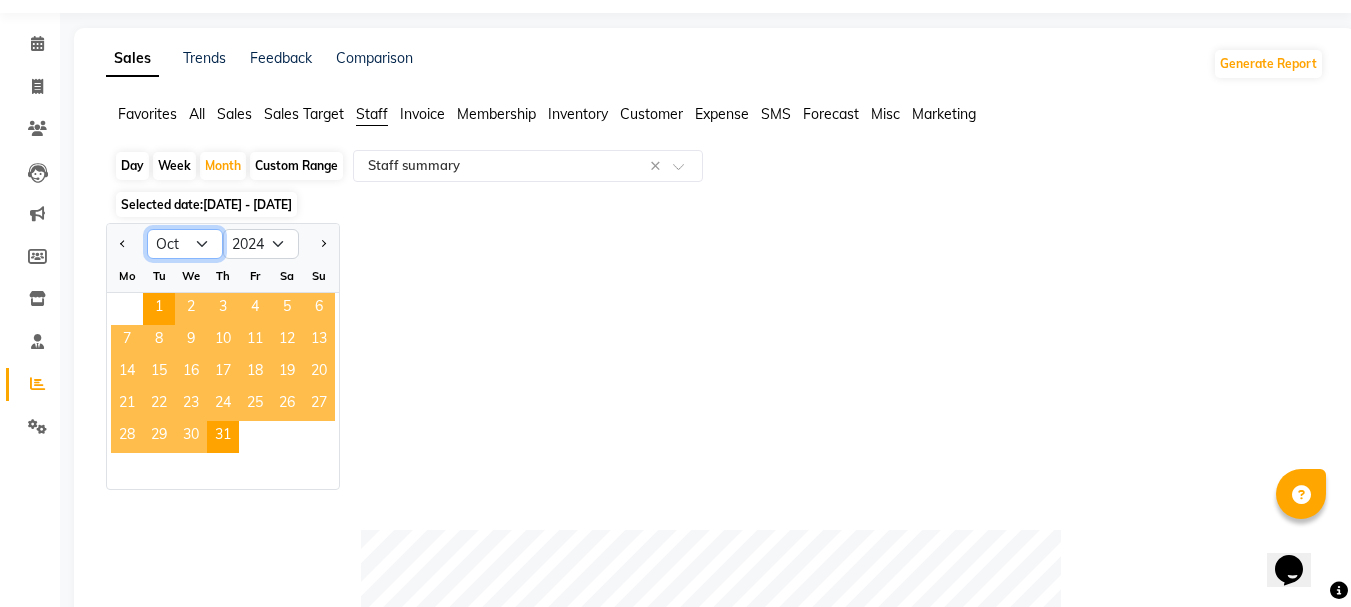 click on "Jan Feb Mar Apr May Jun Jul Aug Sep Oct Nov Dec" 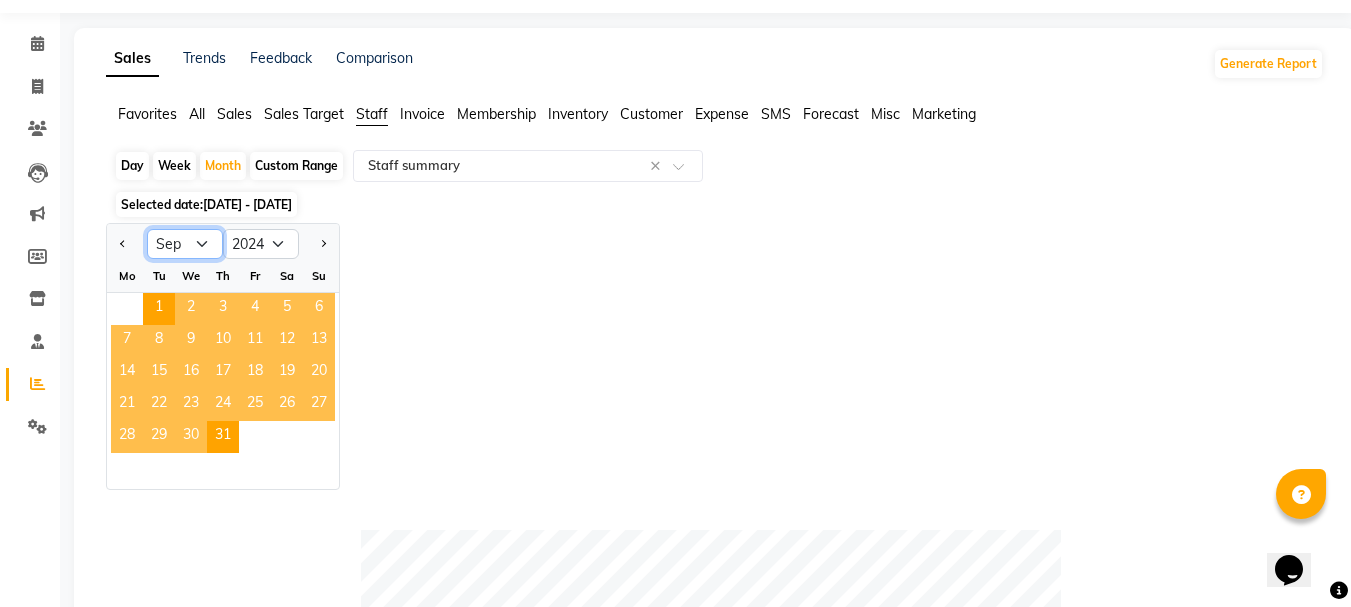 click on "Jan Feb Mar Apr May Jun Jul Aug Sep Oct Nov Dec" 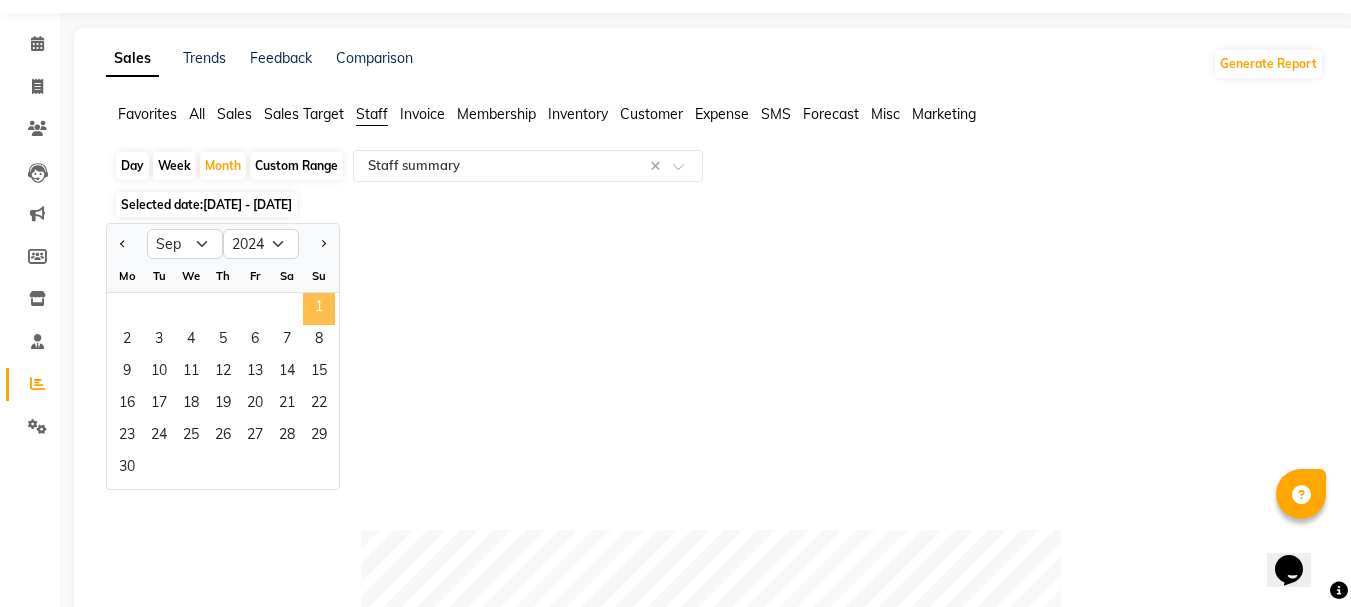 click on "1" 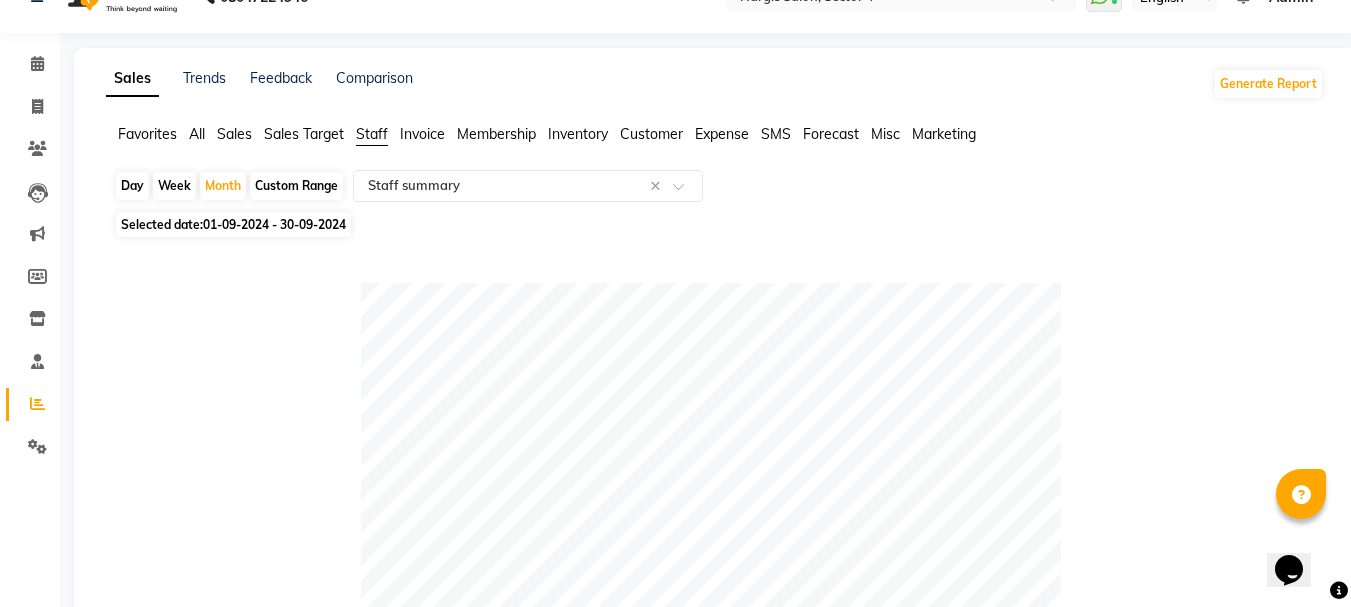 scroll, scrollTop: 0, scrollLeft: 0, axis: both 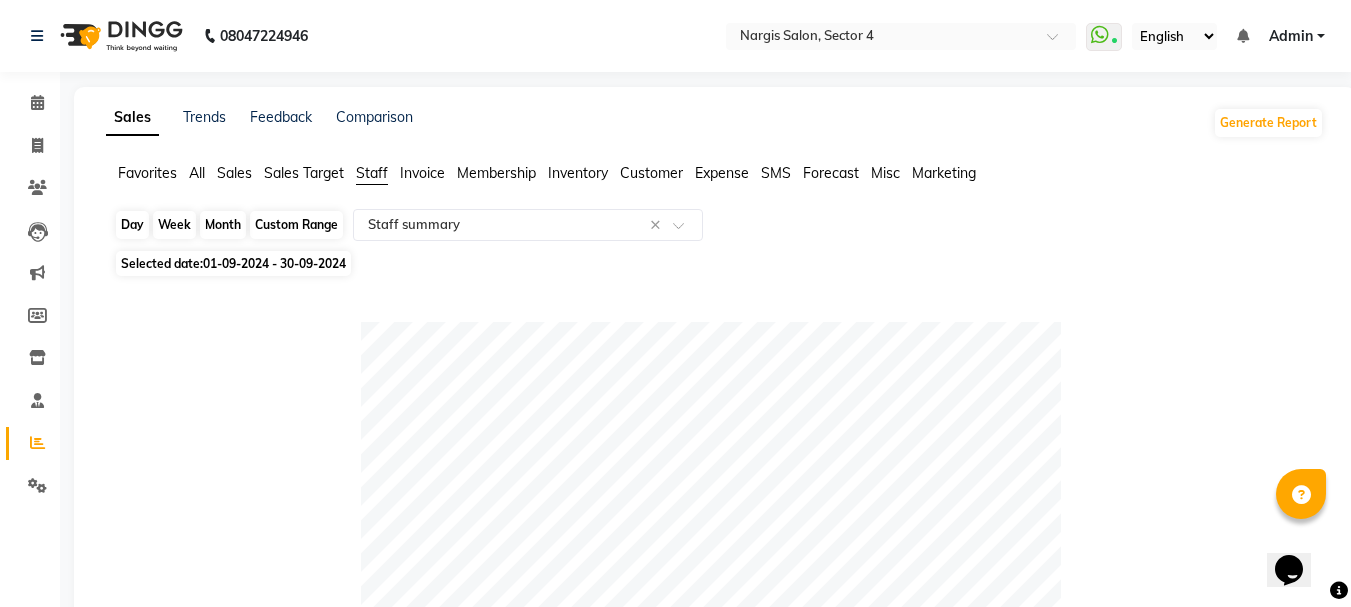 click on "Month" 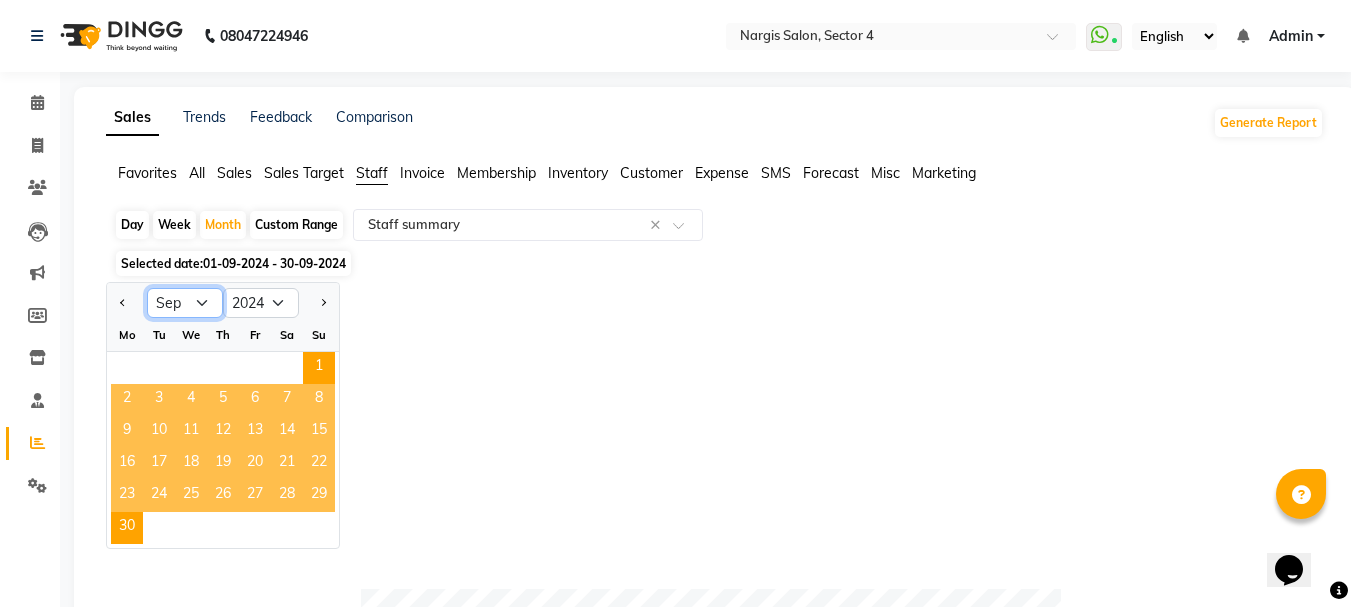 click on "Jan Feb Mar Apr May Jun Jul Aug Sep Oct Nov Dec" 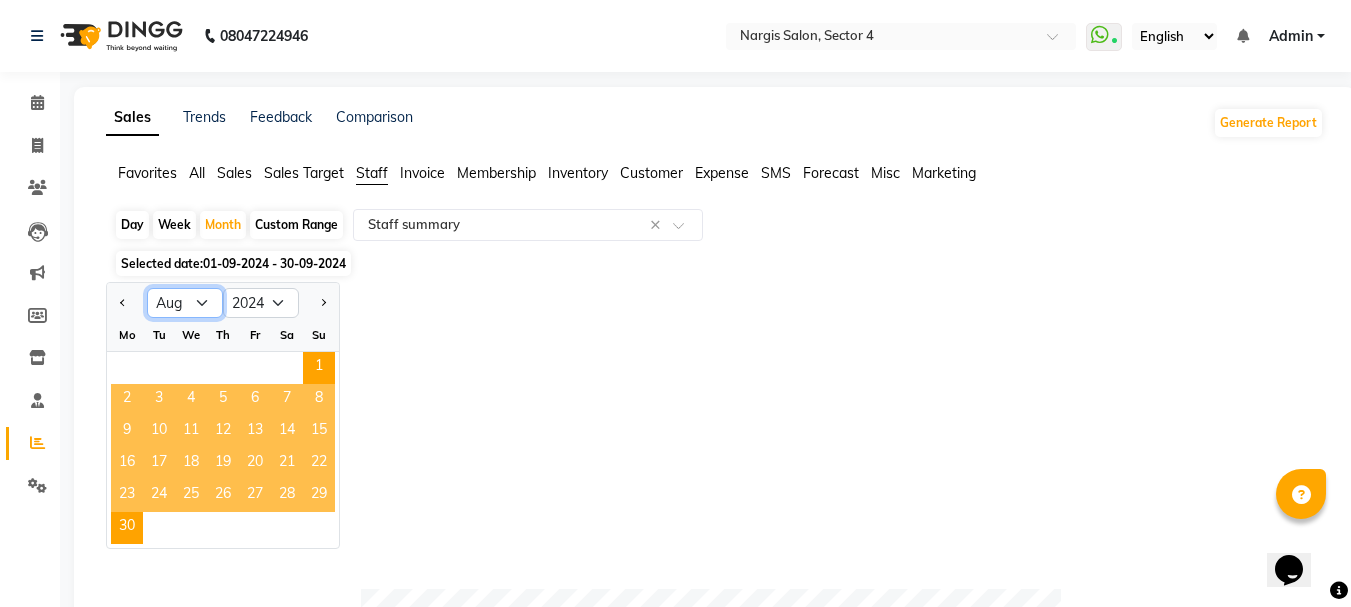 click on "Jan Feb Mar Apr May Jun Jul Aug Sep Oct Nov Dec" 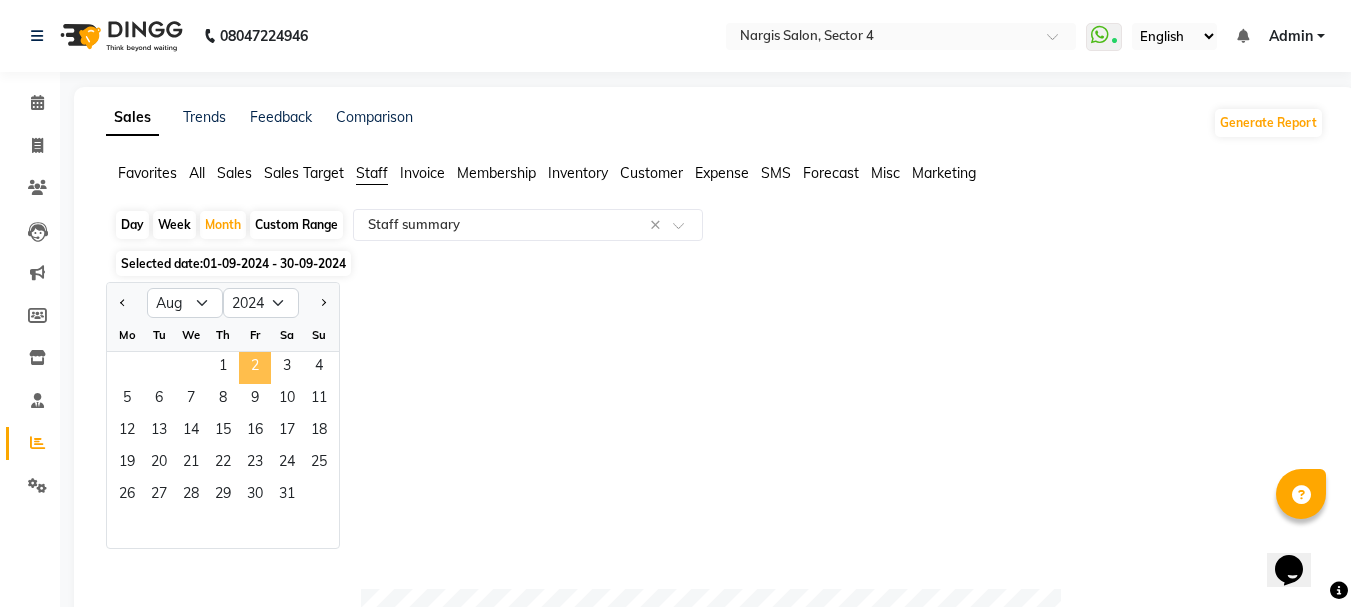 click on "2" 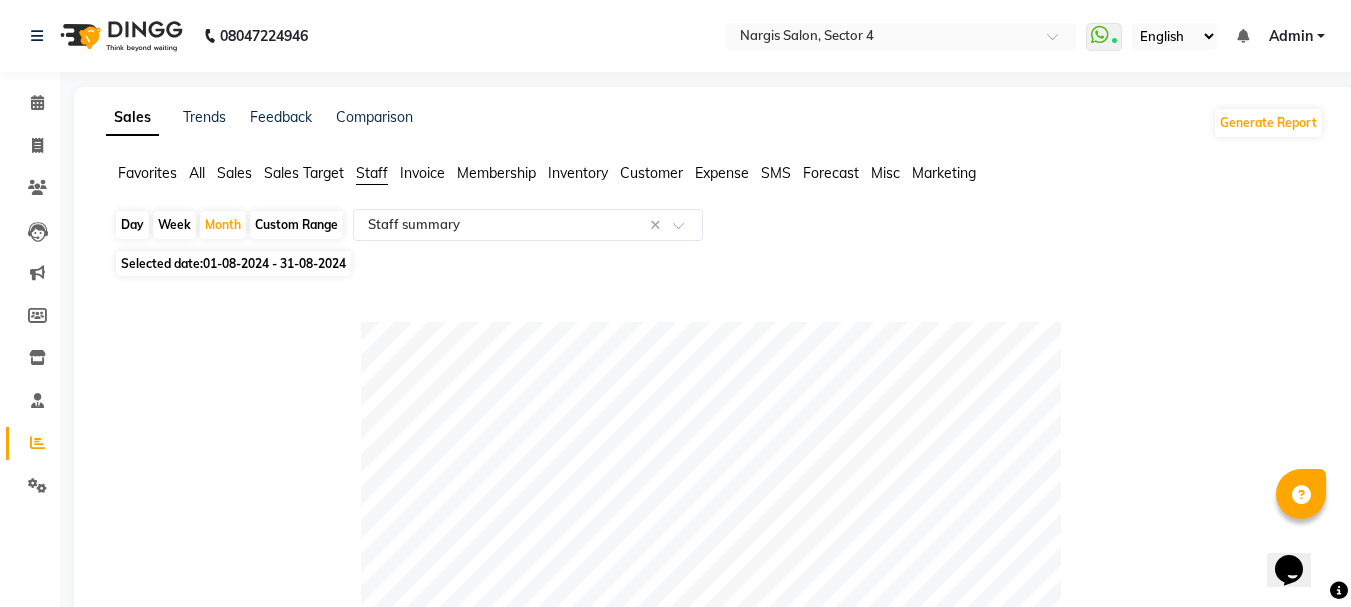 click 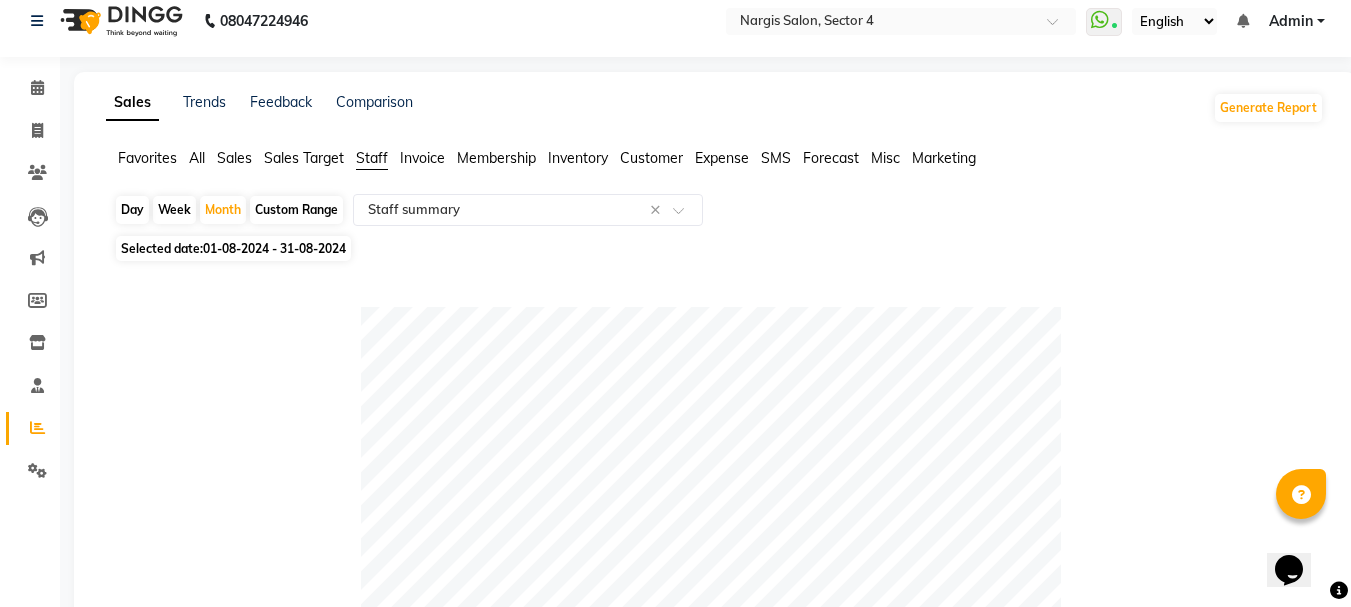 scroll, scrollTop: 0, scrollLeft: 0, axis: both 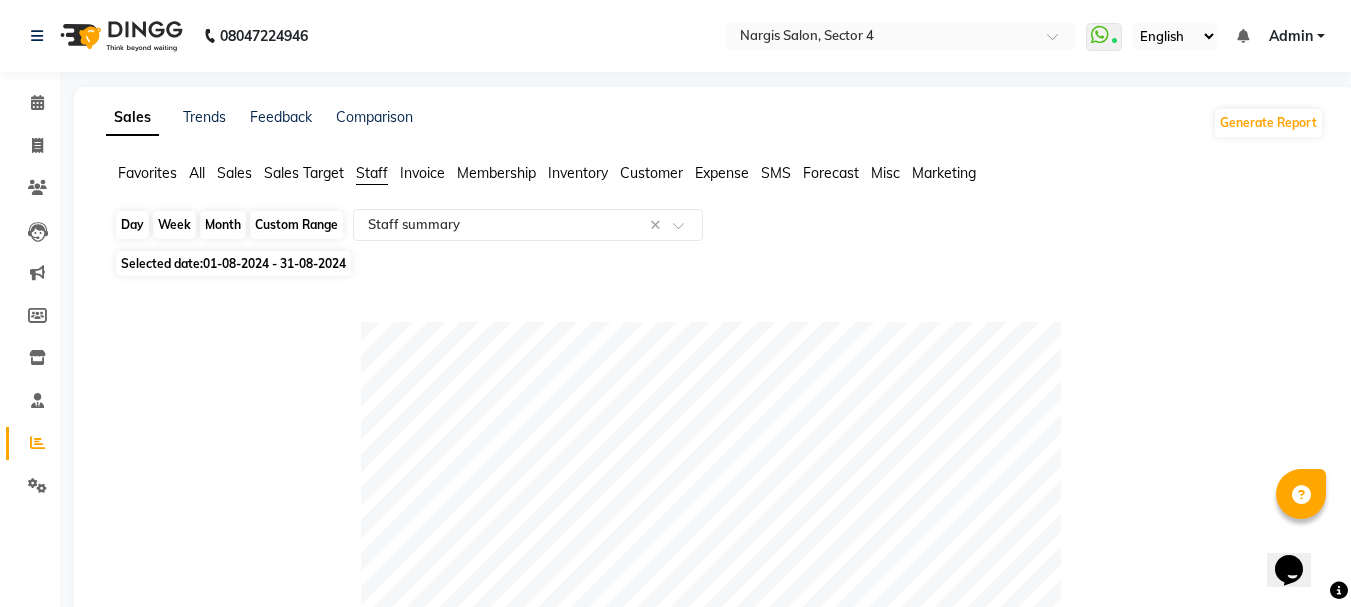click on "Month" 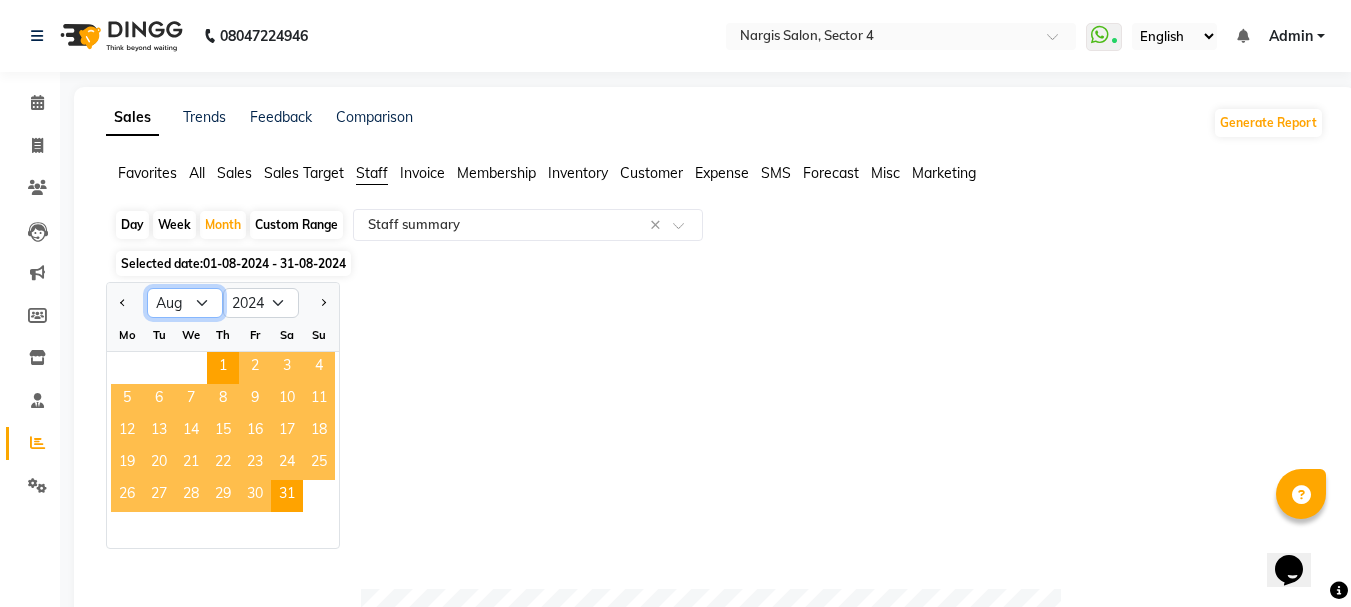 click on "Jan Feb Mar Apr May Jun Jul Aug Sep Oct Nov Dec" 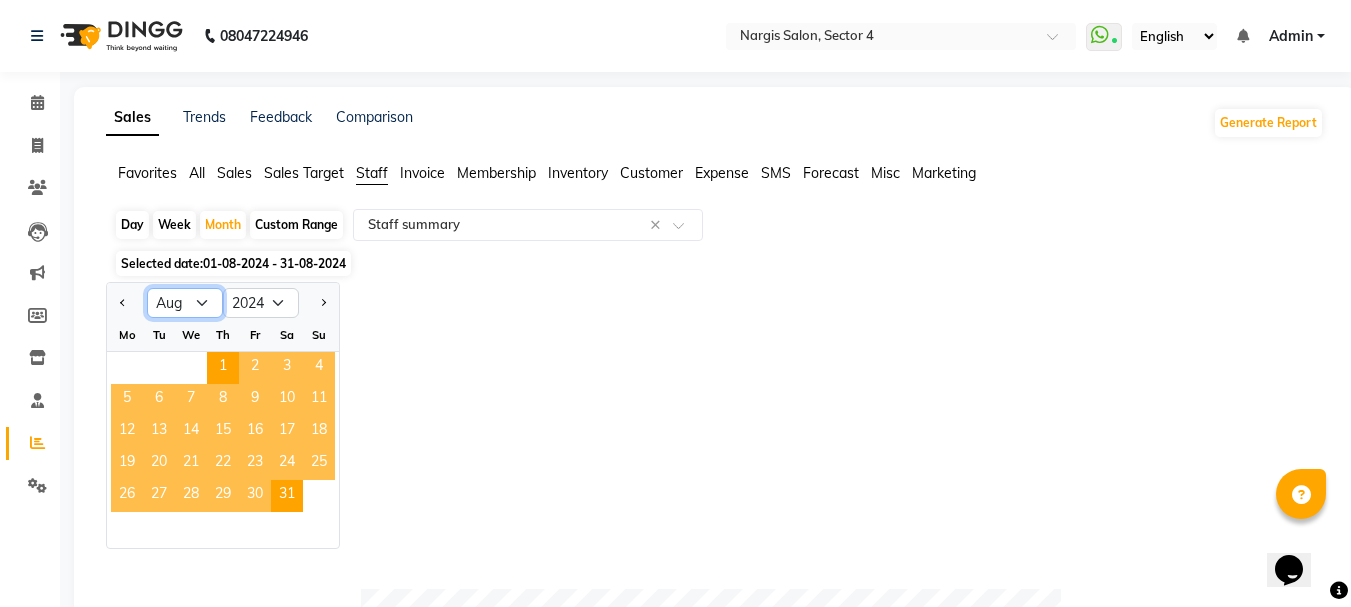 select on "7" 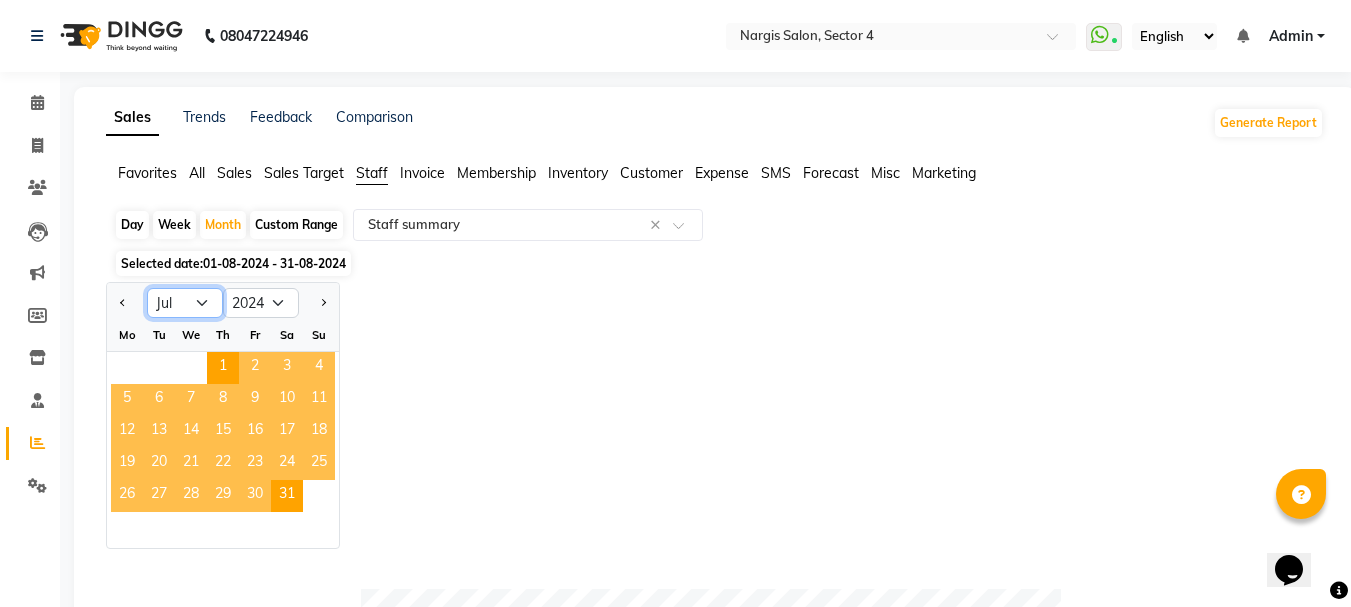 click on "Jan Feb Mar Apr May Jun Jul Aug Sep Oct Nov Dec" 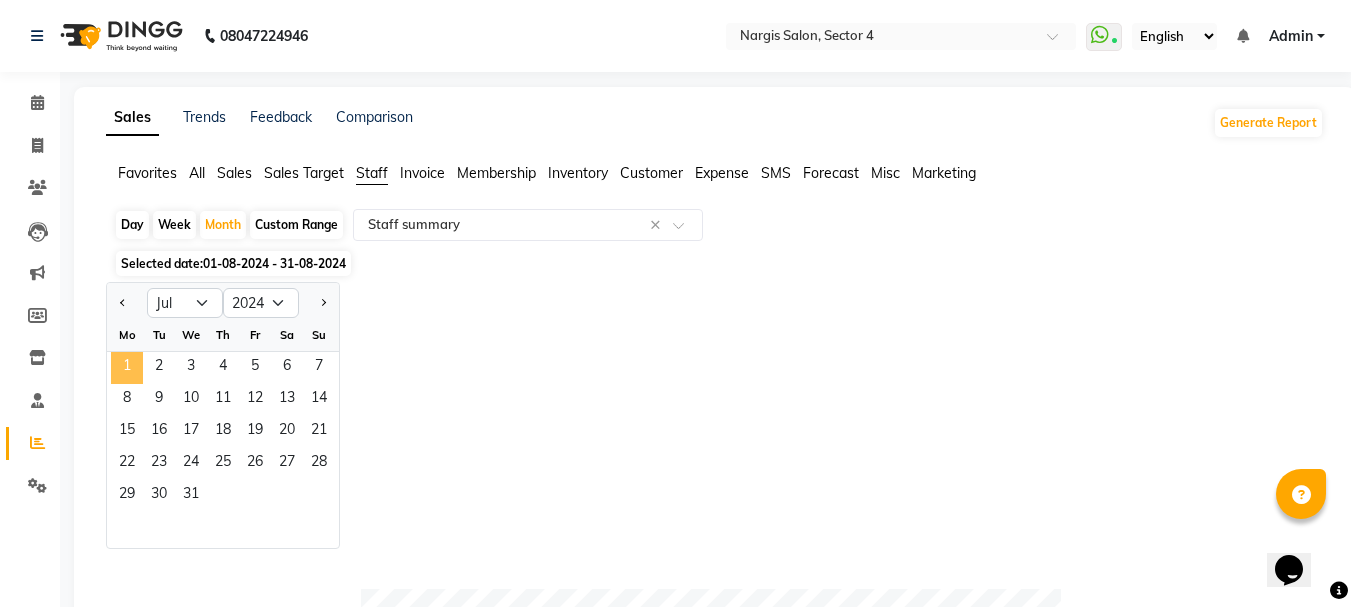 click on "1" 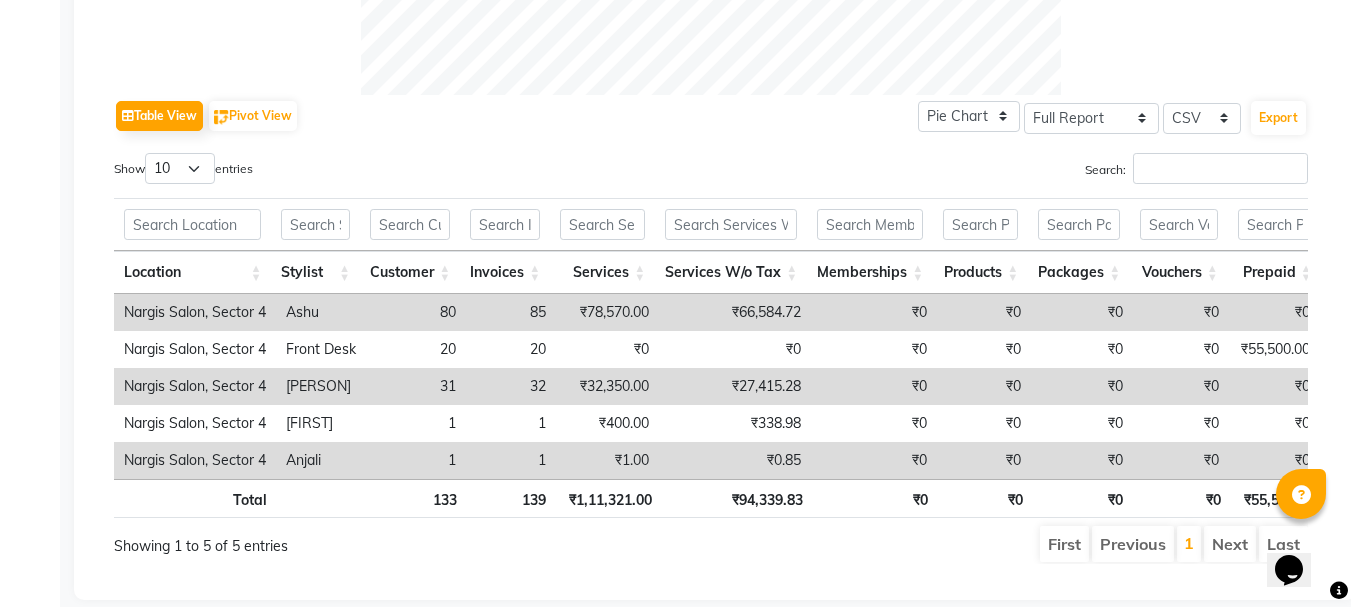 scroll, scrollTop: 980, scrollLeft: 0, axis: vertical 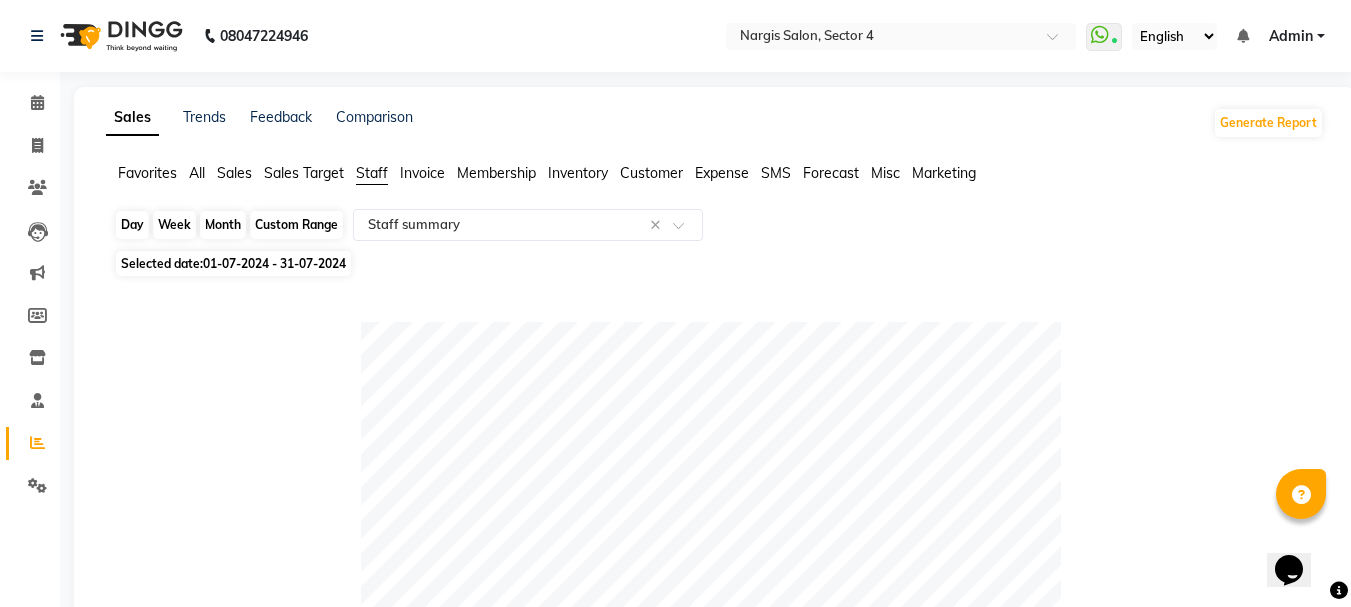 click on "Month" 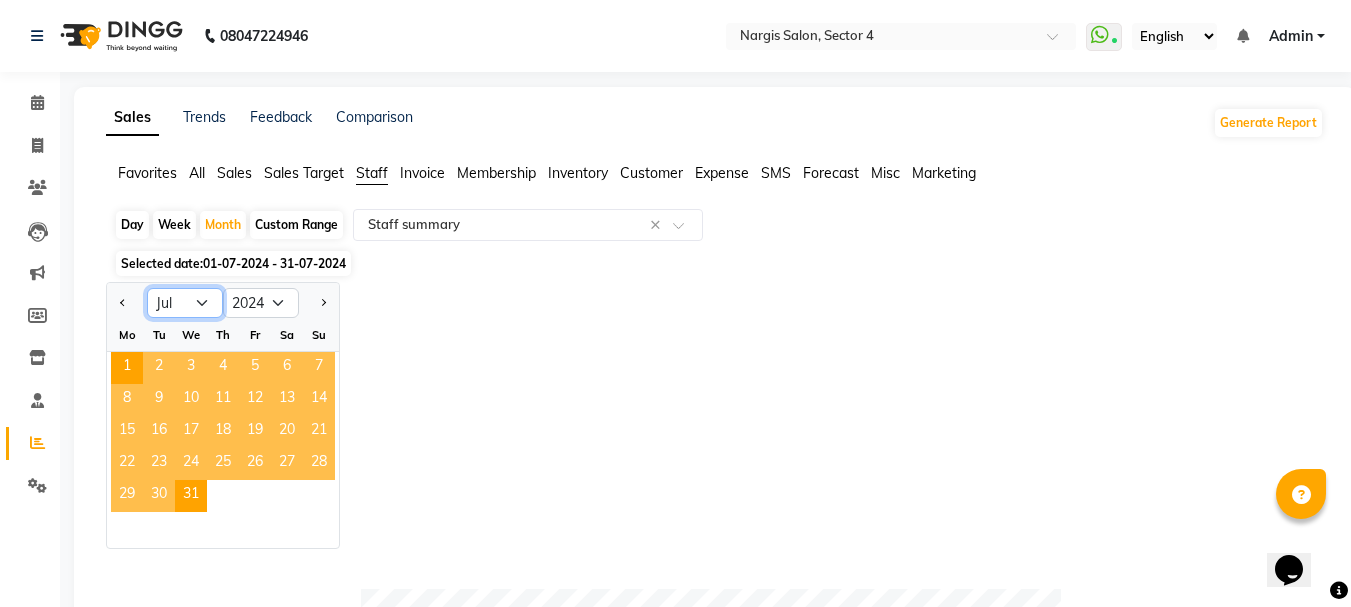 click on "Jan Feb Mar Apr May Jun Jul Aug Sep Oct Nov Dec" 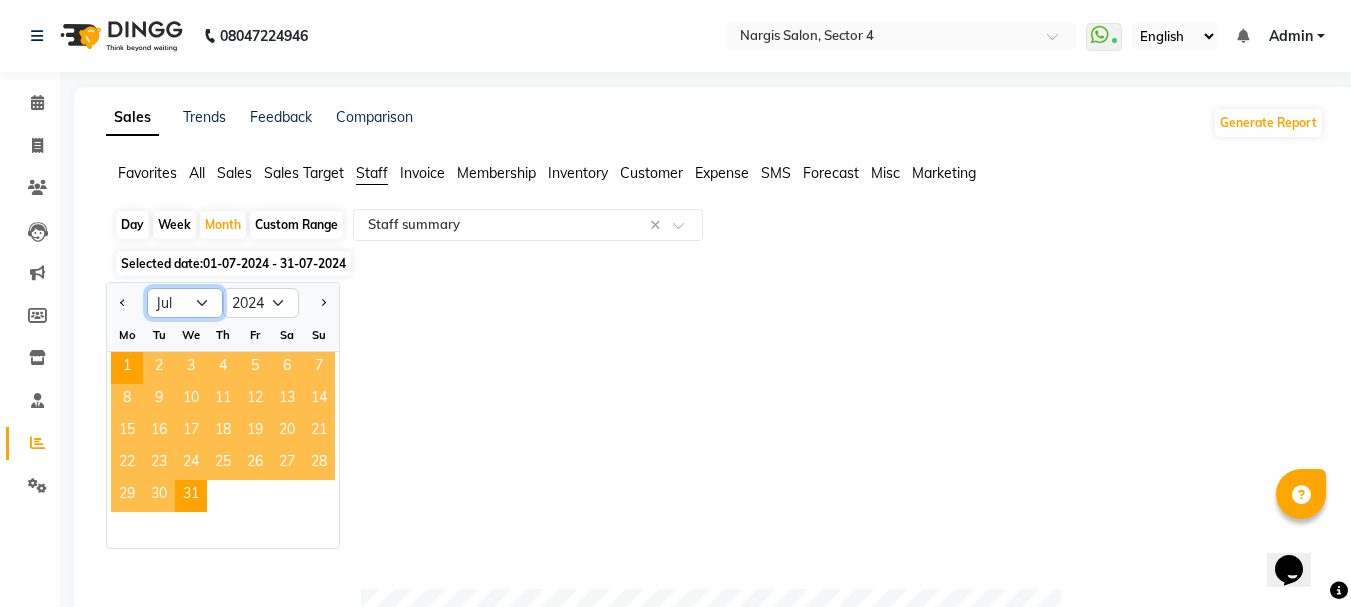 select on "6" 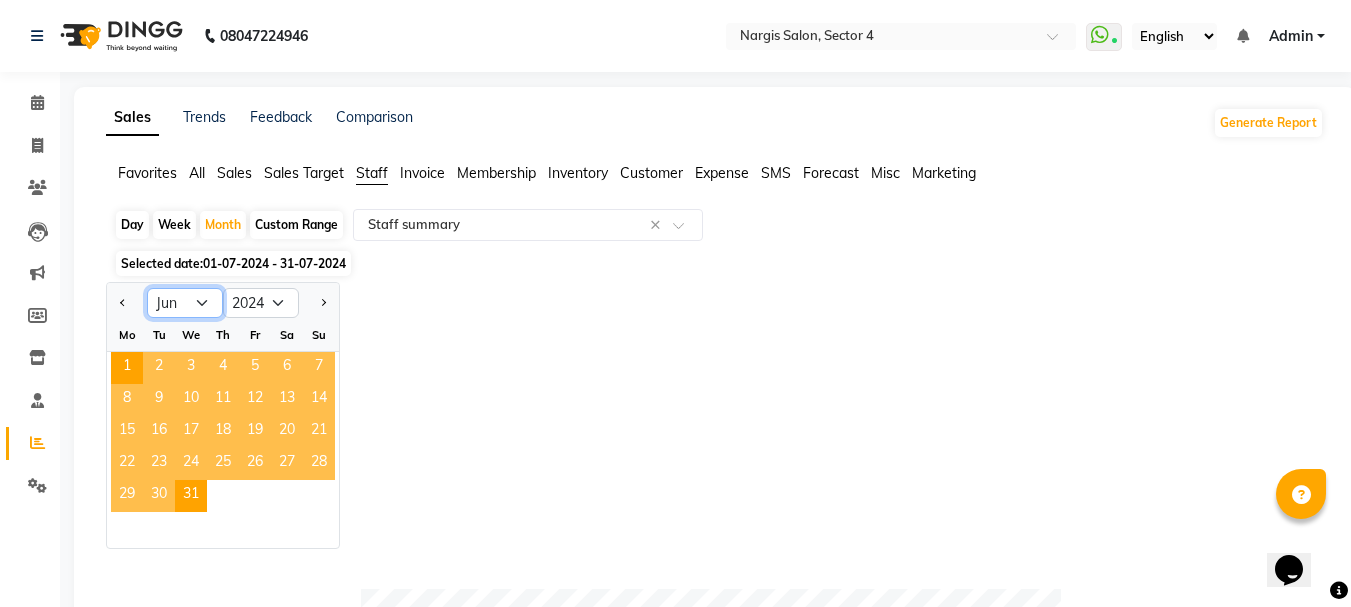 click on "Jan Feb Mar Apr May Jun Jul Aug Sep Oct Nov Dec" 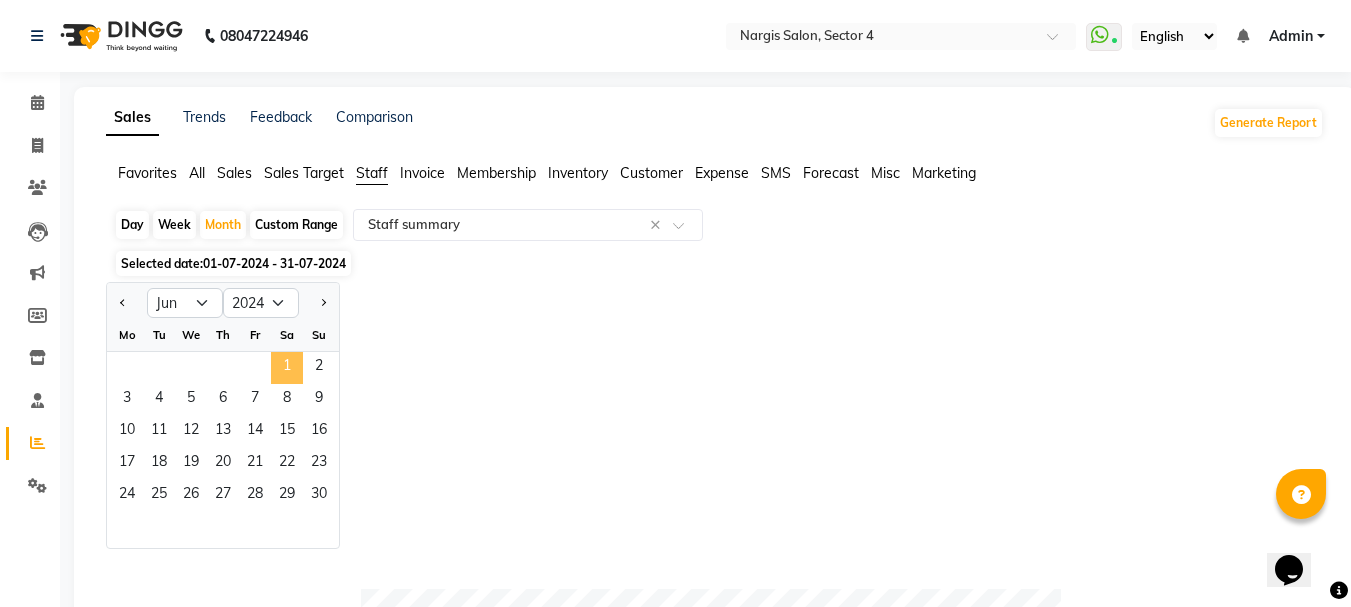 click on "1" 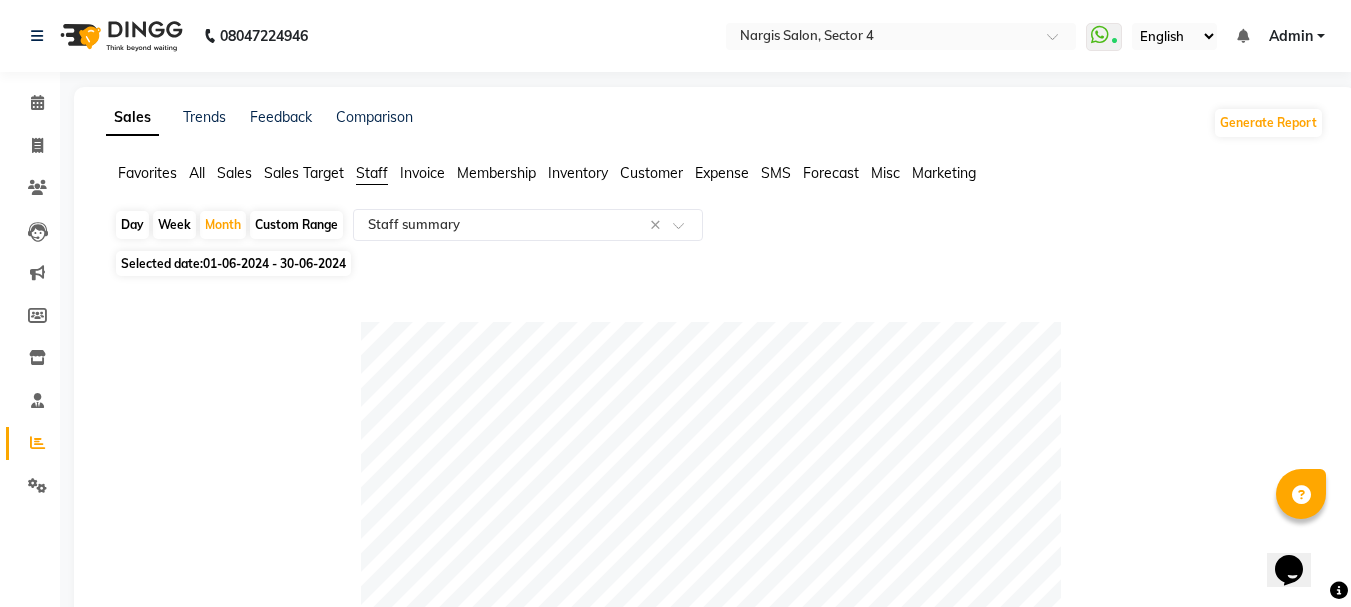 scroll, scrollTop: 906, scrollLeft: 0, axis: vertical 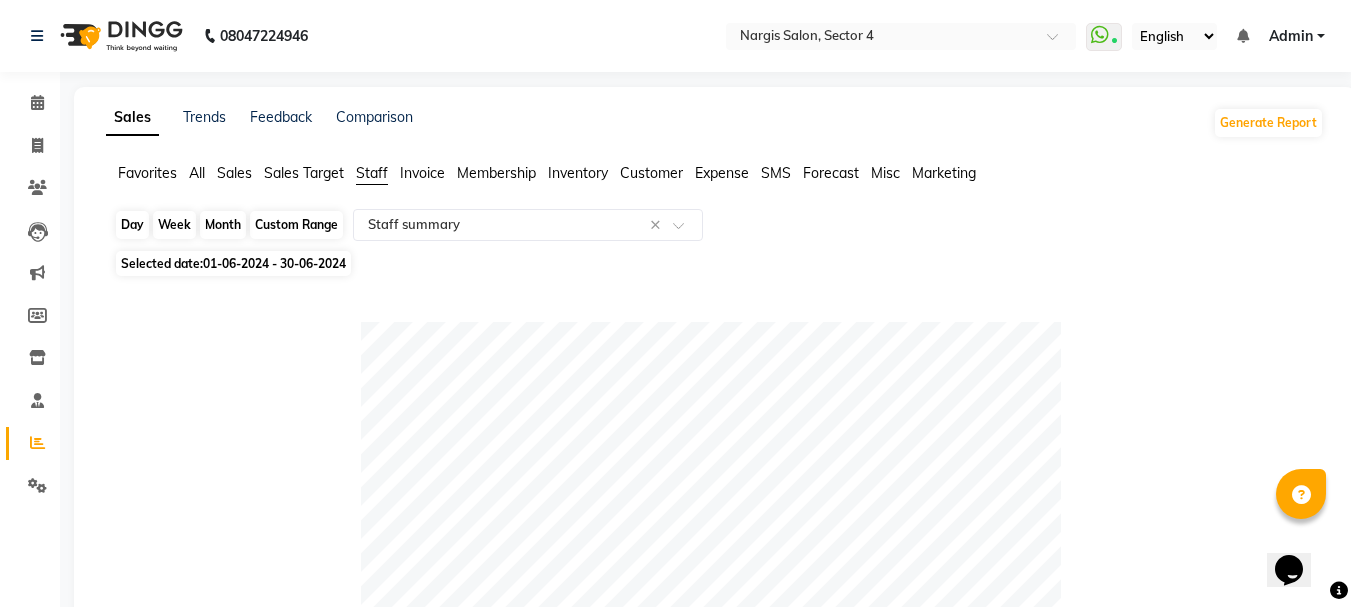 click on "Month" 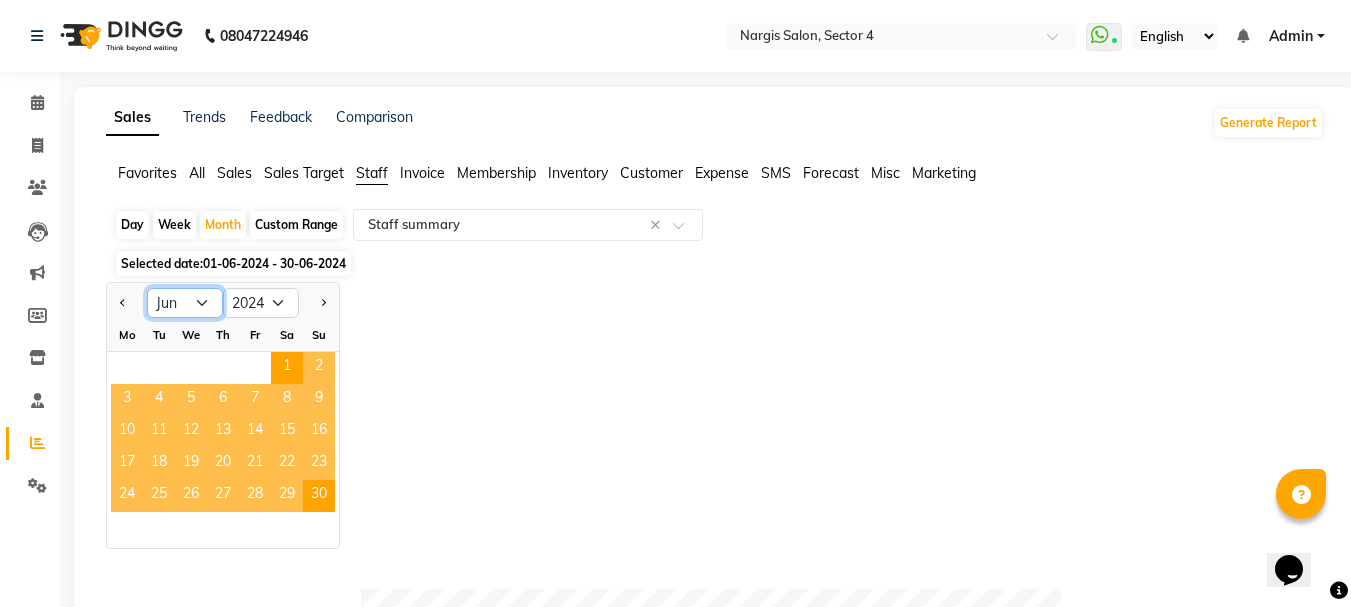 click on "Jan Feb Mar Apr May Jun Jul Aug Sep Oct Nov Dec" 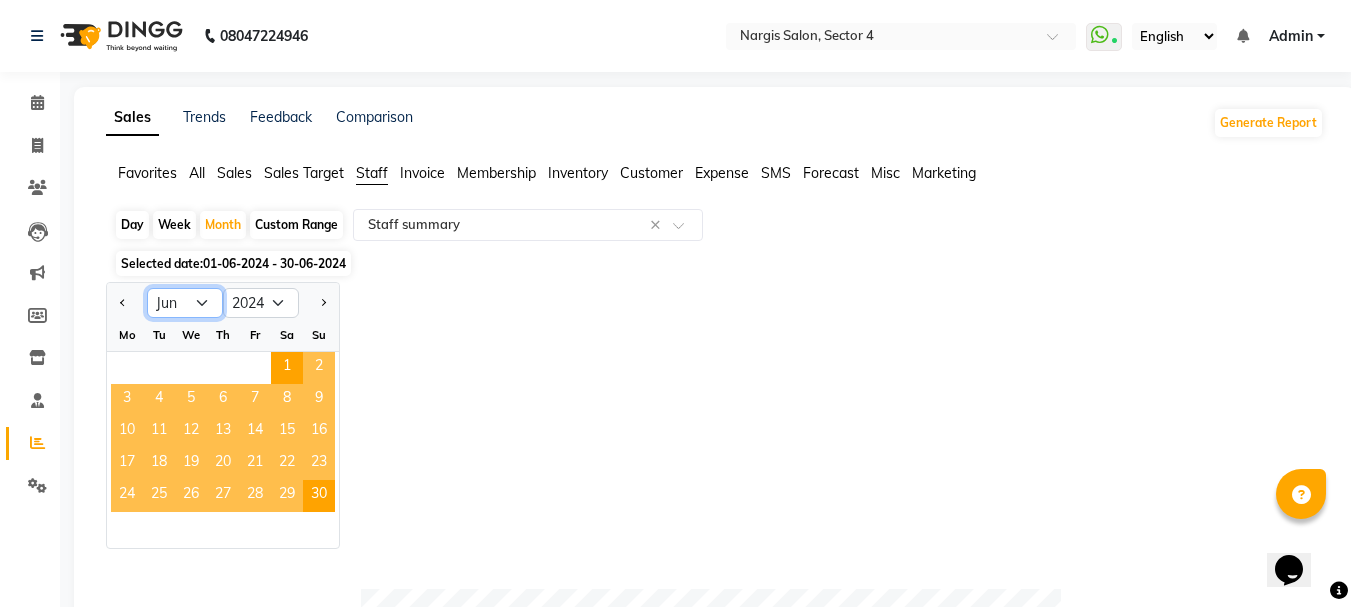 select on "5" 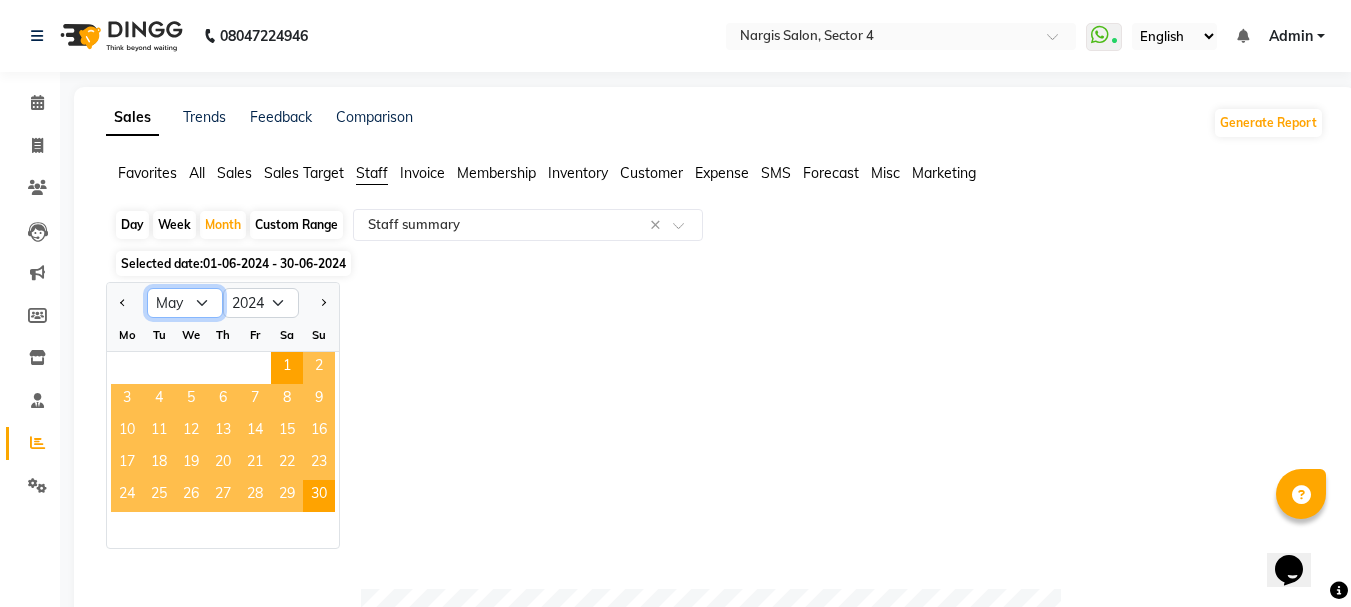 click on "Jan Feb Mar Apr May Jun Jul Aug Sep Oct Nov Dec" 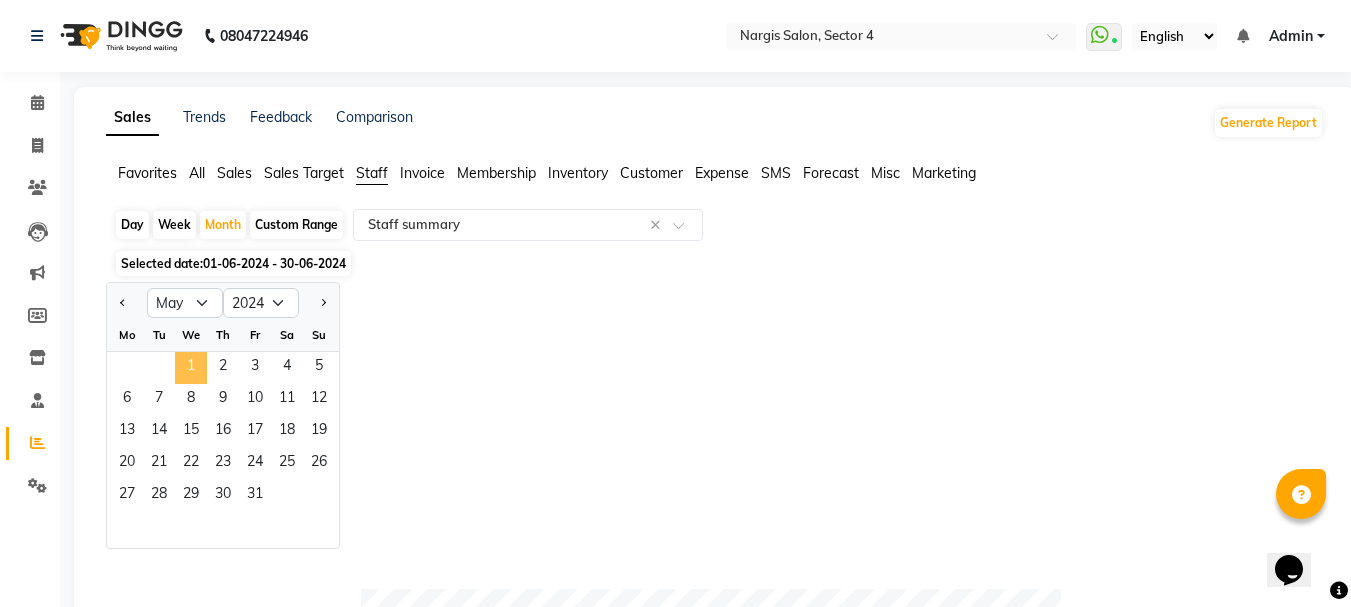 click on "1" 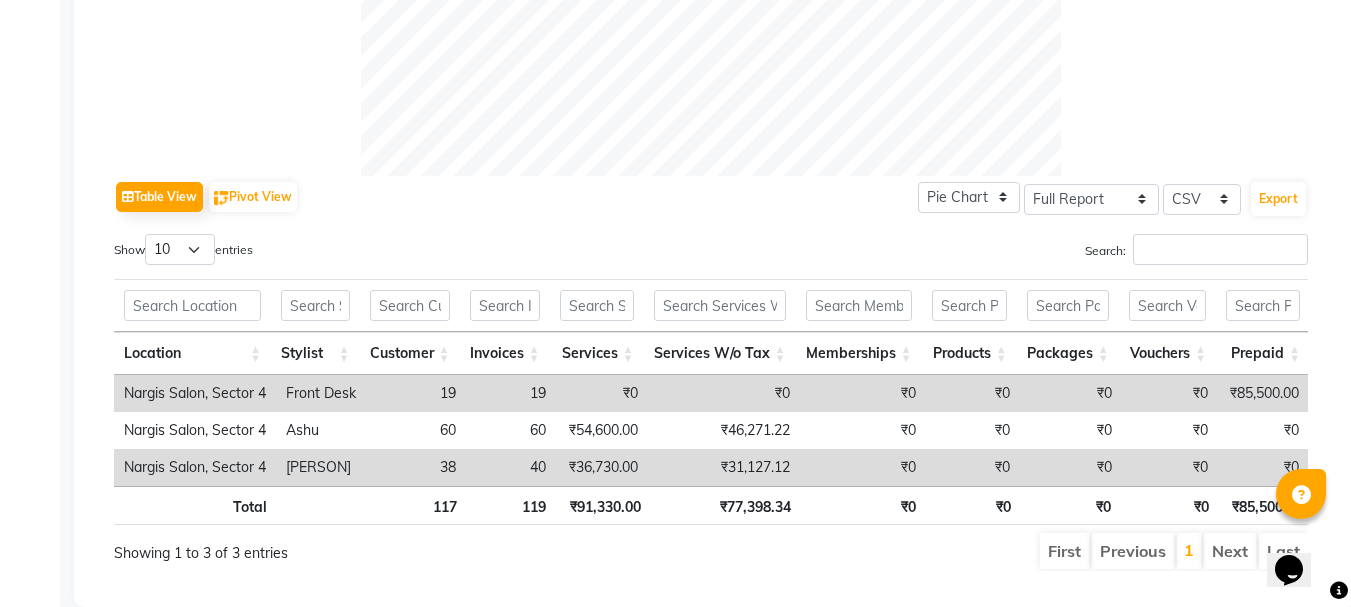 scroll, scrollTop: 906, scrollLeft: 0, axis: vertical 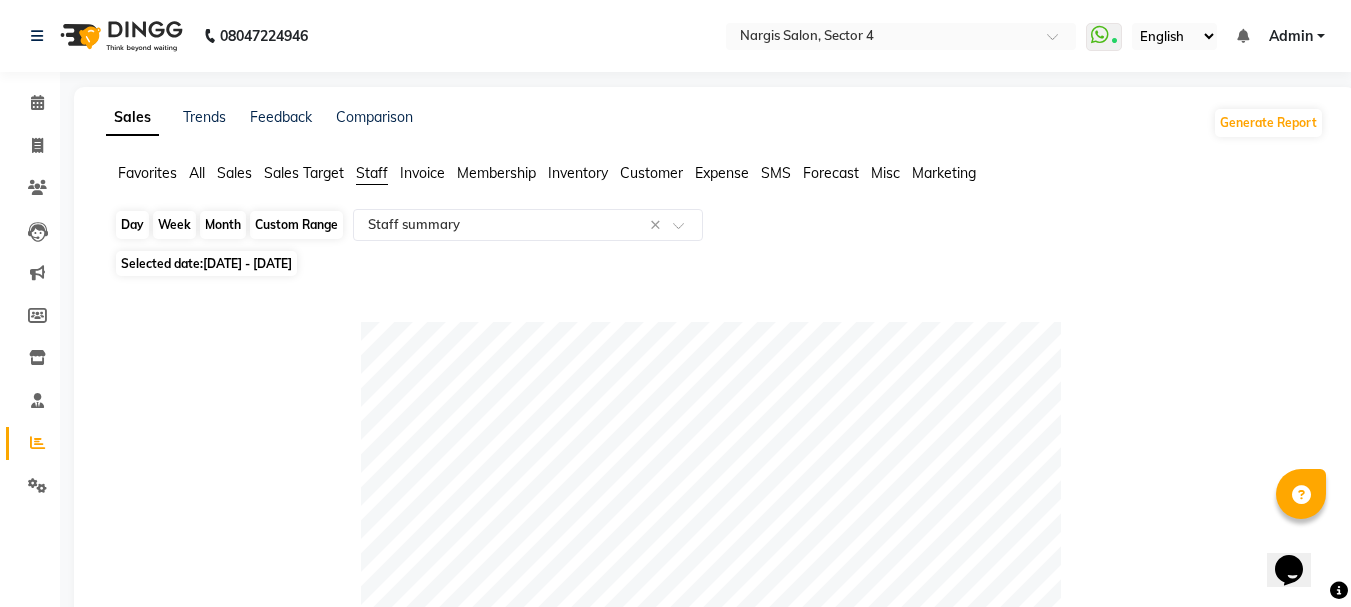 click on "Month" 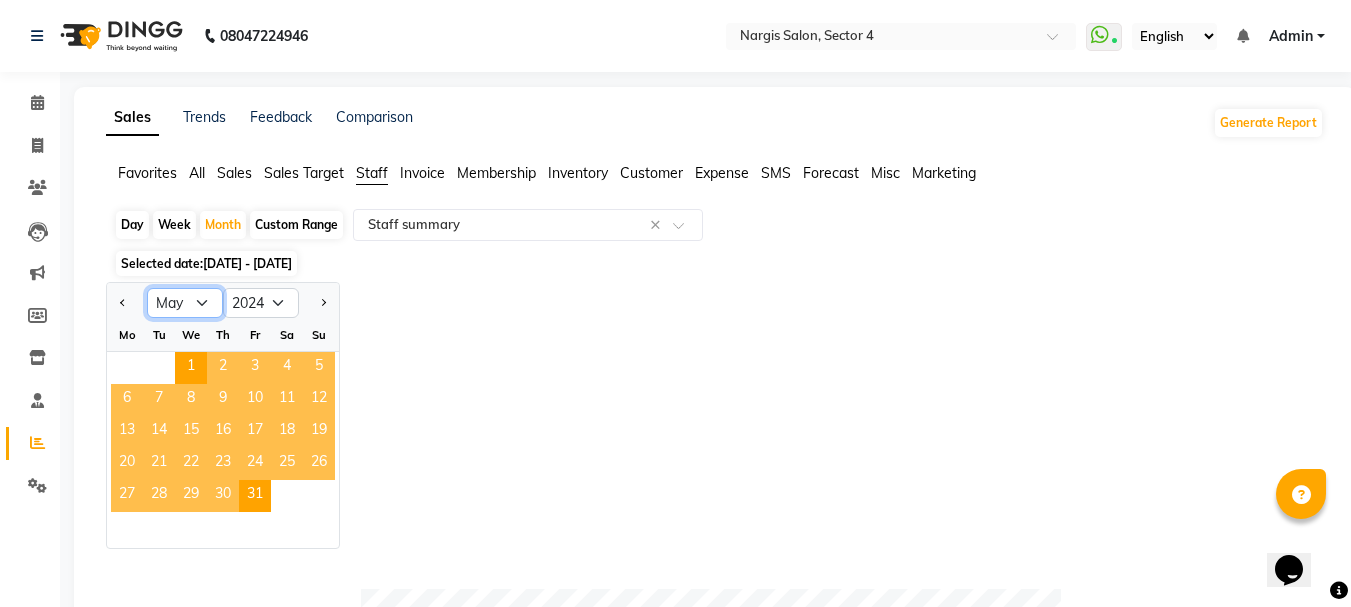 click on "Jan Feb Mar Apr May Jun Jul Aug Sep Oct Nov Dec" 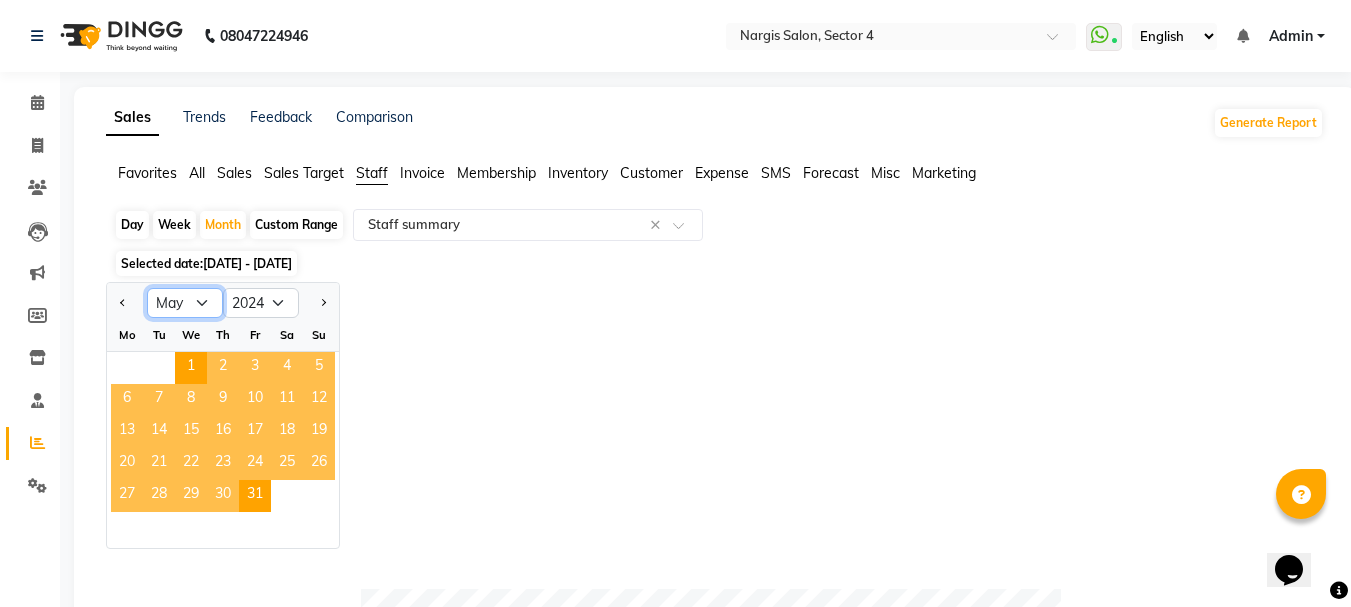 select on "4" 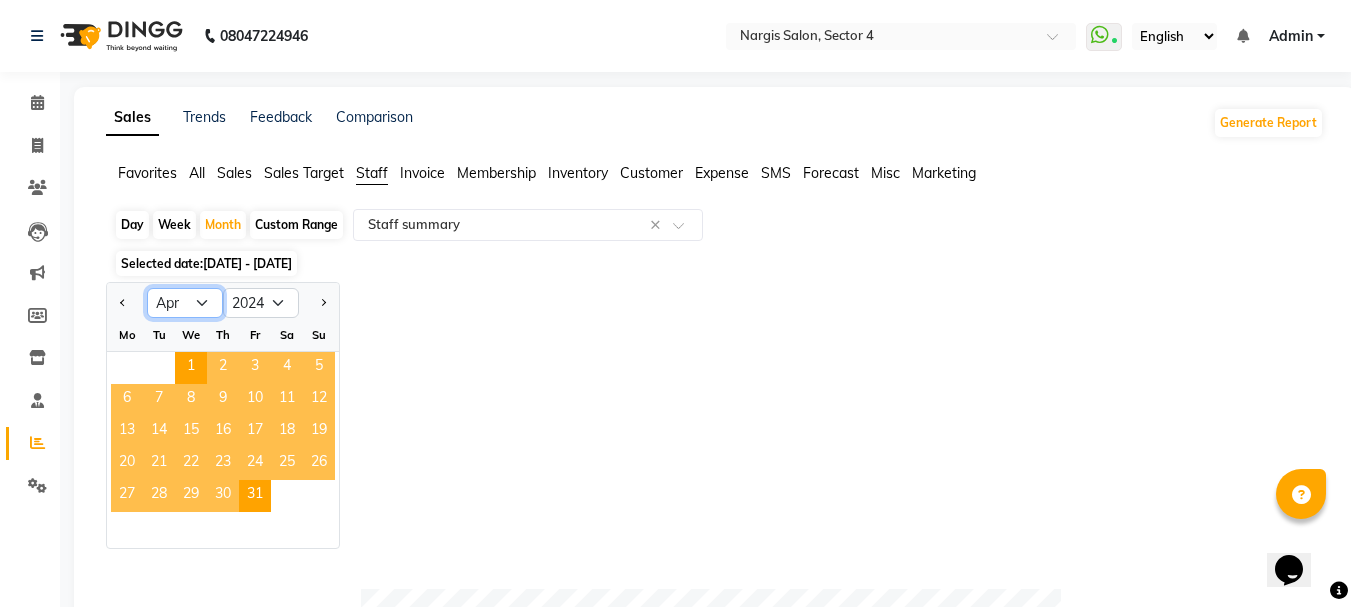 click on "Jan Feb Mar Apr May Jun Jul Aug Sep Oct Nov Dec" 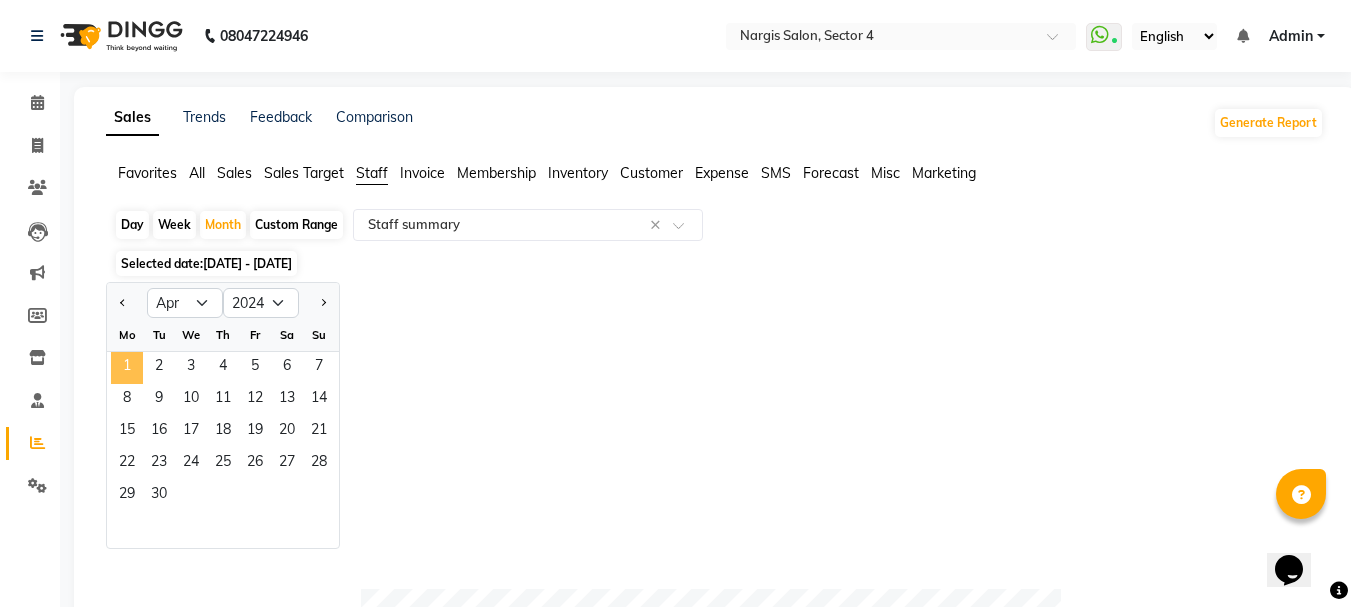 click on "1" 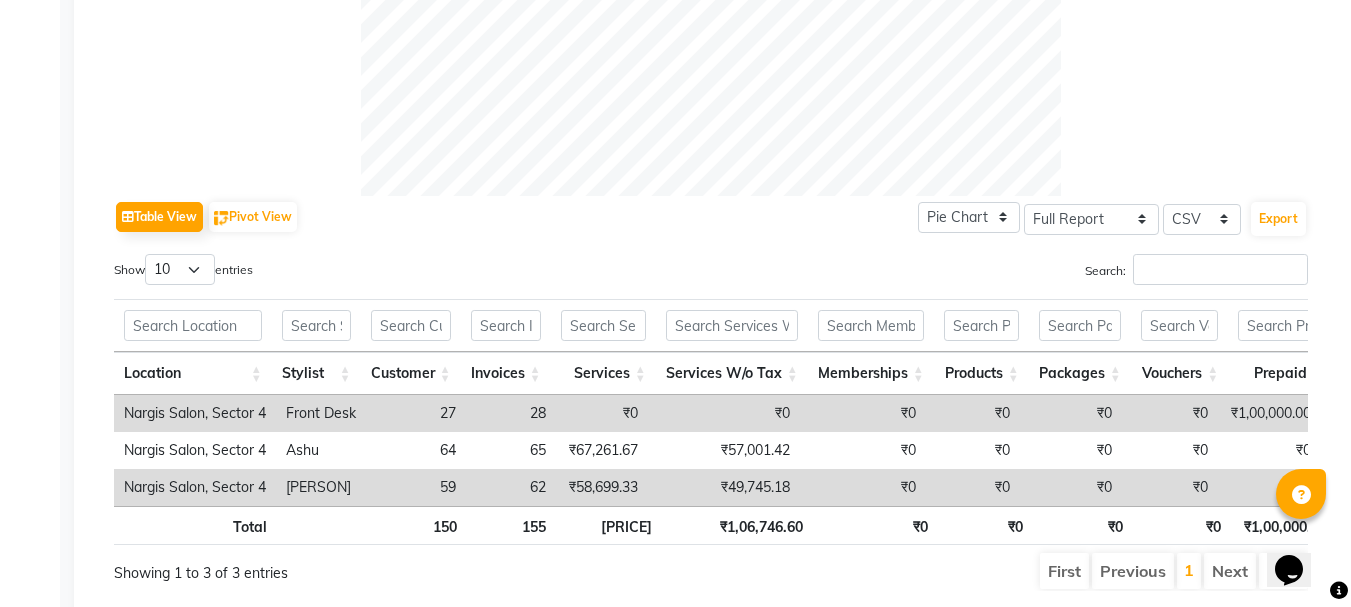 scroll, scrollTop: 906, scrollLeft: 0, axis: vertical 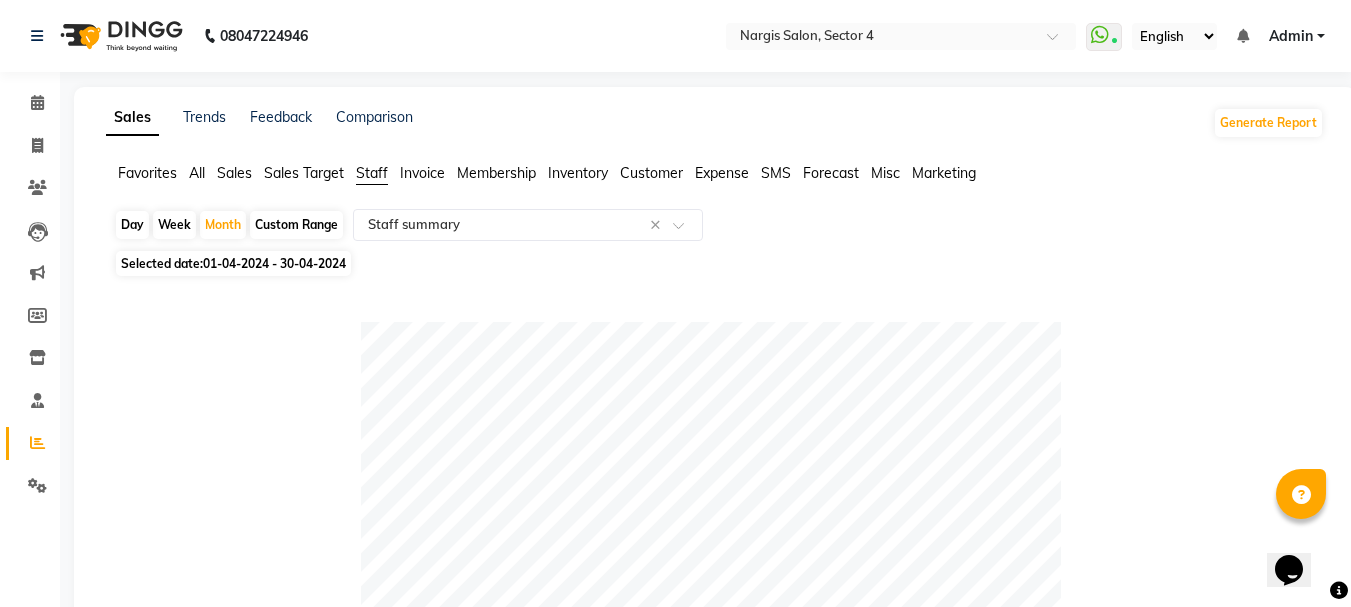 click on "01-04-2024 - 30-04-2024" 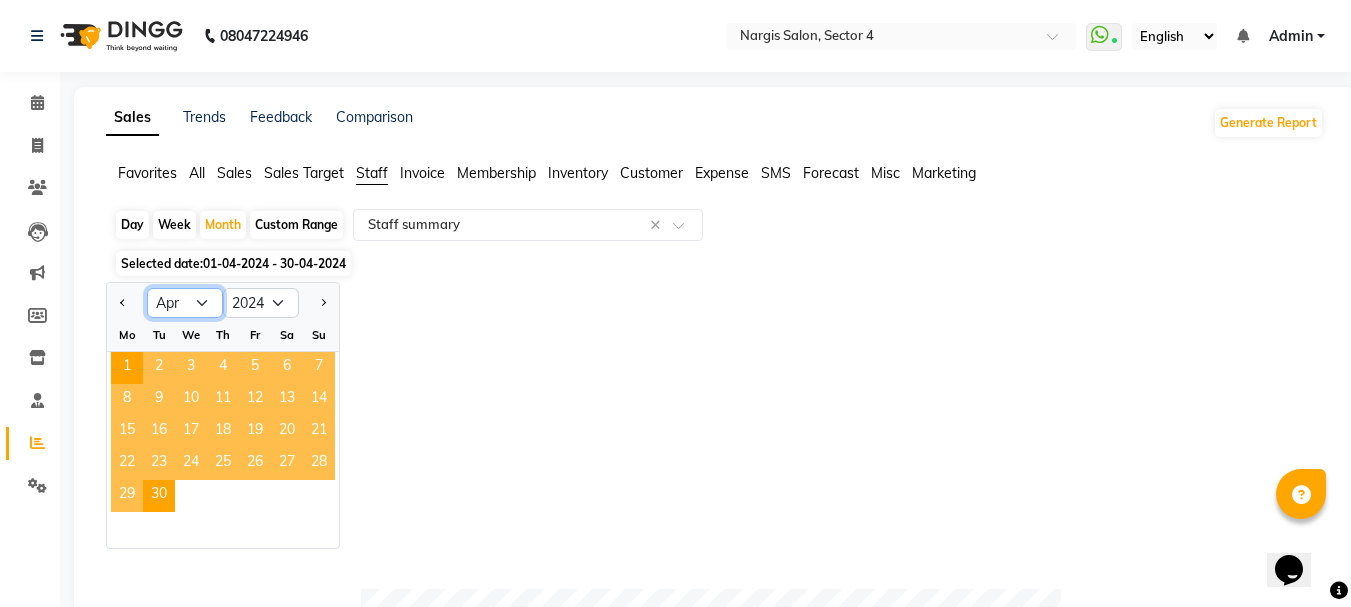 click on "Jan Feb Mar Apr May Jun Jul Aug Sep Oct Nov Dec" 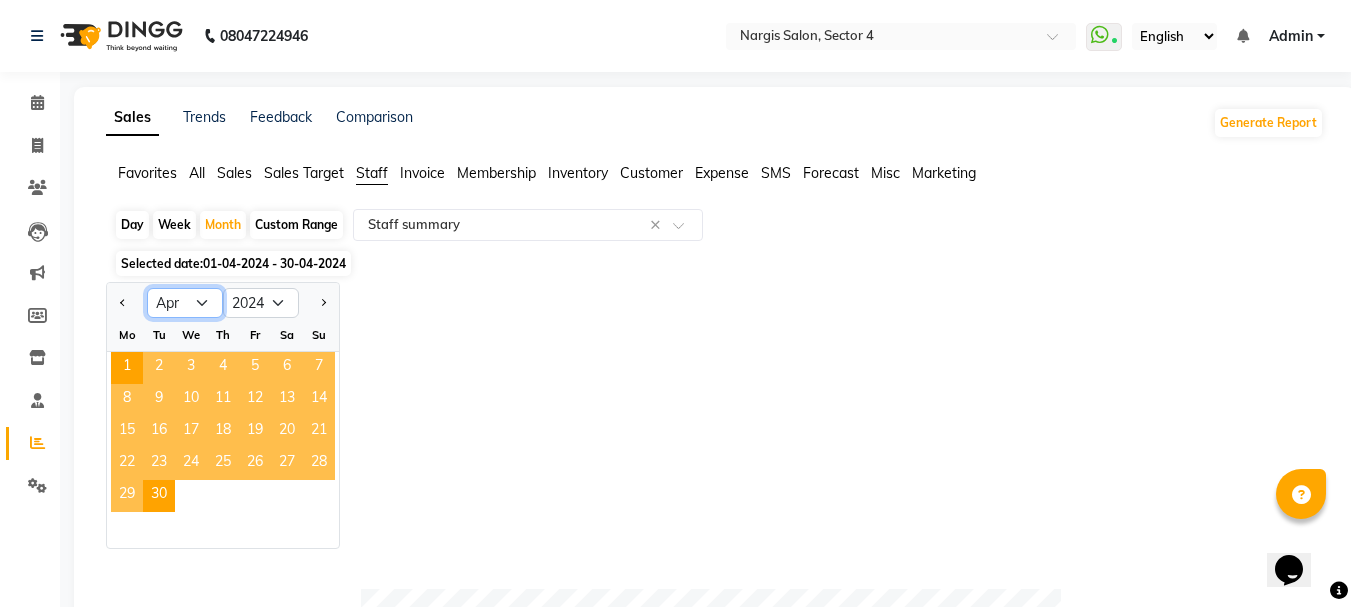 select on "3" 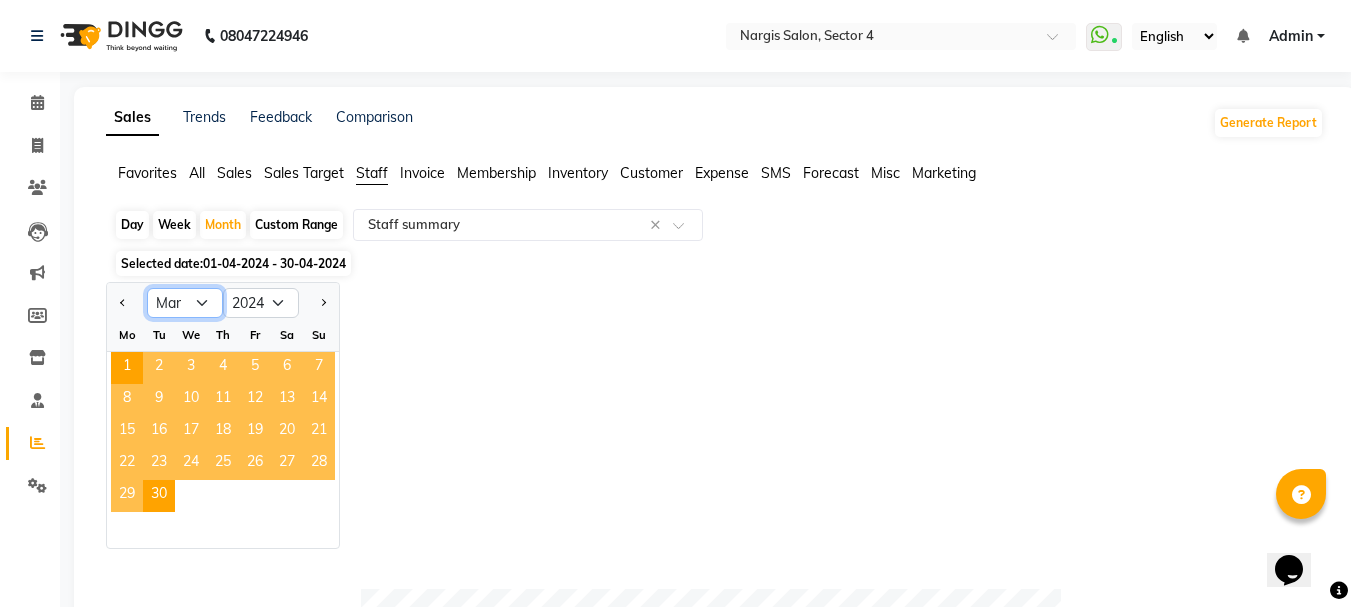 click on "Jan Feb Mar Apr May Jun Jul Aug Sep Oct Nov Dec" 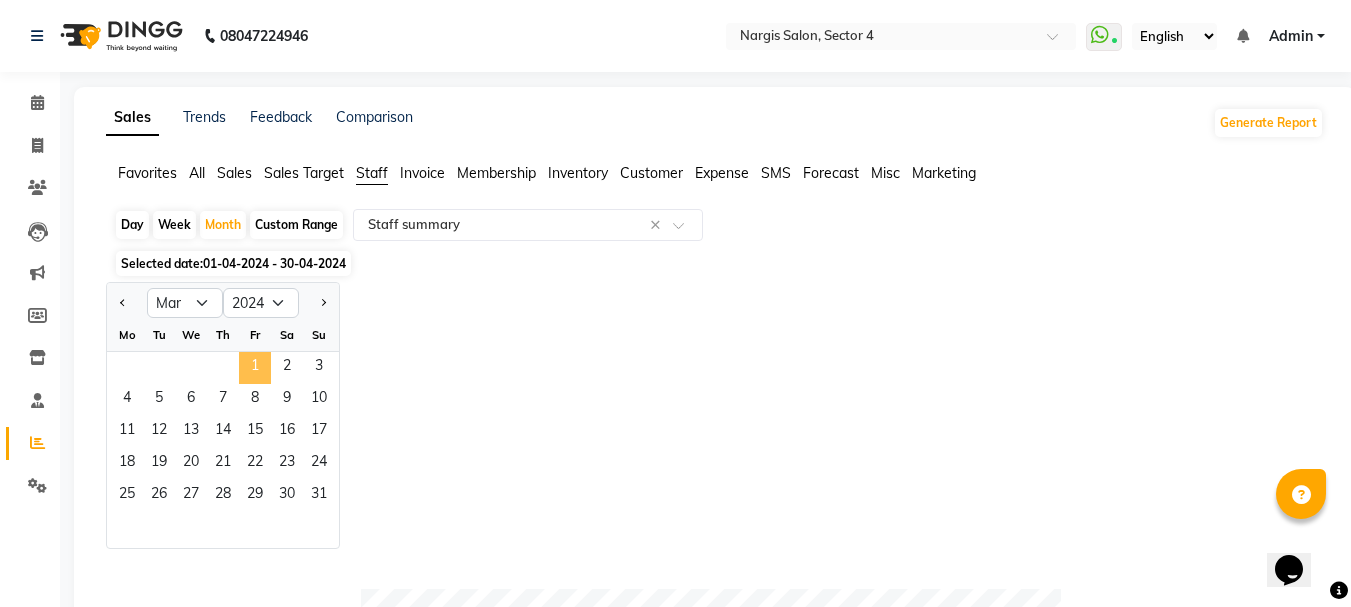 click on "1" 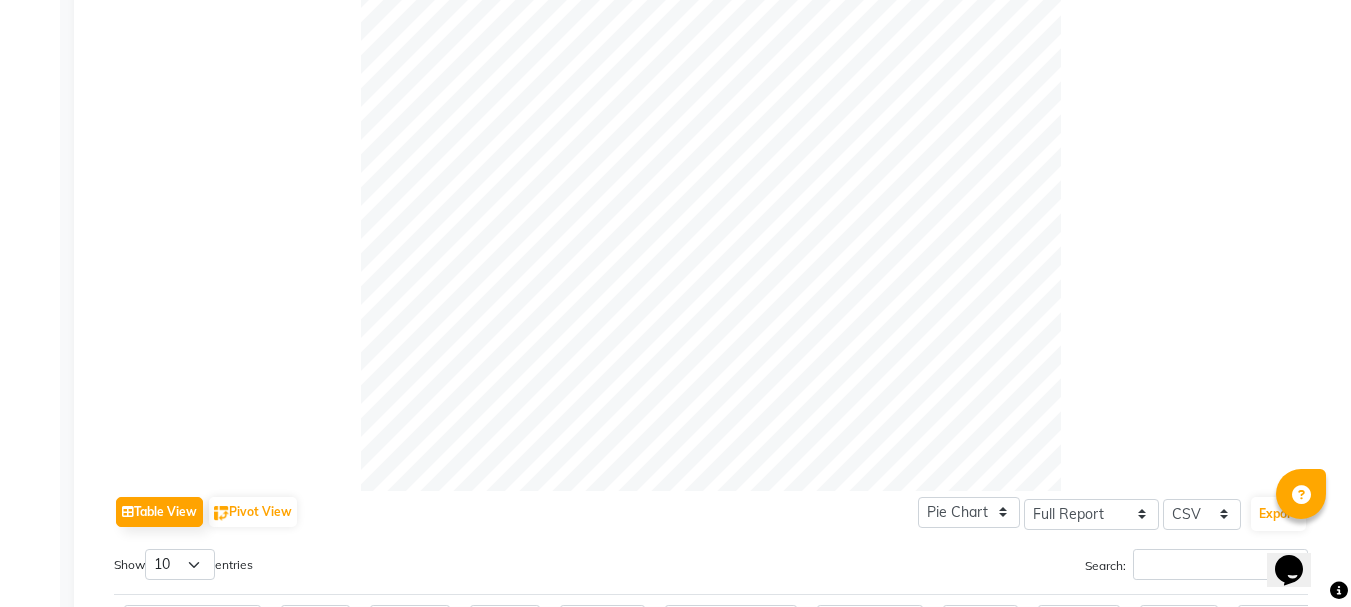 scroll, scrollTop: 906, scrollLeft: 0, axis: vertical 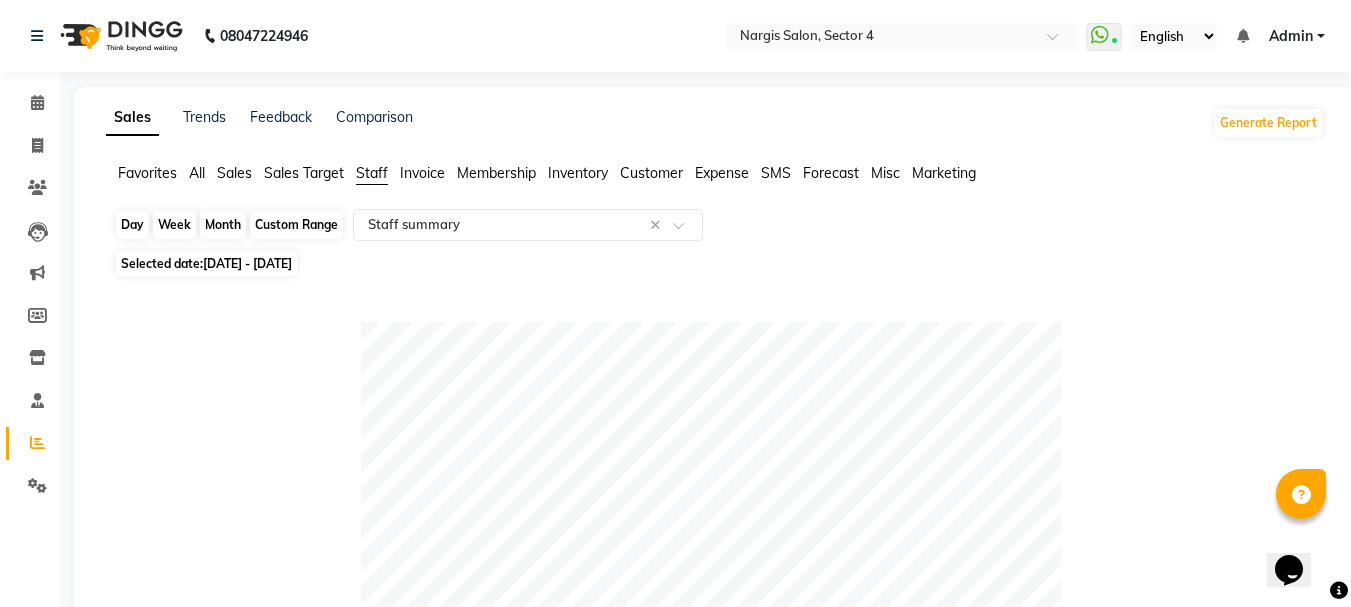 click on "Month" 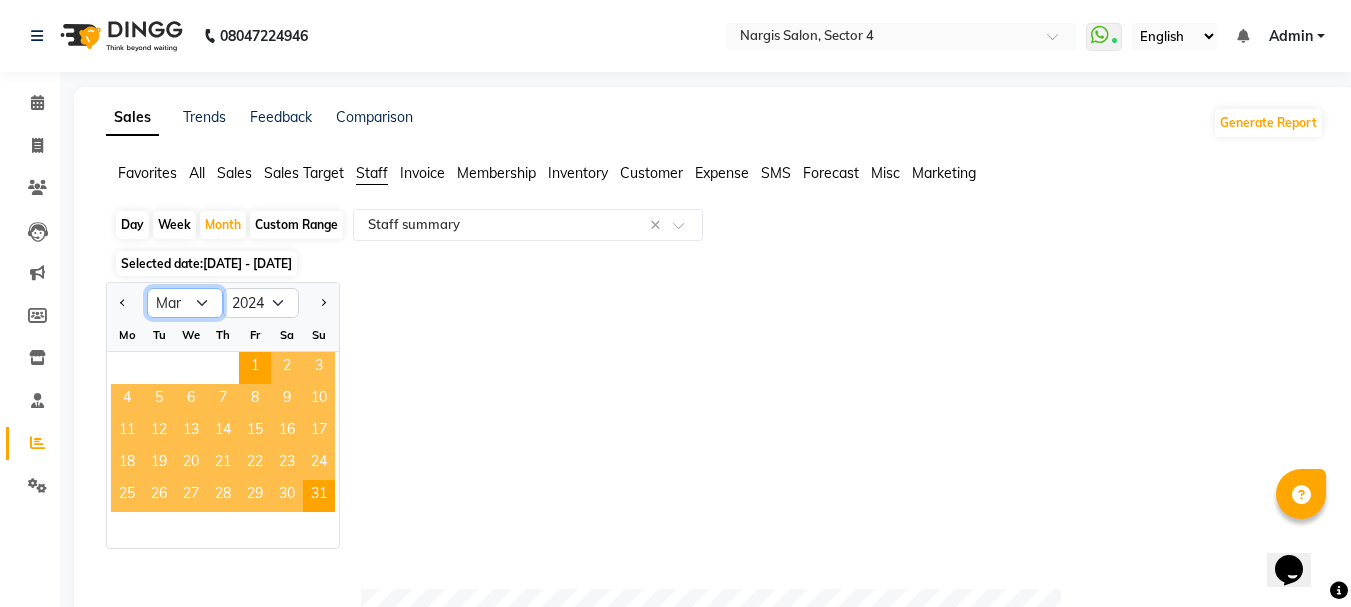 click on "Jan Feb Mar Apr May Jun Jul Aug Sep Oct Nov Dec" 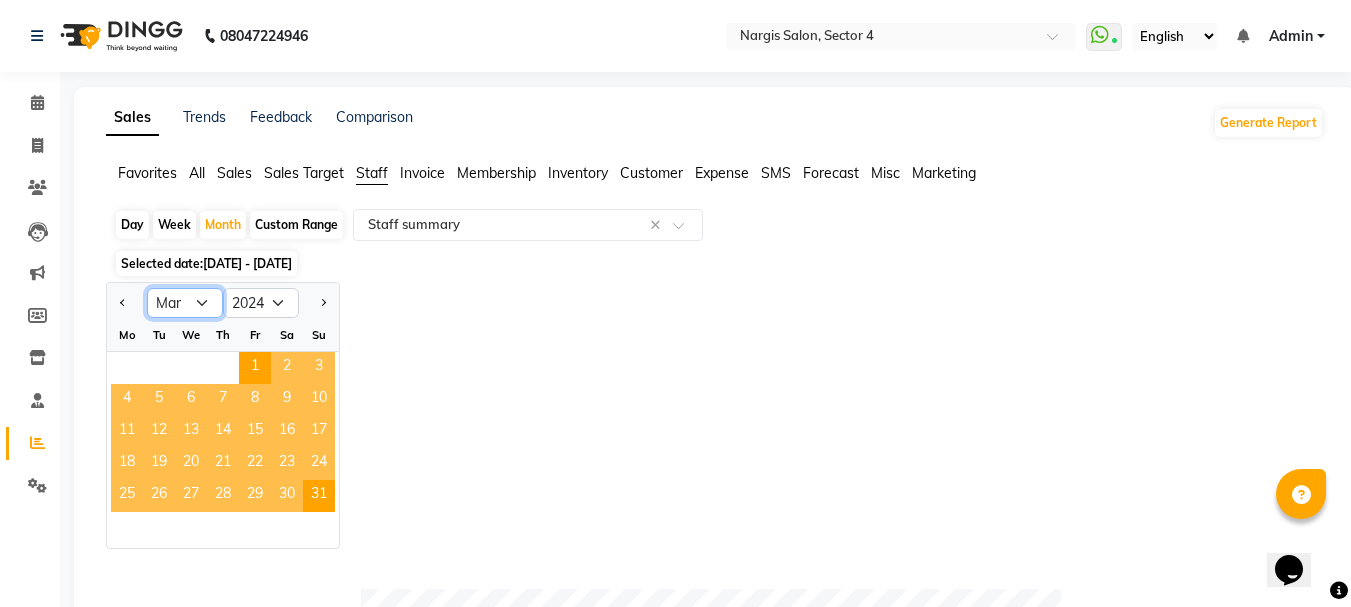 select on "2" 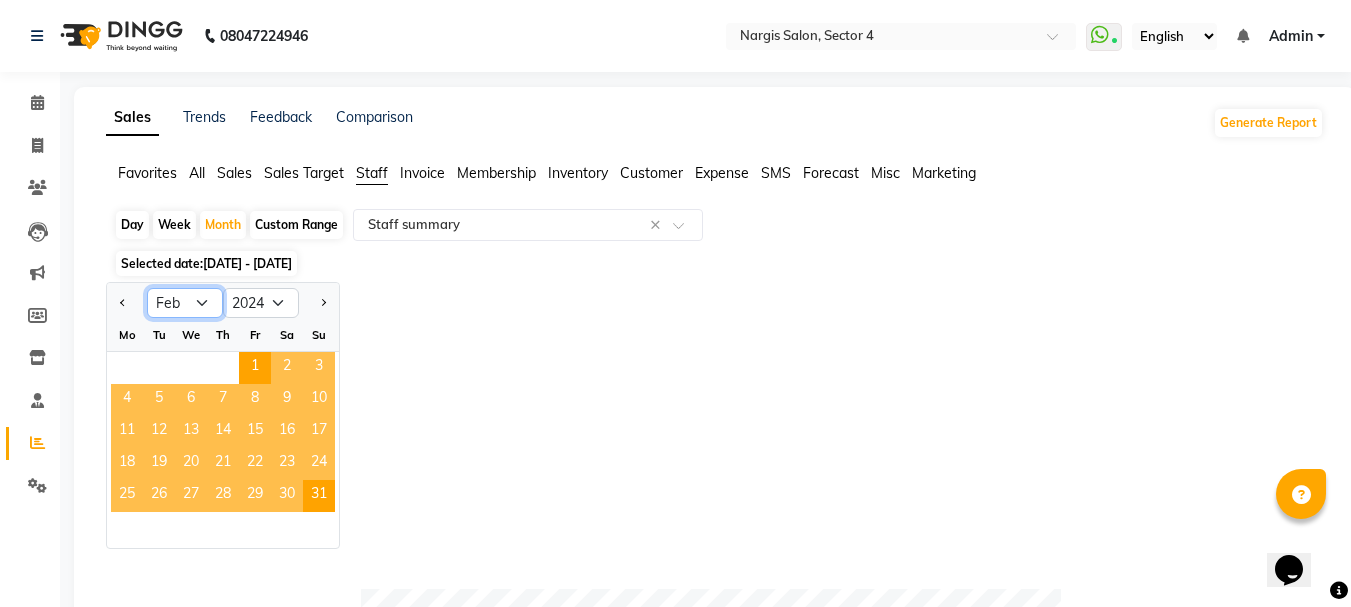 click on "Jan Feb Mar Apr May Jun Jul Aug Sep Oct Nov Dec" 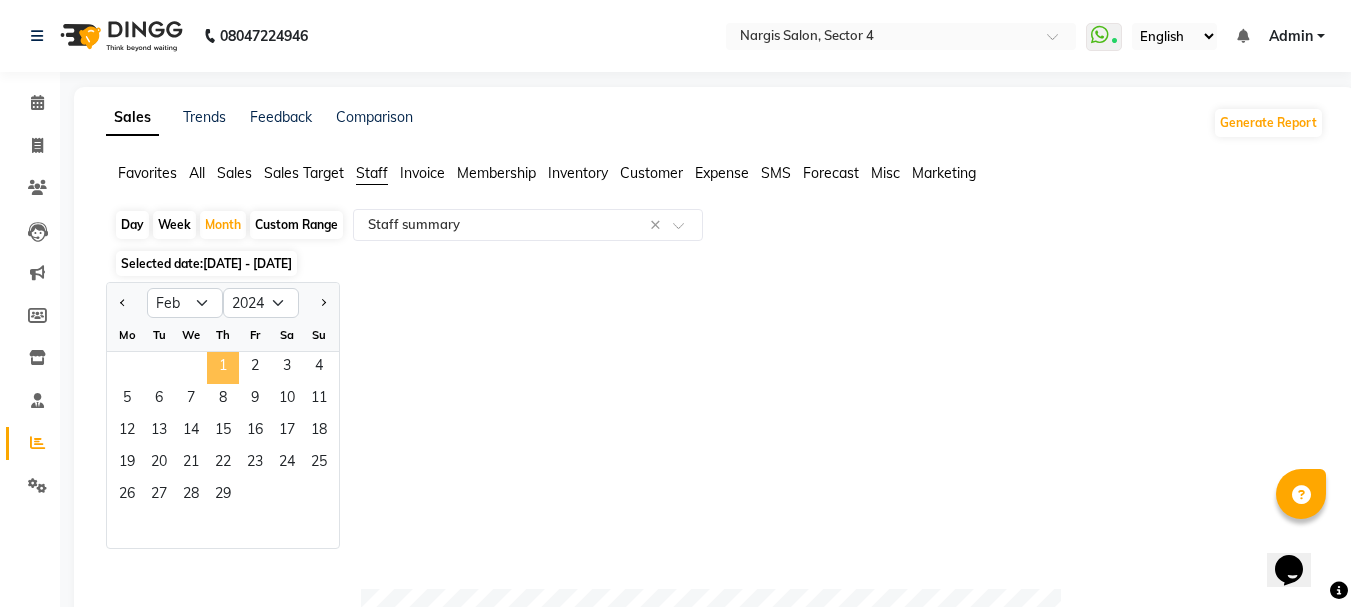 click on "1" 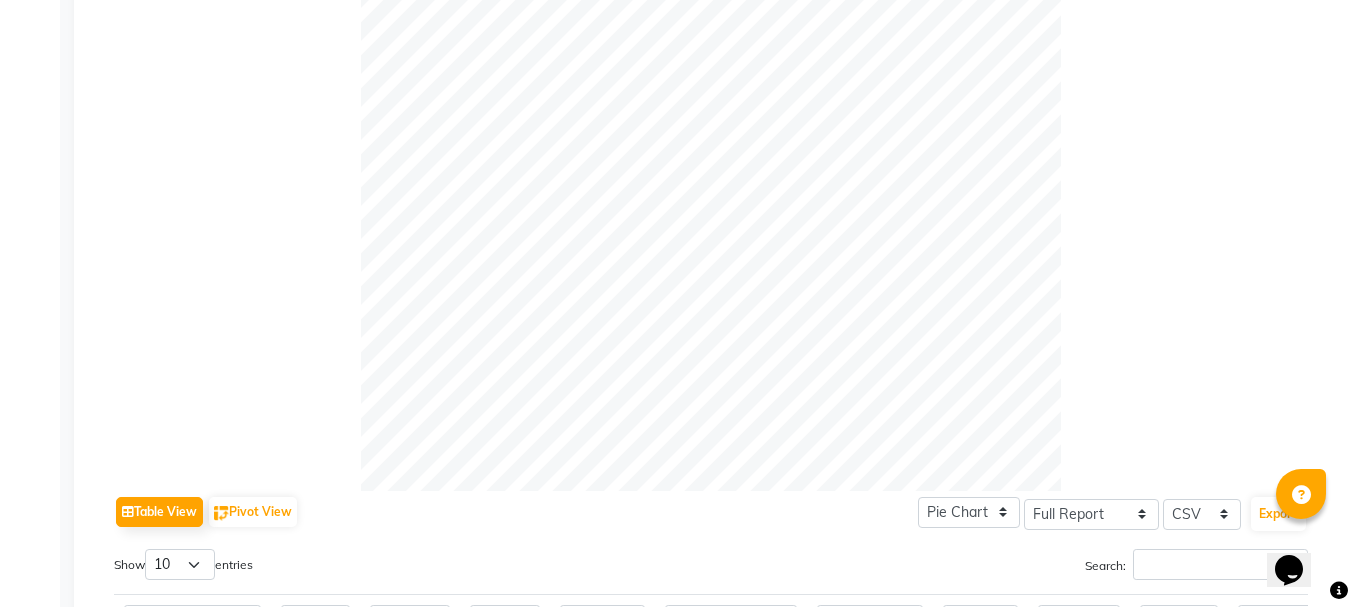 scroll, scrollTop: 980, scrollLeft: 0, axis: vertical 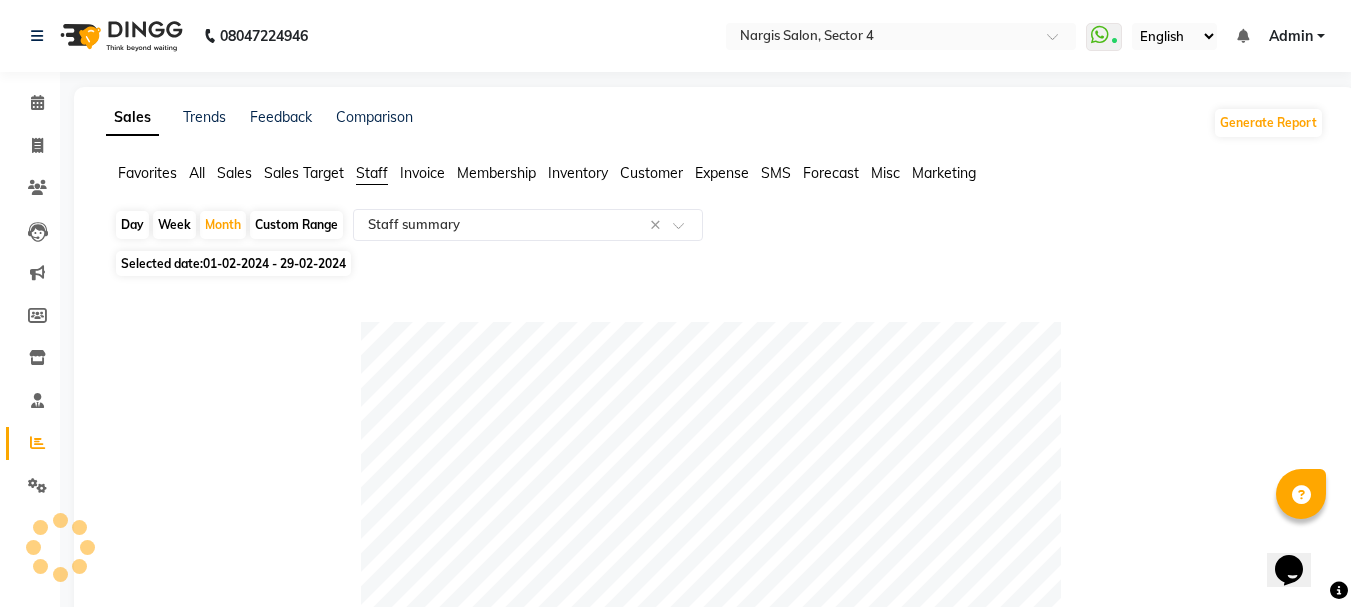 click on "Selected date: [DATE]" 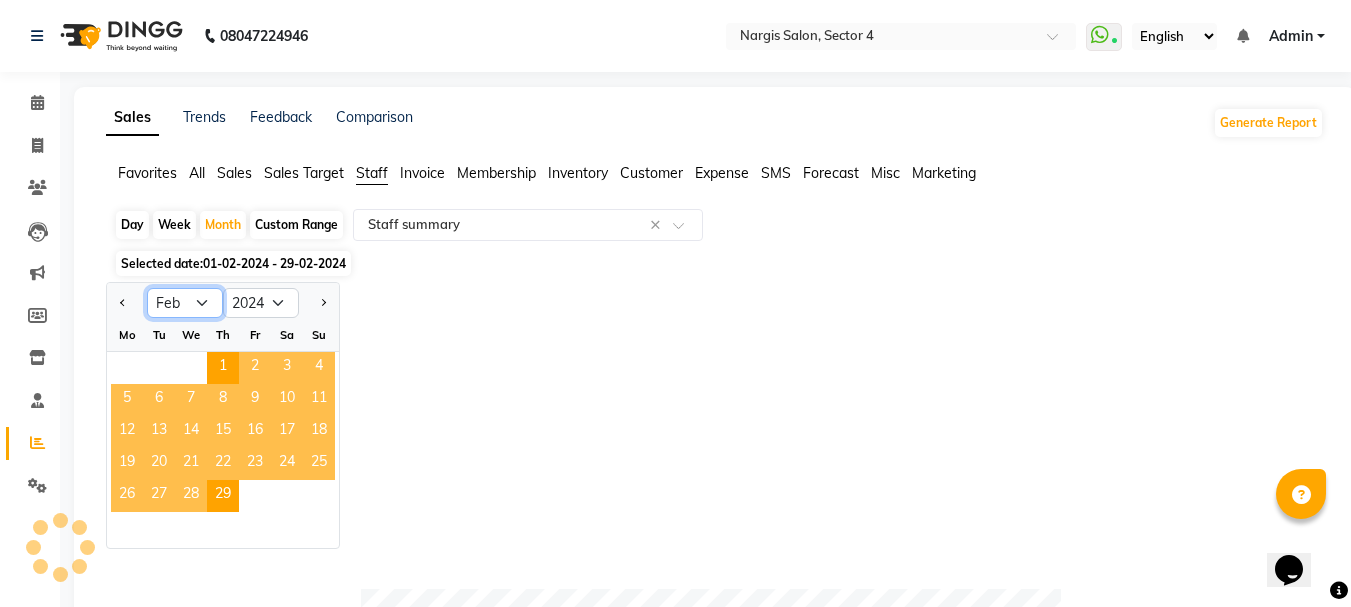 click on "Jan Feb Mar Apr May Jun Jul Aug Sep Oct Nov Dec" 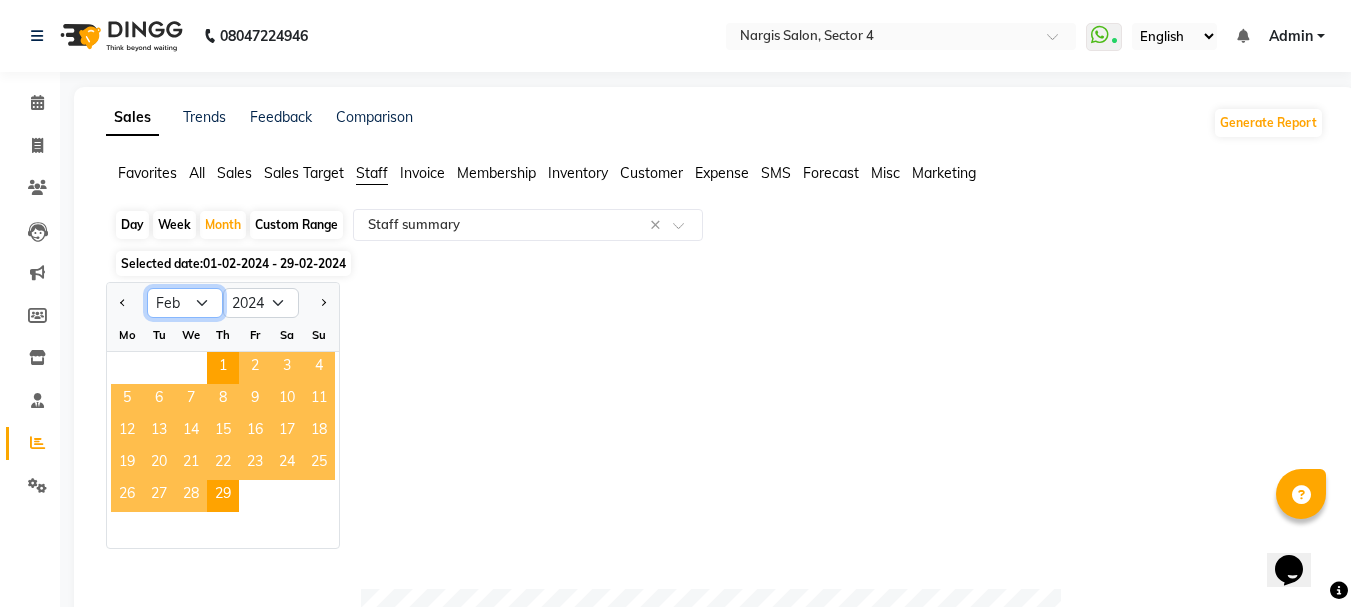 select on "1" 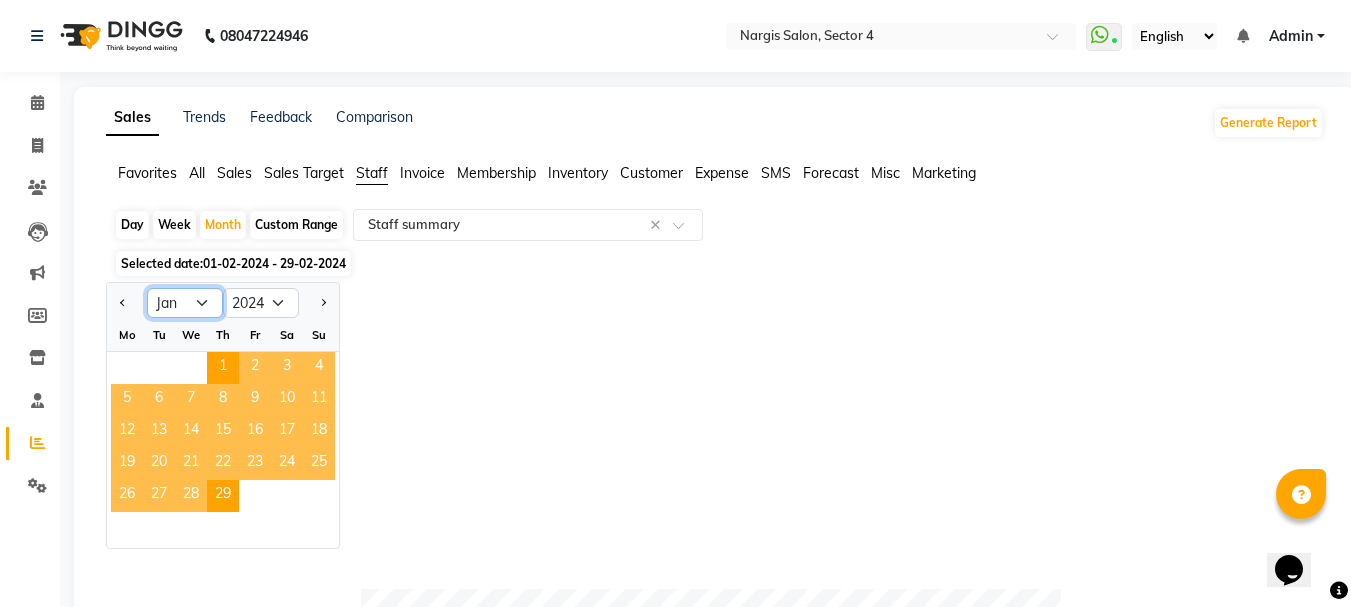 click on "Jan Feb Mar Apr May Jun Jul Aug Sep Oct Nov Dec" 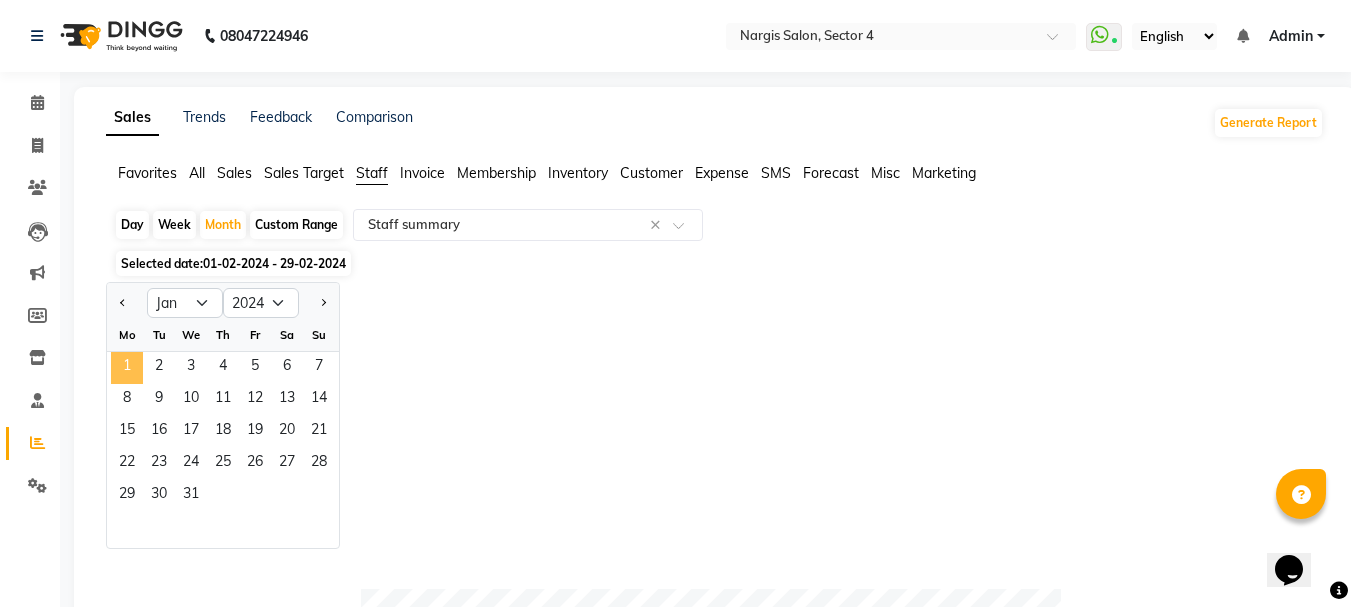 click on "1" 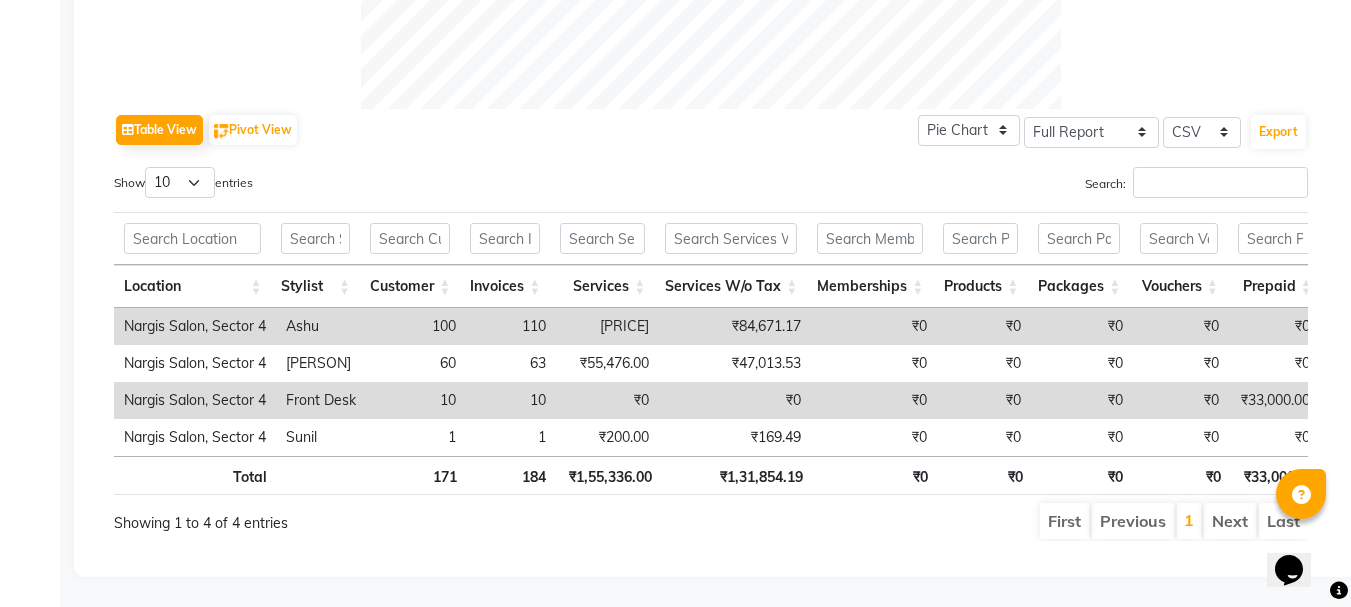 scroll, scrollTop: 943, scrollLeft: 0, axis: vertical 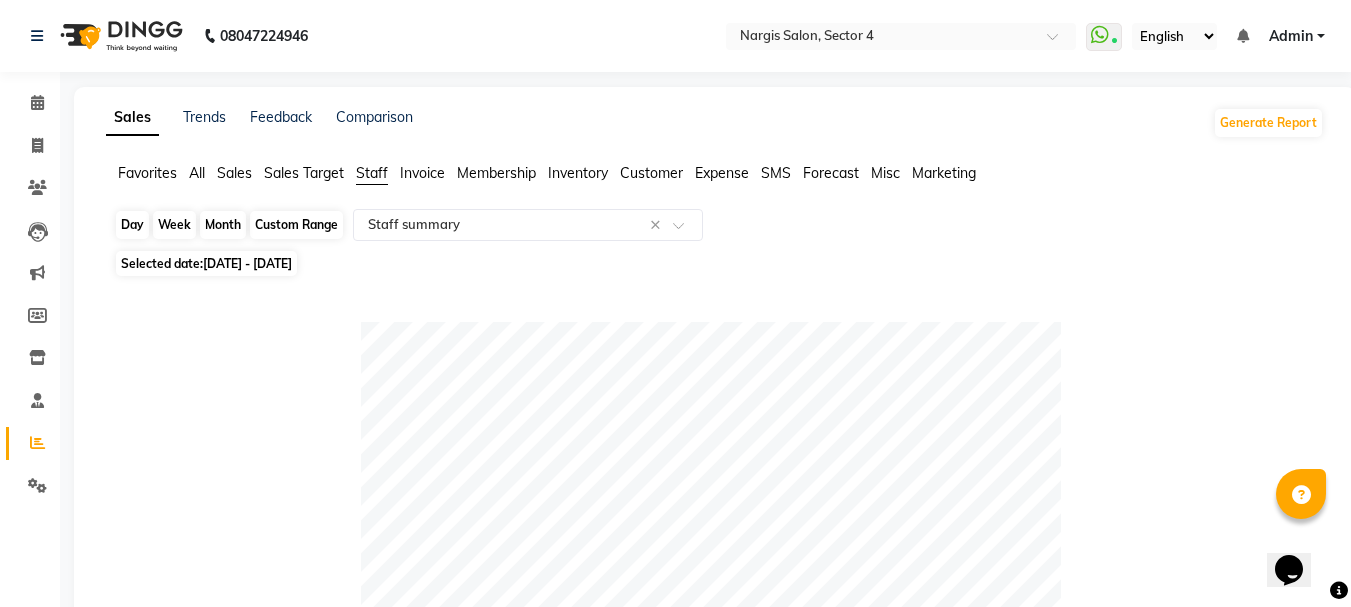 click on "Month" 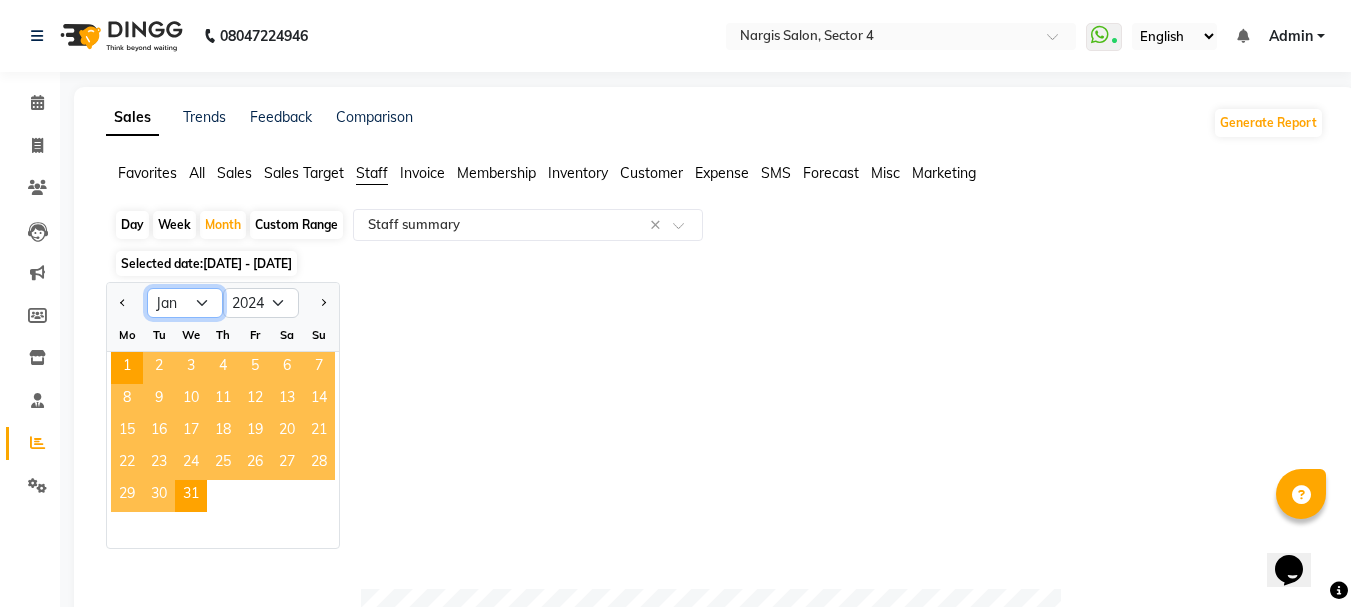click on "Jan Feb Mar Apr May Jun Jul Aug Sep Oct Nov Dec" 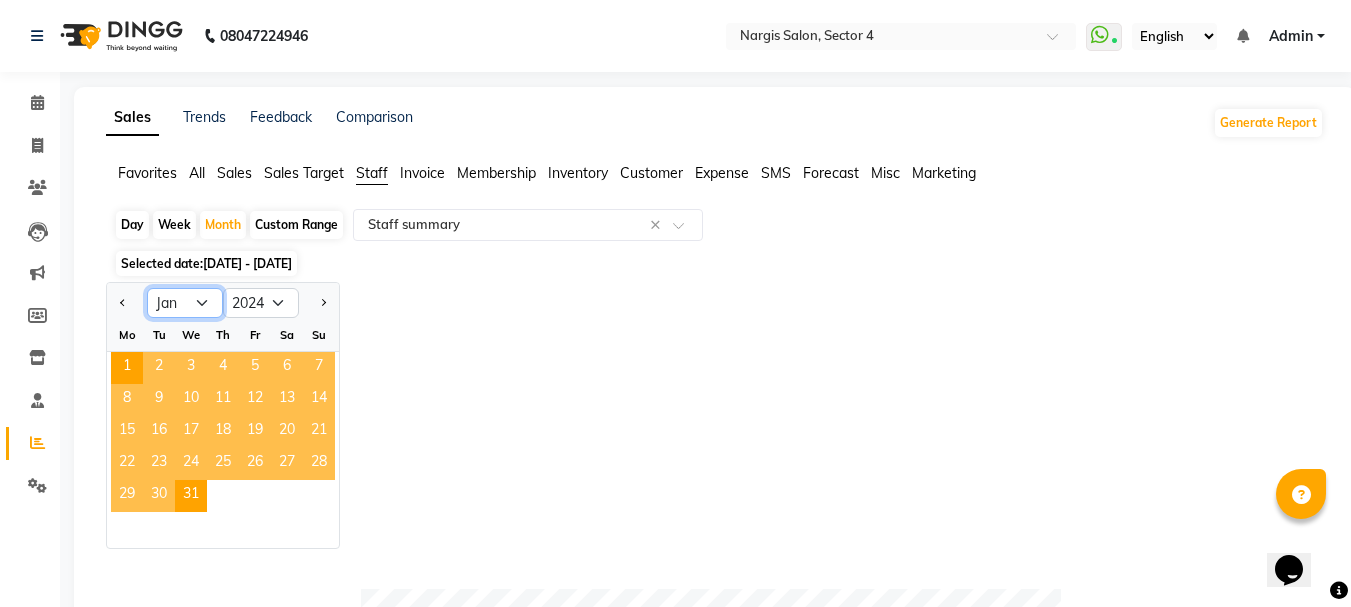 select on "12" 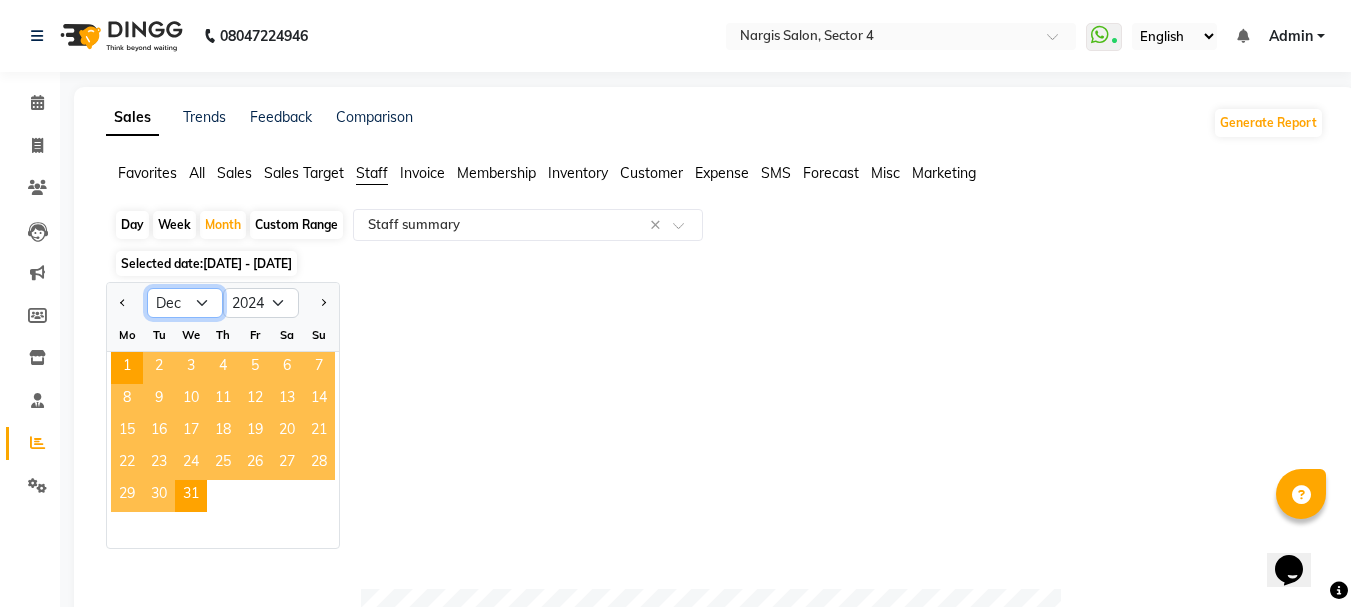 click on "Jan Feb Mar Apr May Jun Jul Aug Sep Oct Nov Dec" 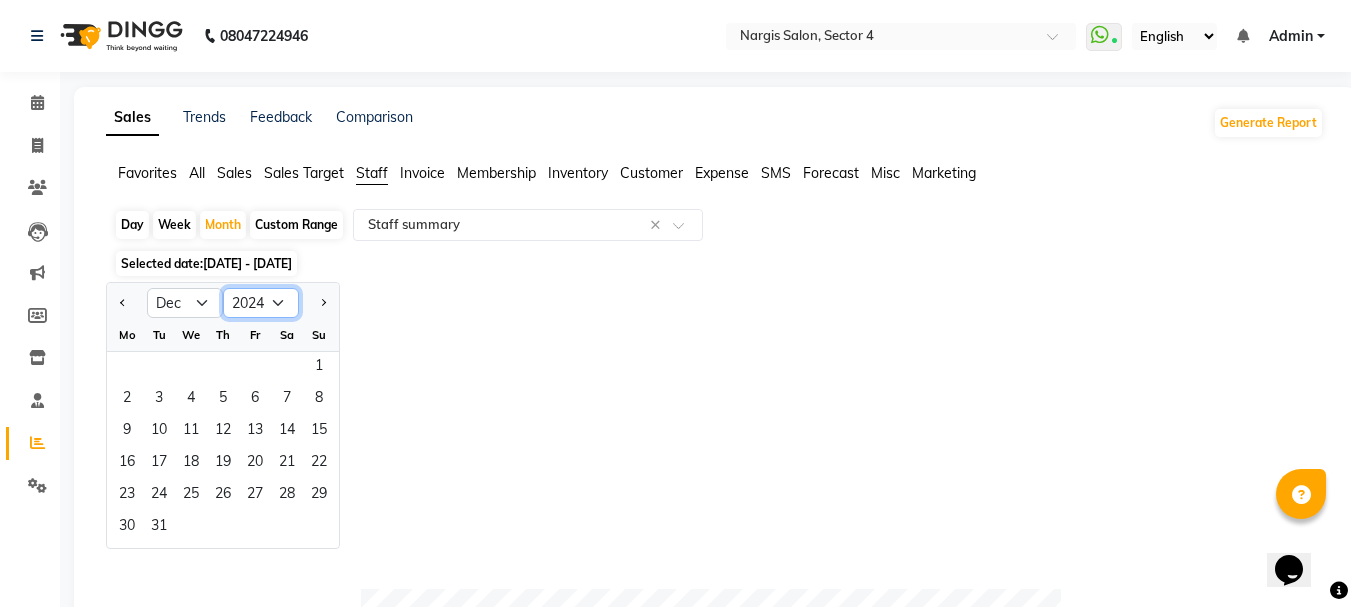 click on "2014 2015 2016 2017 2018 2019 2020 2021 2022 2023 2024 2025 2026 2027 2028 2029 2030 2031 2032 2033 2034" 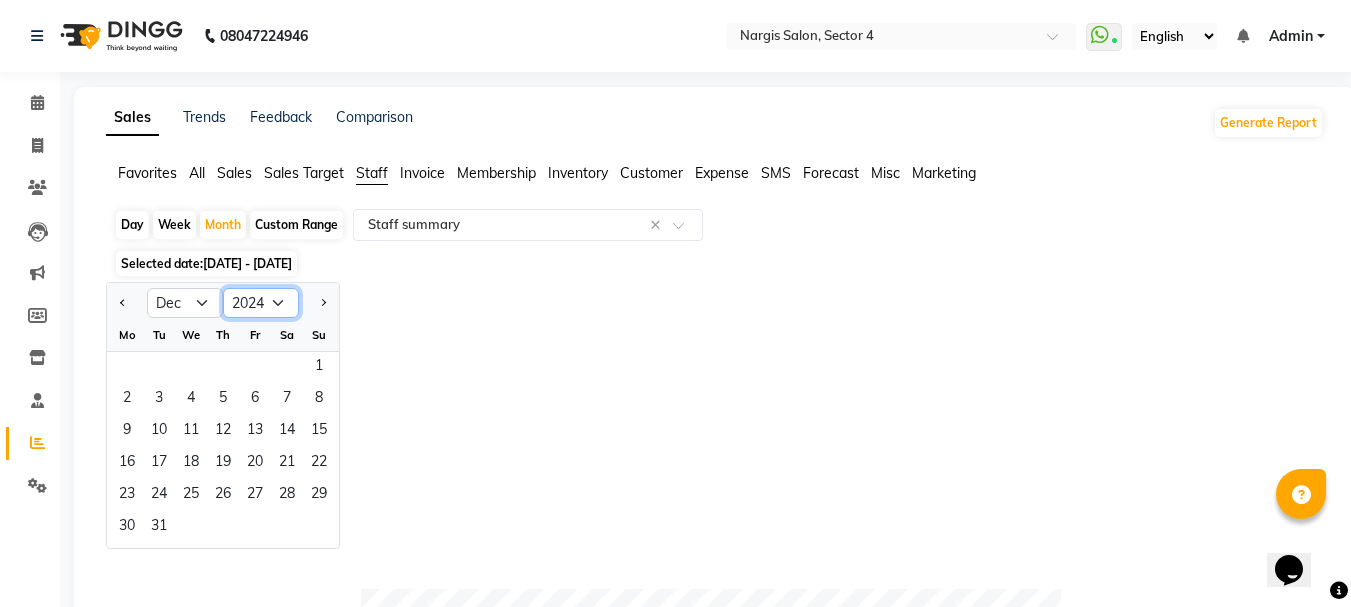 select on "2023" 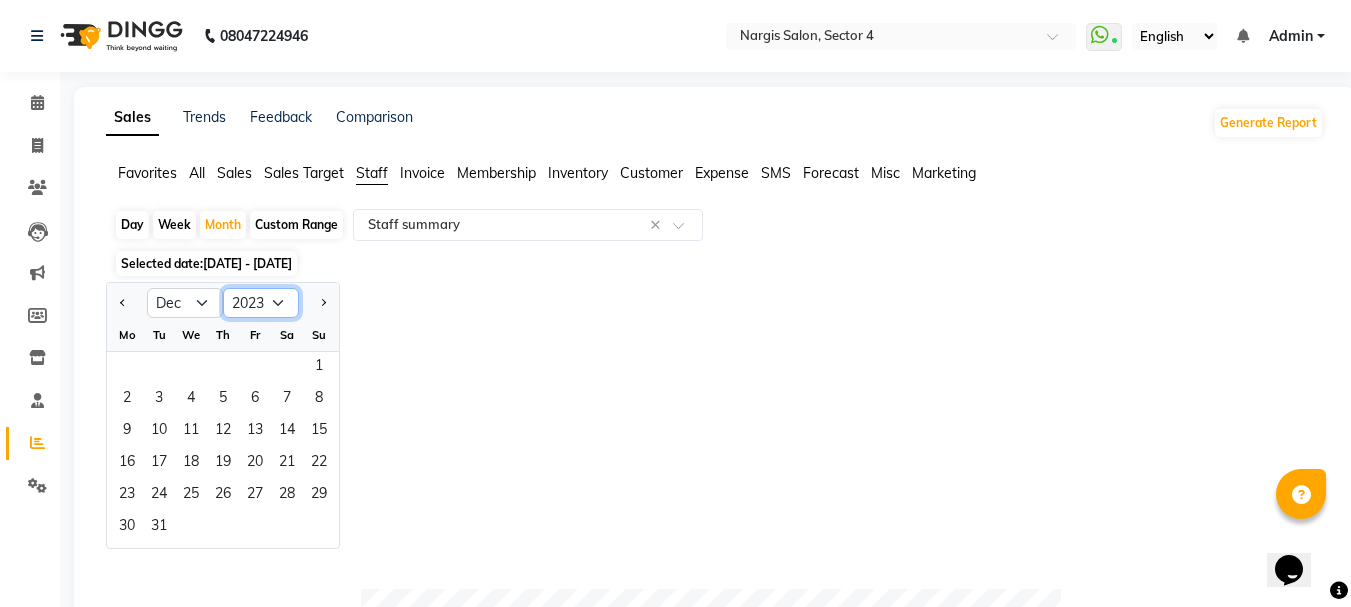 click on "2014 2015 2016 2017 2018 2019 2020 2021 2022 2023 2024 2025 2026 2027 2028 2029 2030 2031 2032 2033 2034" 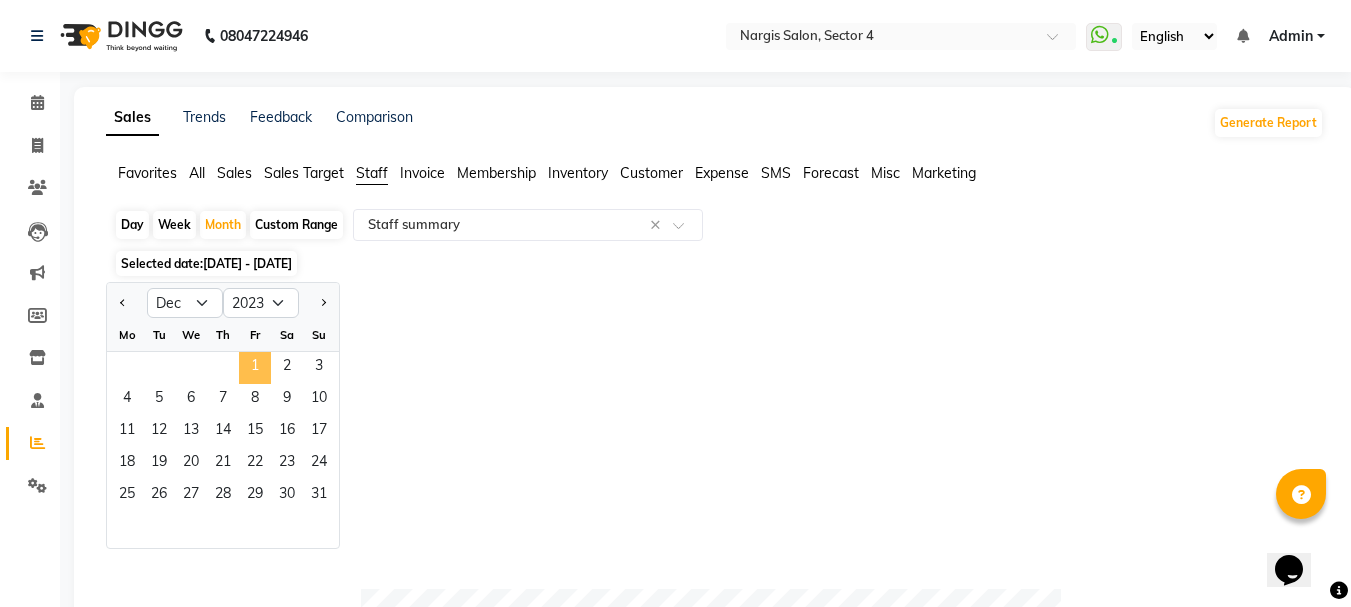 click on "1" 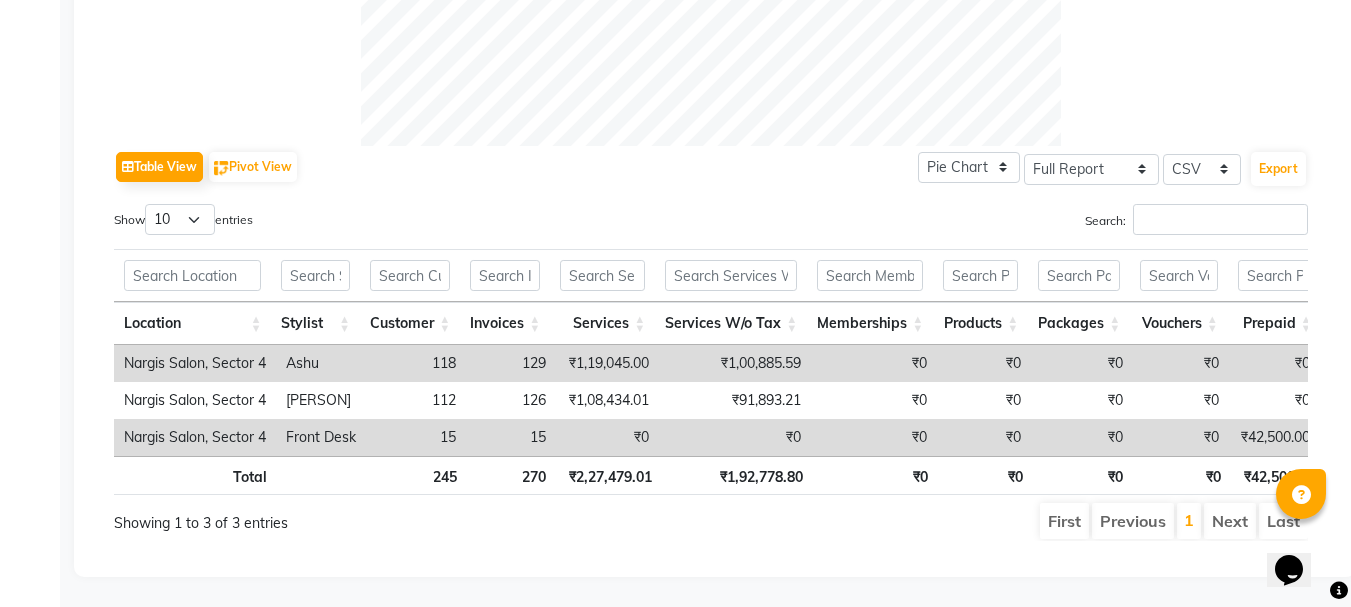 scroll, scrollTop: 906, scrollLeft: 0, axis: vertical 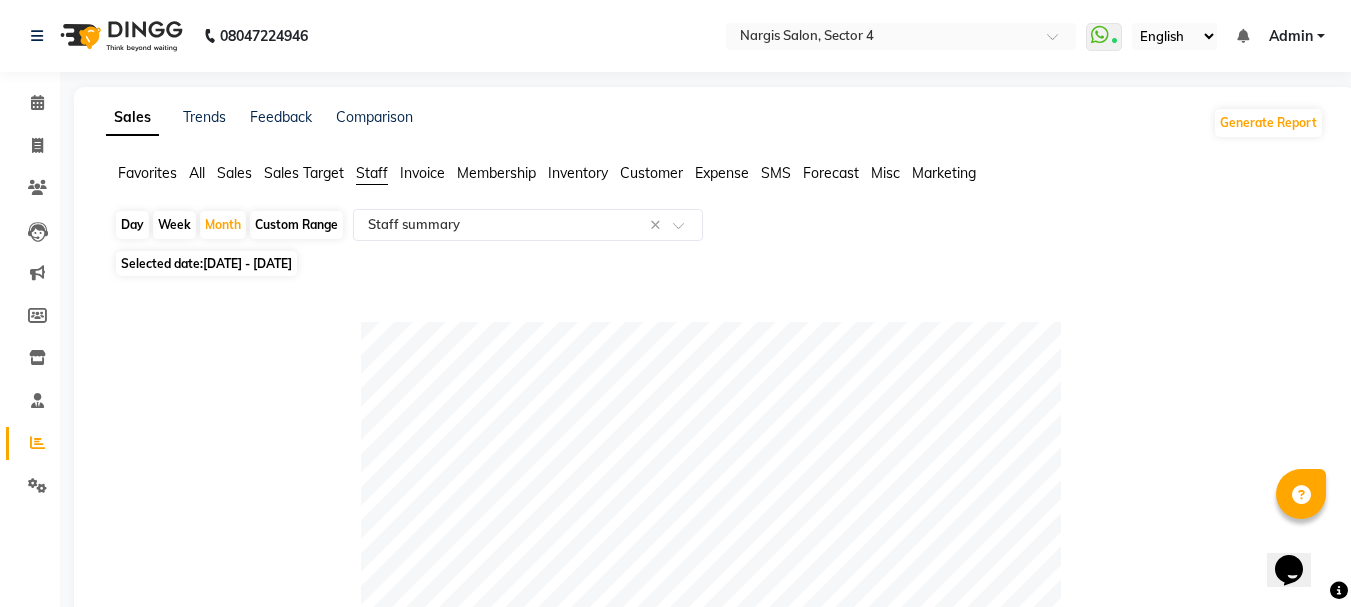 click on "[DATE] - [DATE]" 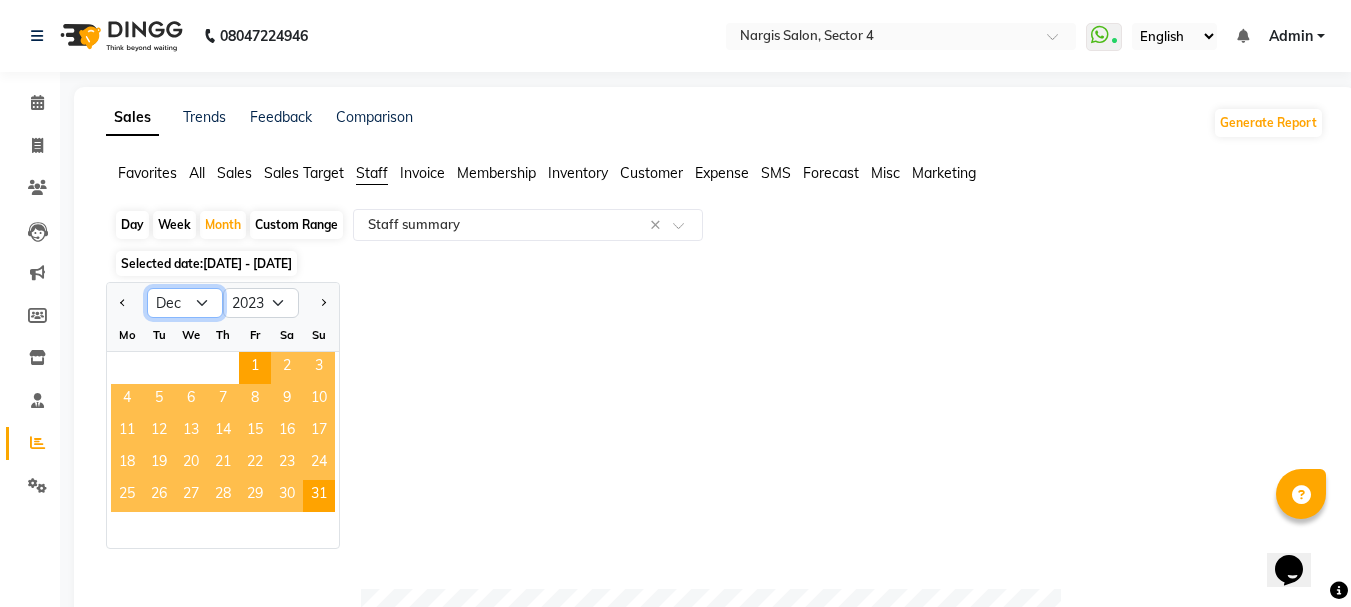 click on "Jan Feb Mar Apr May Jun Jul Aug Sep Oct Nov Dec" 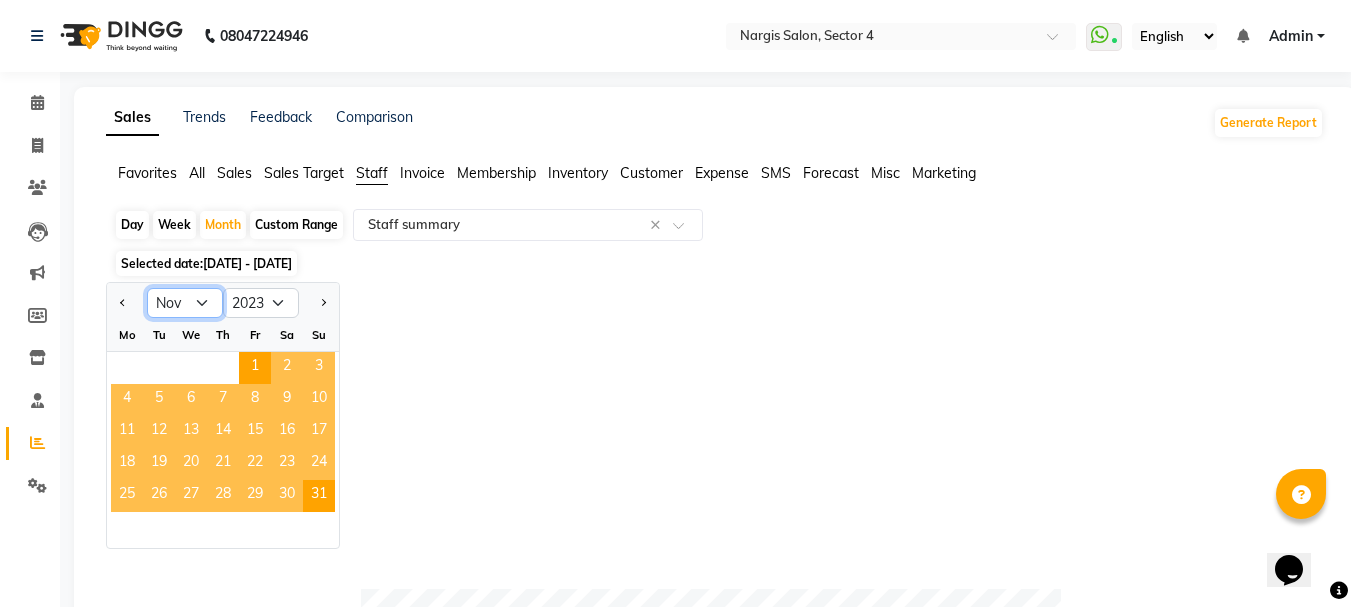 click on "Jan Feb Mar Apr May Jun Jul Aug Sep Oct Nov Dec" 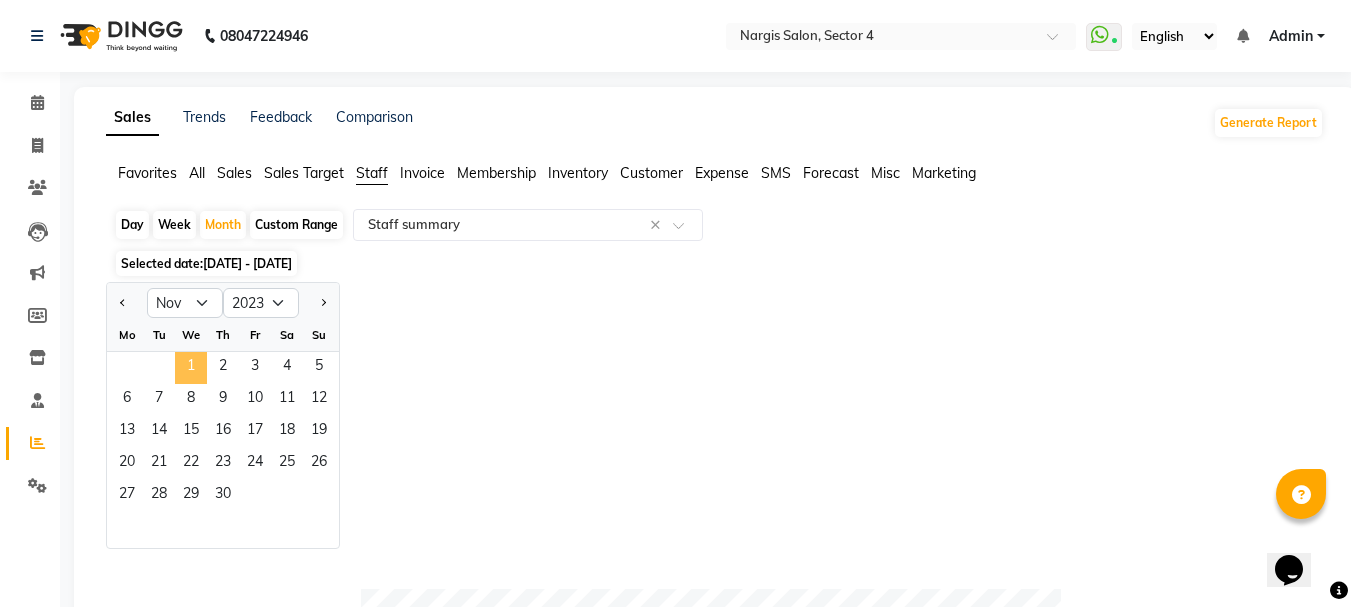 click on "1" 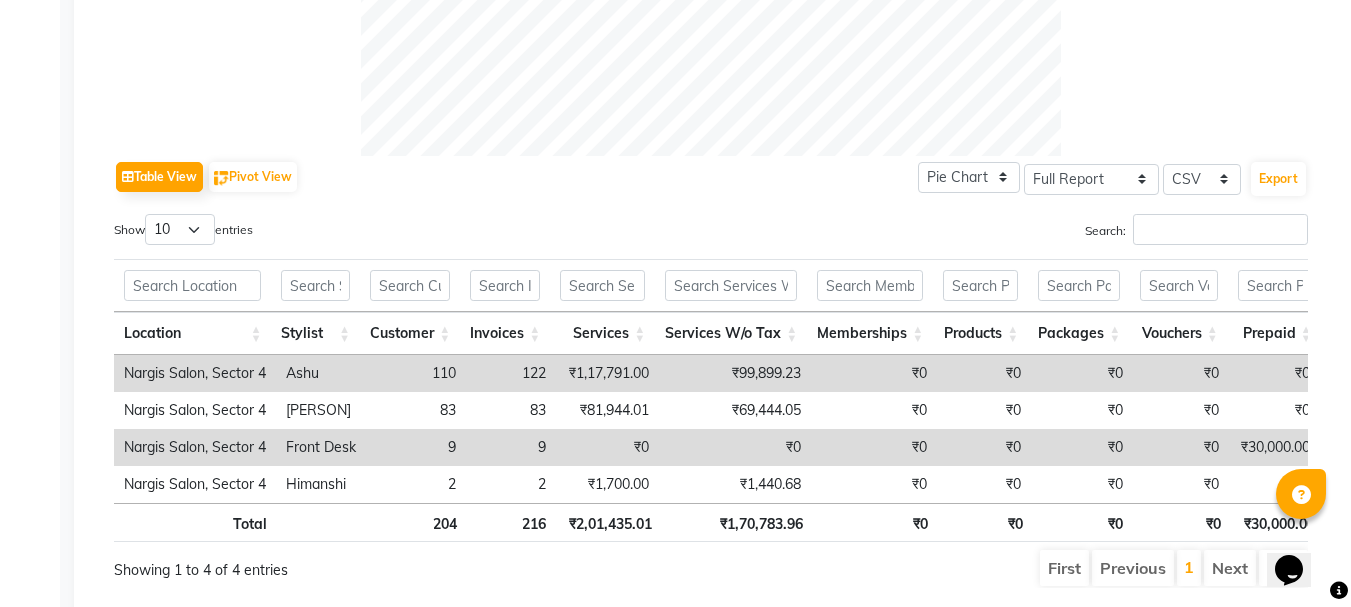 scroll, scrollTop: 943, scrollLeft: 0, axis: vertical 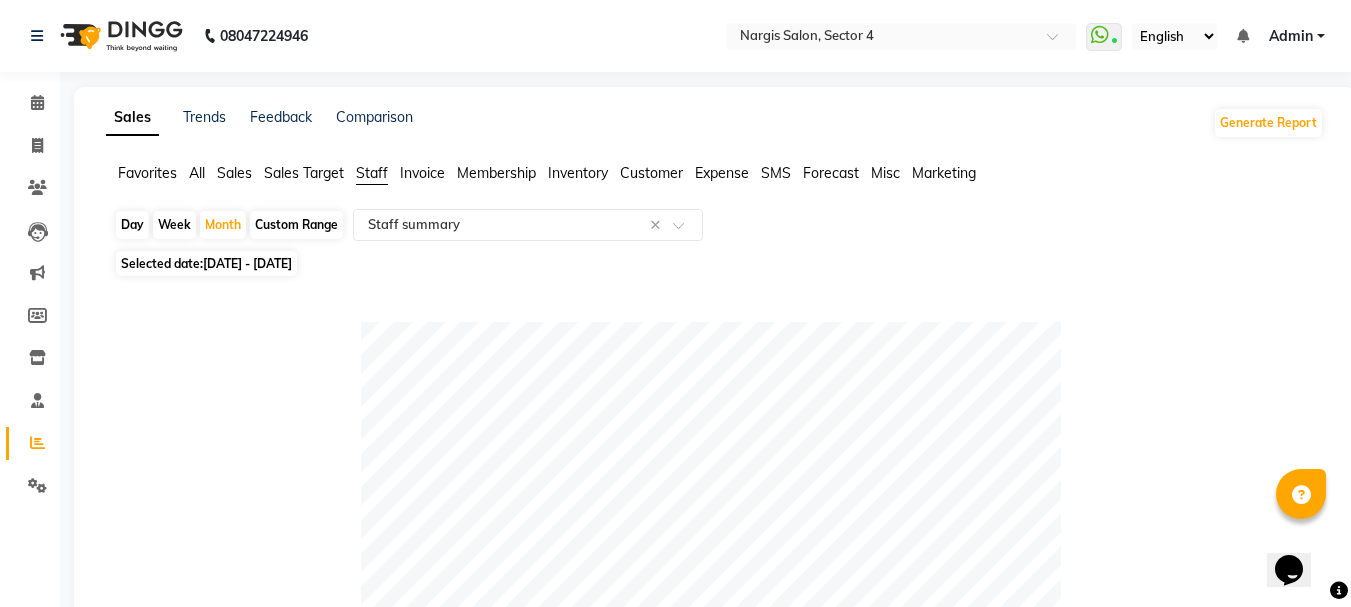 click on "[DATE] - [DATE]" 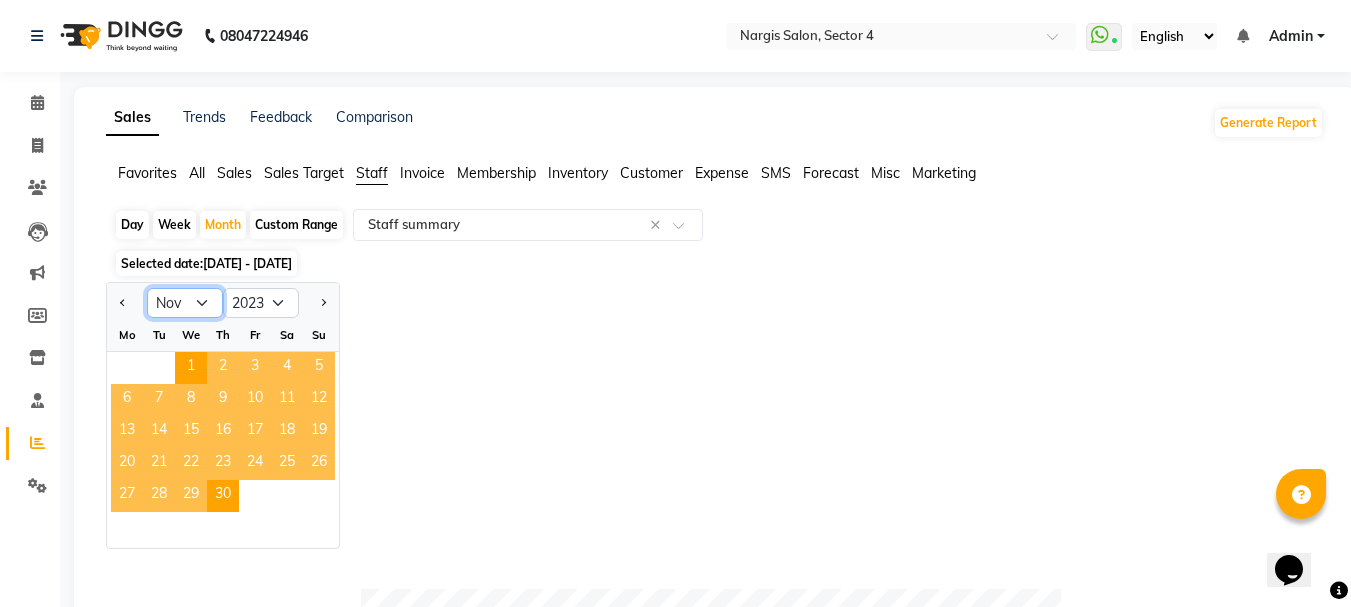 click on "Jan Feb Mar Apr May Jun Jul Aug Sep Oct Nov Dec" 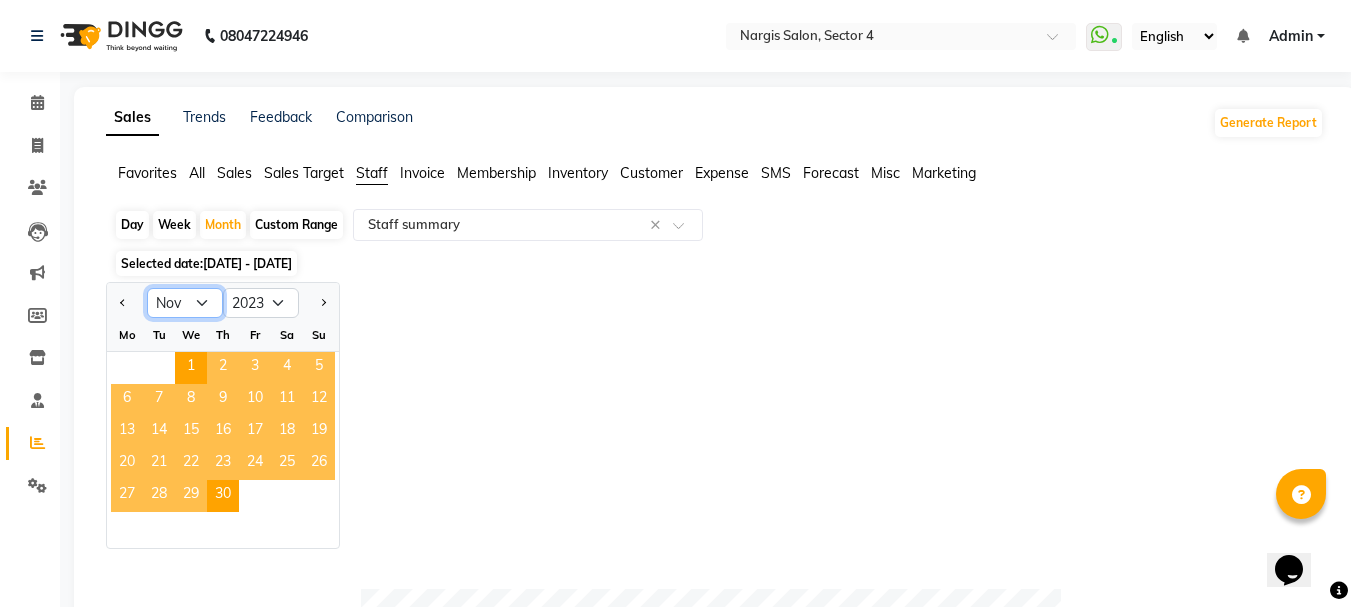 select on "10" 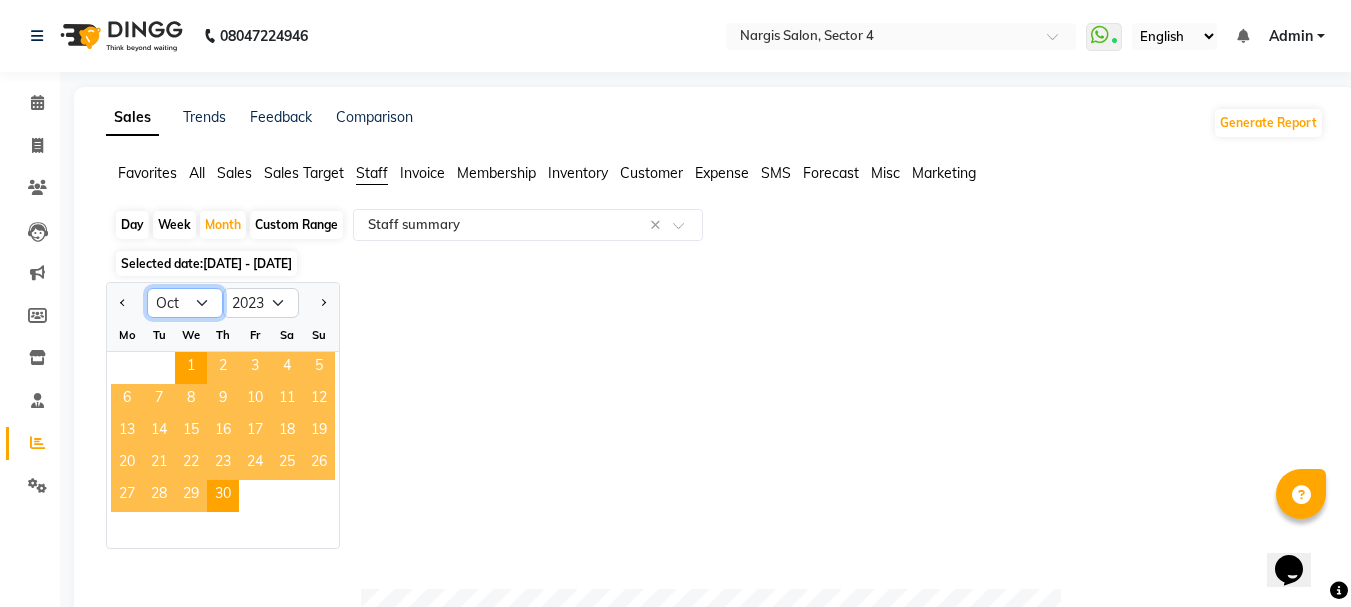 click on "Jan Feb Mar Apr May Jun Jul Aug Sep Oct Nov Dec" 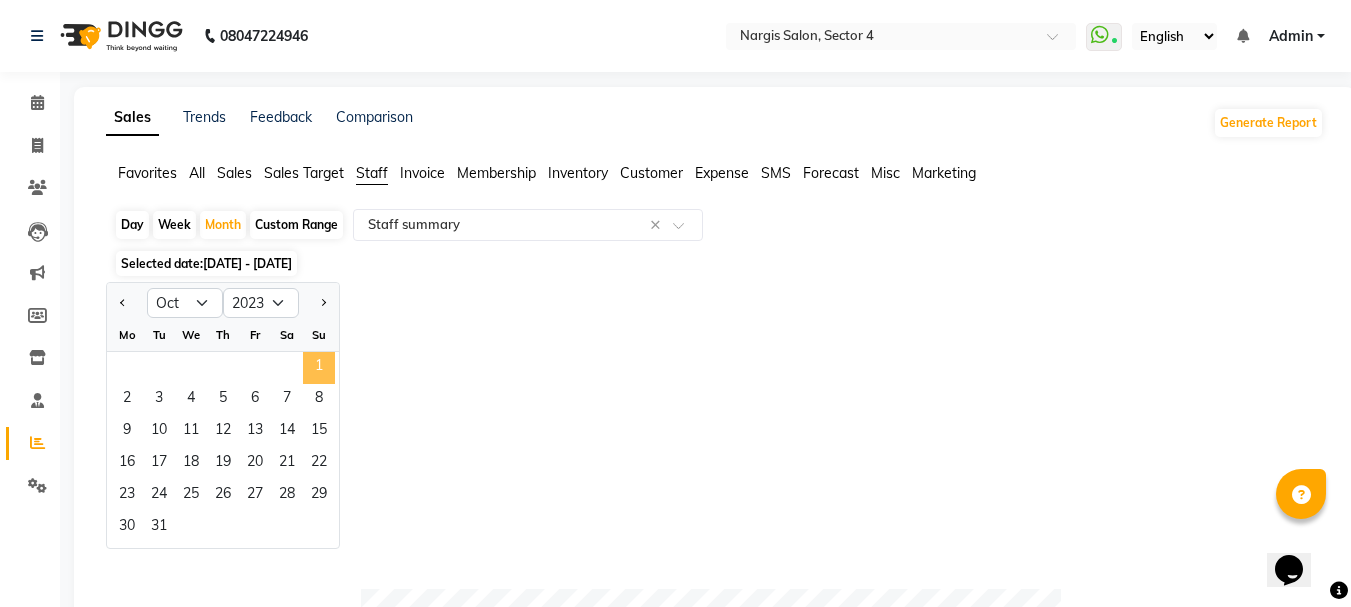 click on "1" 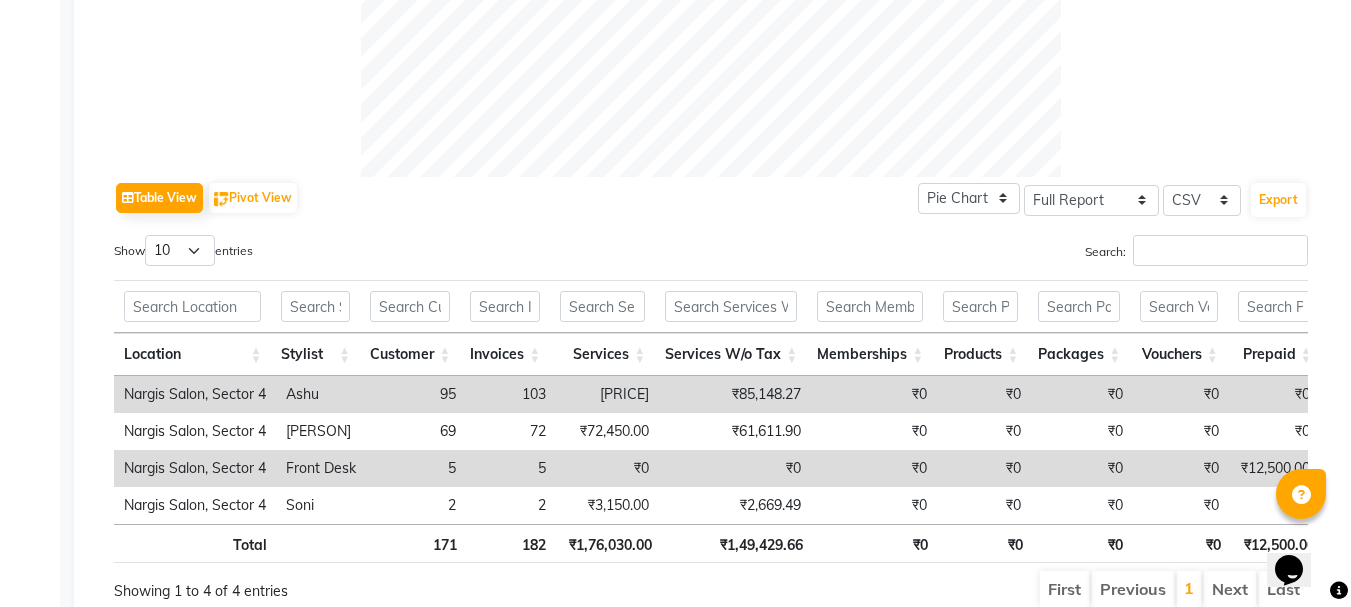 scroll, scrollTop: 925, scrollLeft: 0, axis: vertical 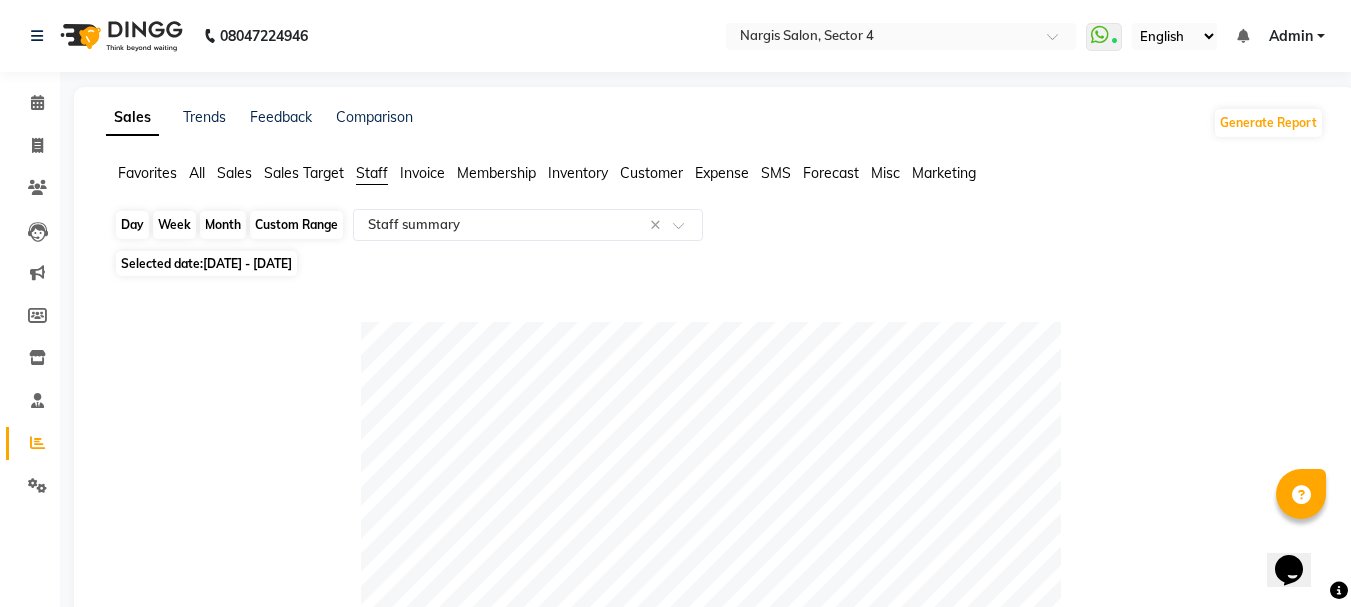 click on "Month" 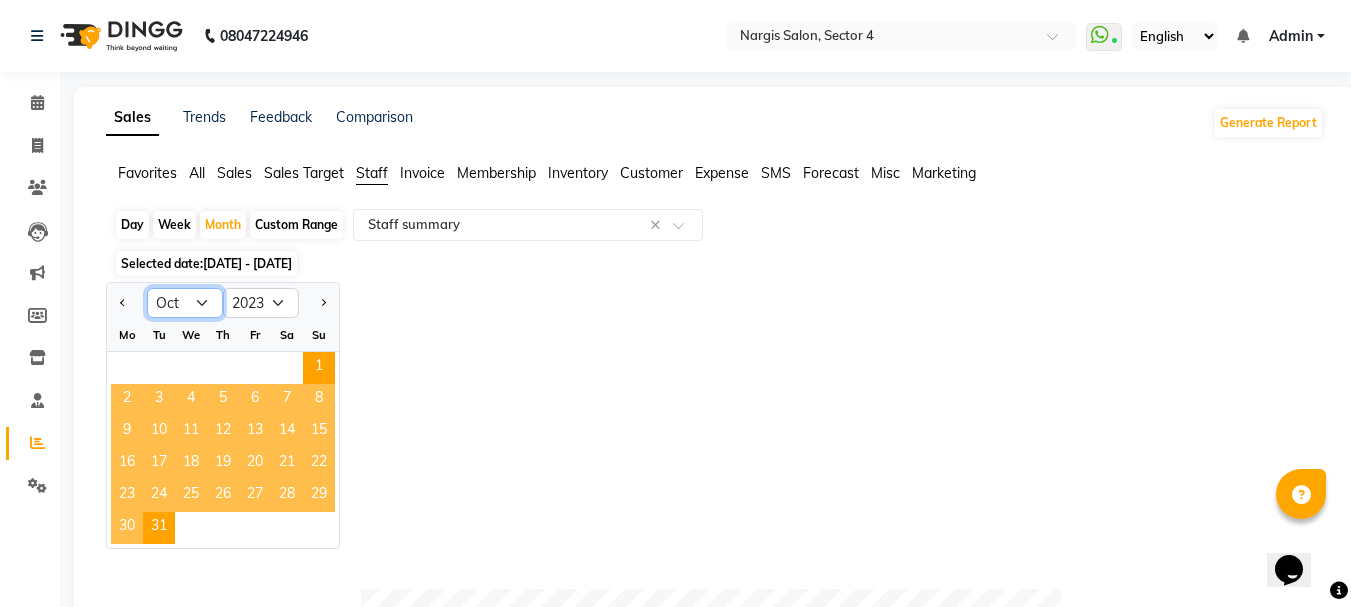 click on "Jan Feb Mar Apr May Jun Jul Aug Sep Oct Nov Dec" 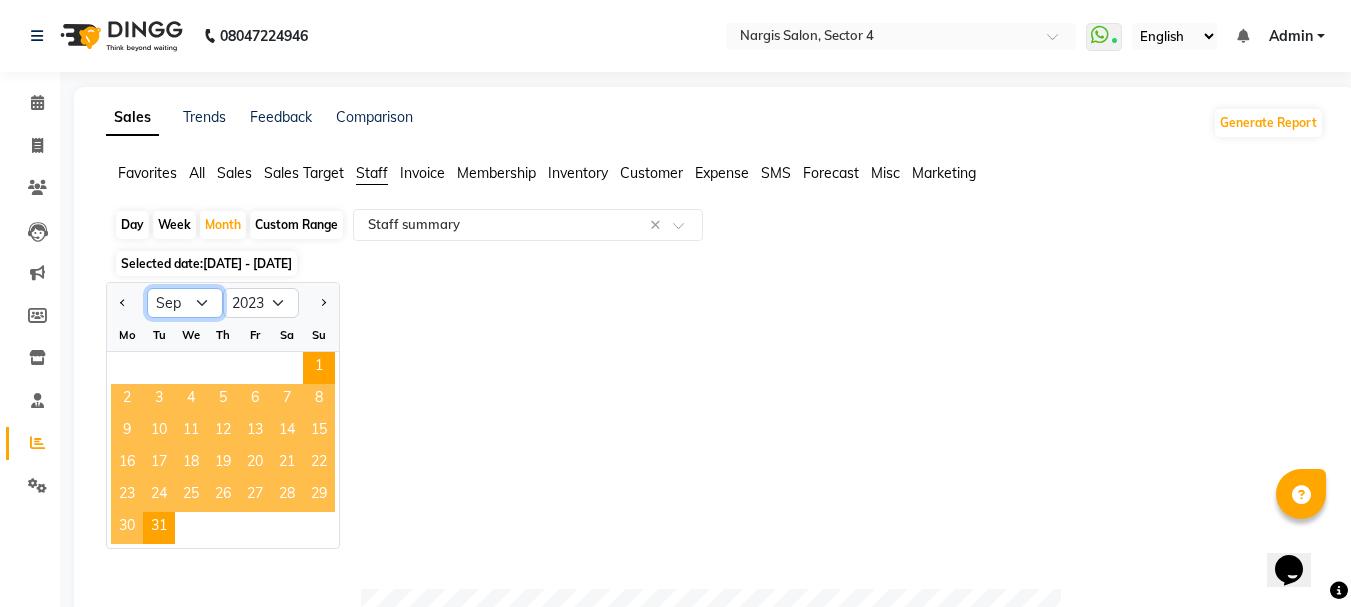 click on "Jan Feb Mar Apr May Jun Jul Aug Sep Oct Nov Dec" 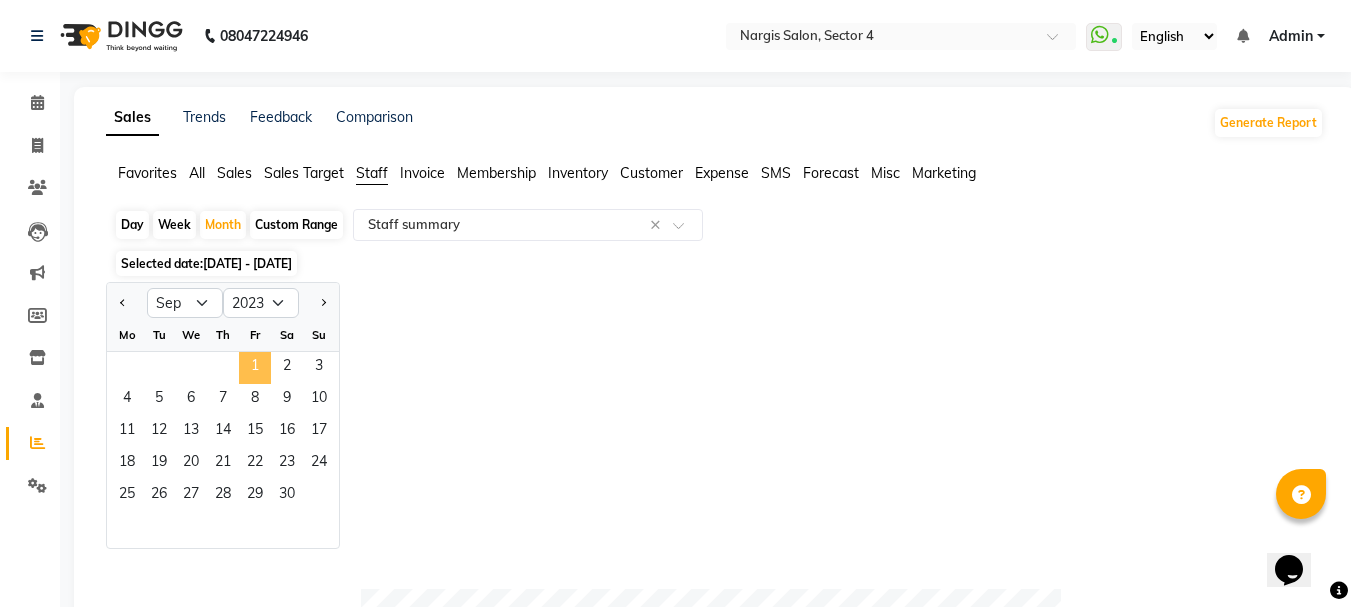 click on "1" 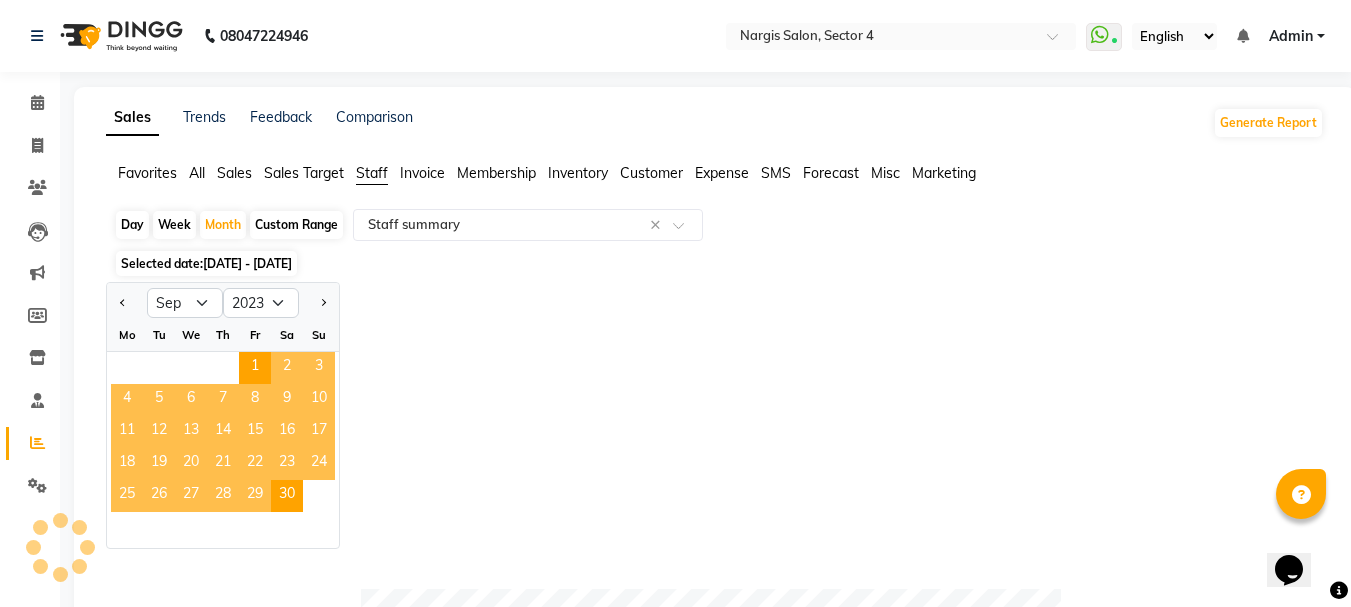 click on "Sales Trends Feedback Comparison Generate Report Favorites All Sales Sales Target Staff Invoice Membership Inventory Customer Expense SMS Forecast Misc Marketing Day Week Month Custom Range Select Report Type × Staff summary × Selected date: [DATE] Jan Feb Mar Apr May Jun Jul Aug Sep Oct Nov Dec 2013 2014 2015 2016 2017 2018 2019 2020 2021 2022 2023 2024 2025 2026 2027 2028 2029 2030 2031 2032 2033 Mo Tu We Th Fr Sa Su 1 2 3 4 5 6 7 8 9 10 11 12 13 14 15 16 17 18 19 20 21 22 23 24 25 26 27 28 29 30 Table View Pivot View Pie Chart Bar Chart Select Full Report Filtered Report Select CSV PDF Export Show 10 25 50 100 entries Search: Location Stylist Customer Invoices Services Services W/o Tax Memberships Products Packages Vouchers Prepaid Gifts Average Total Total W/o Tax Payment Redemption Redemption Share Emp Code Location Stylist Customer Invoices Services Services W/o Tax Memberships Products Packages Vouchers" 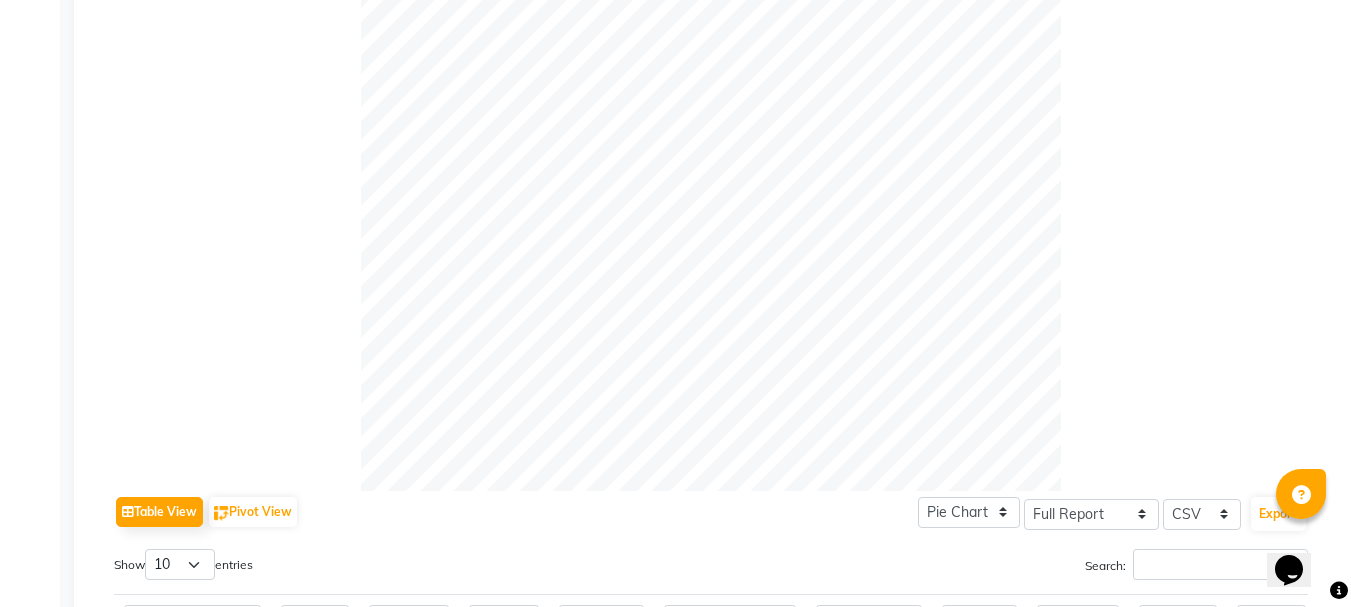 scroll, scrollTop: 943, scrollLeft: 0, axis: vertical 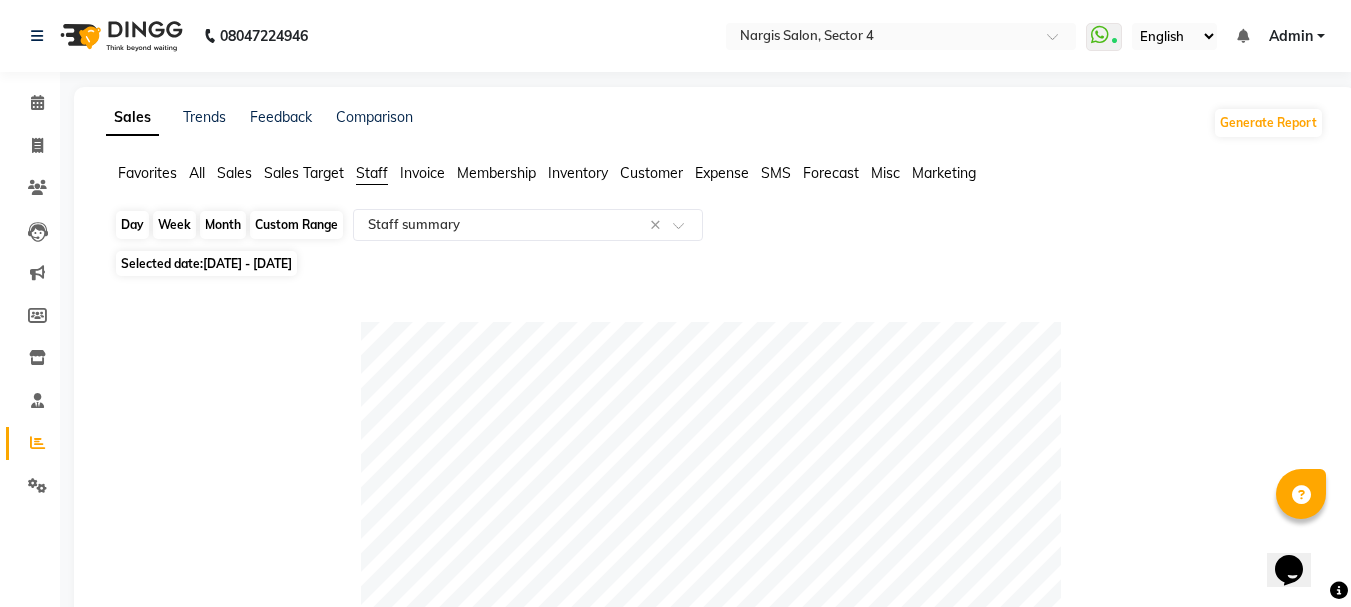 click on "Month" 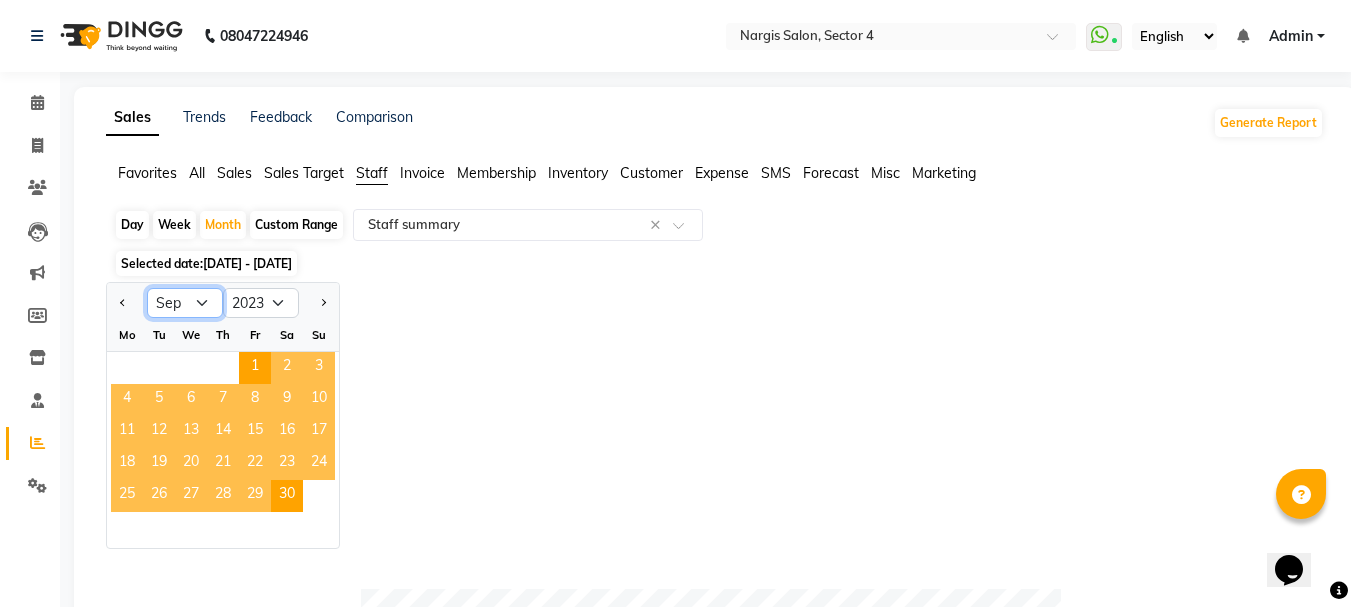 click on "Jan Feb Mar Apr May Jun Jul Aug Sep Oct Nov Dec" 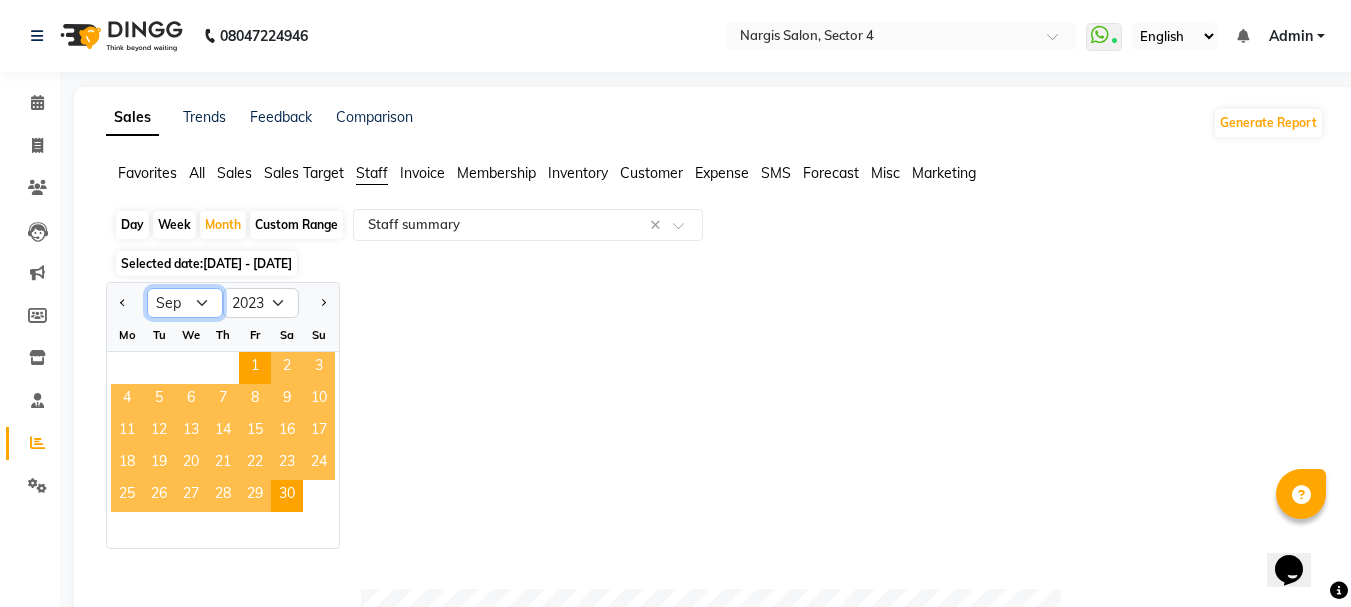 select on "8" 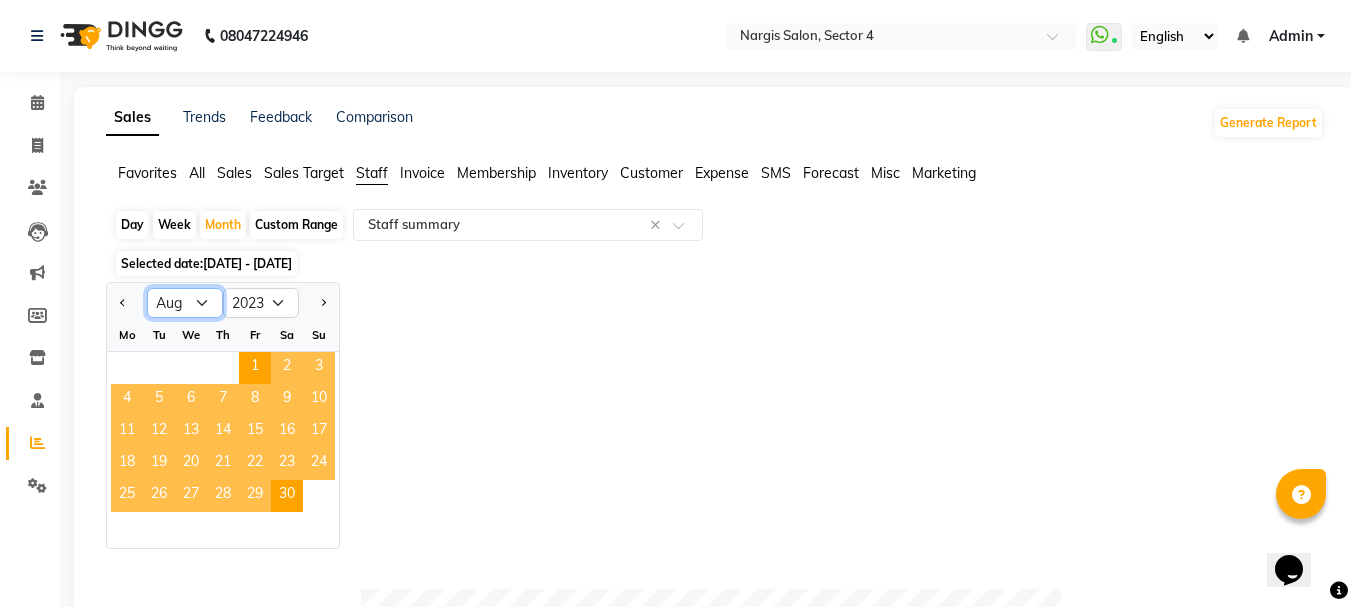 click on "Jan Feb Mar Apr May Jun Jul Aug Sep Oct Nov Dec" 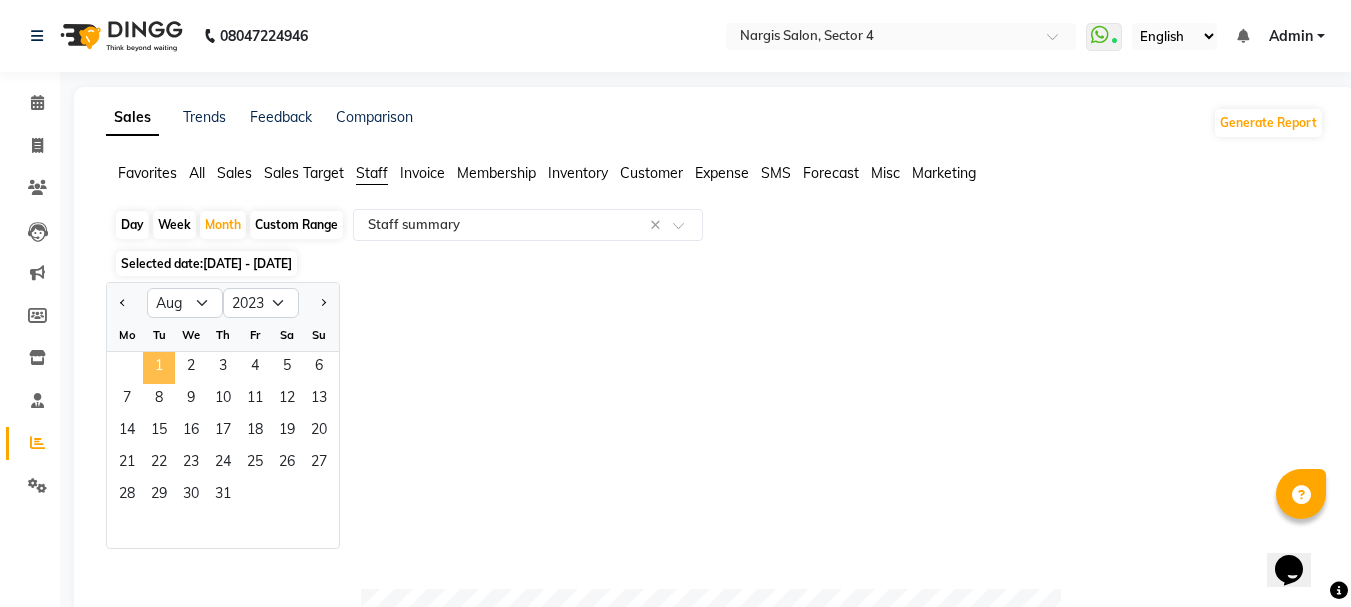 click on "1" 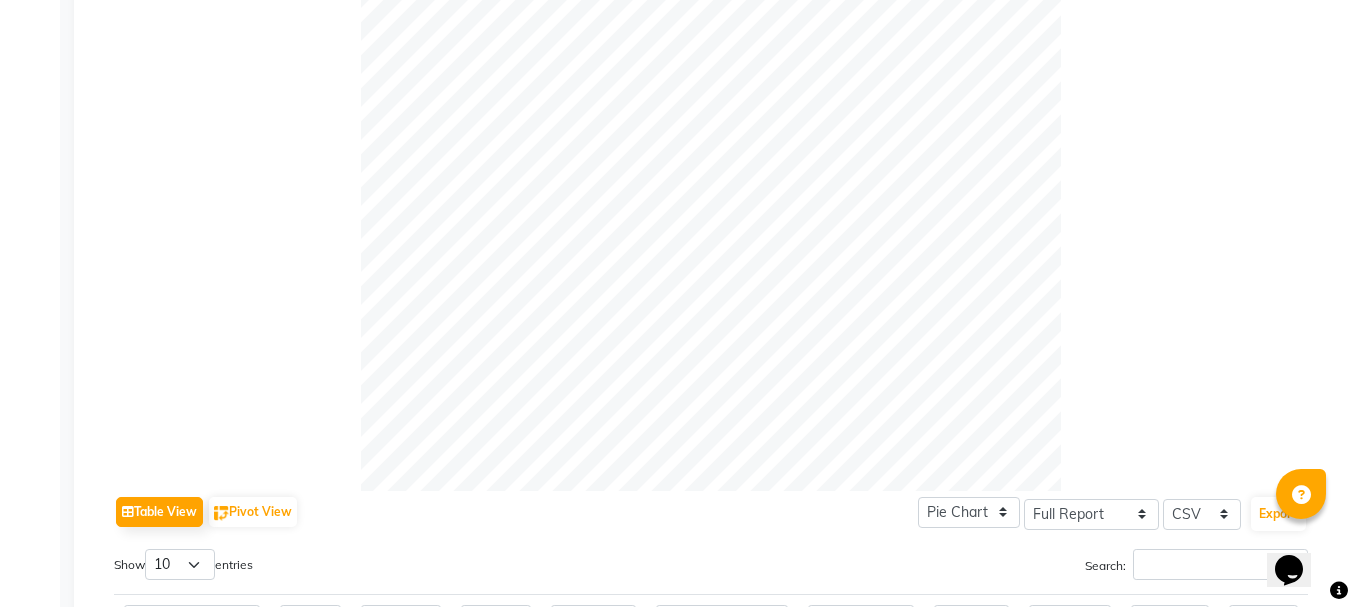 scroll, scrollTop: 1017, scrollLeft: 0, axis: vertical 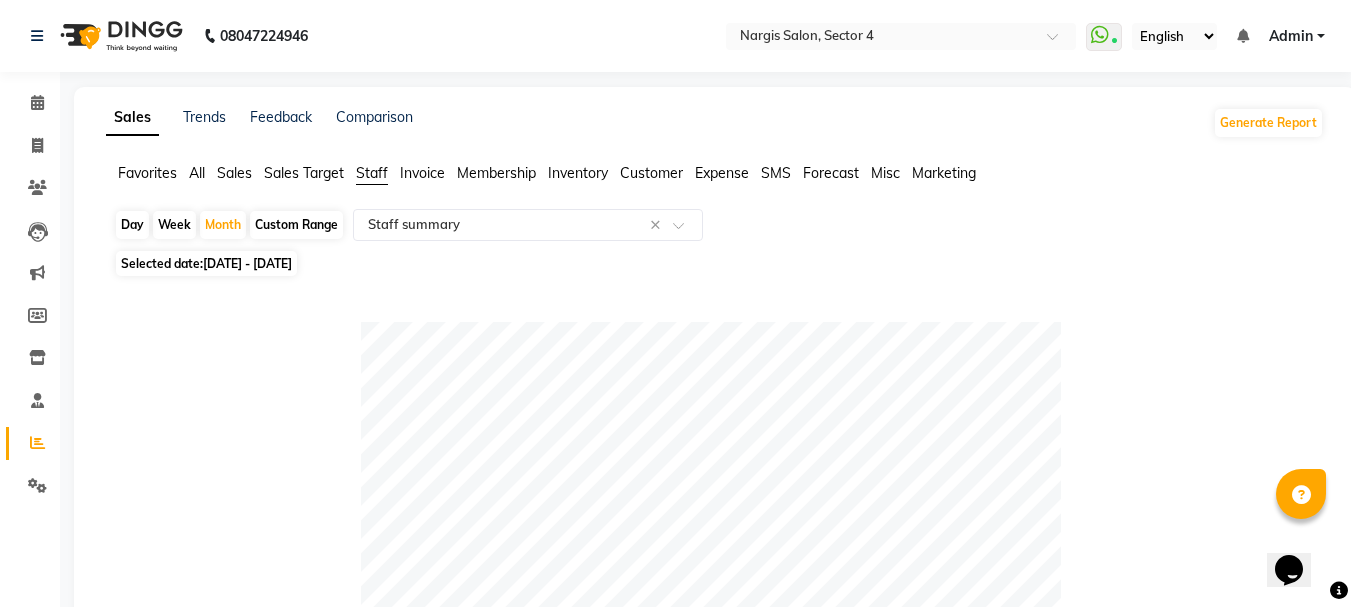 click on "[DATE] - [DATE]" 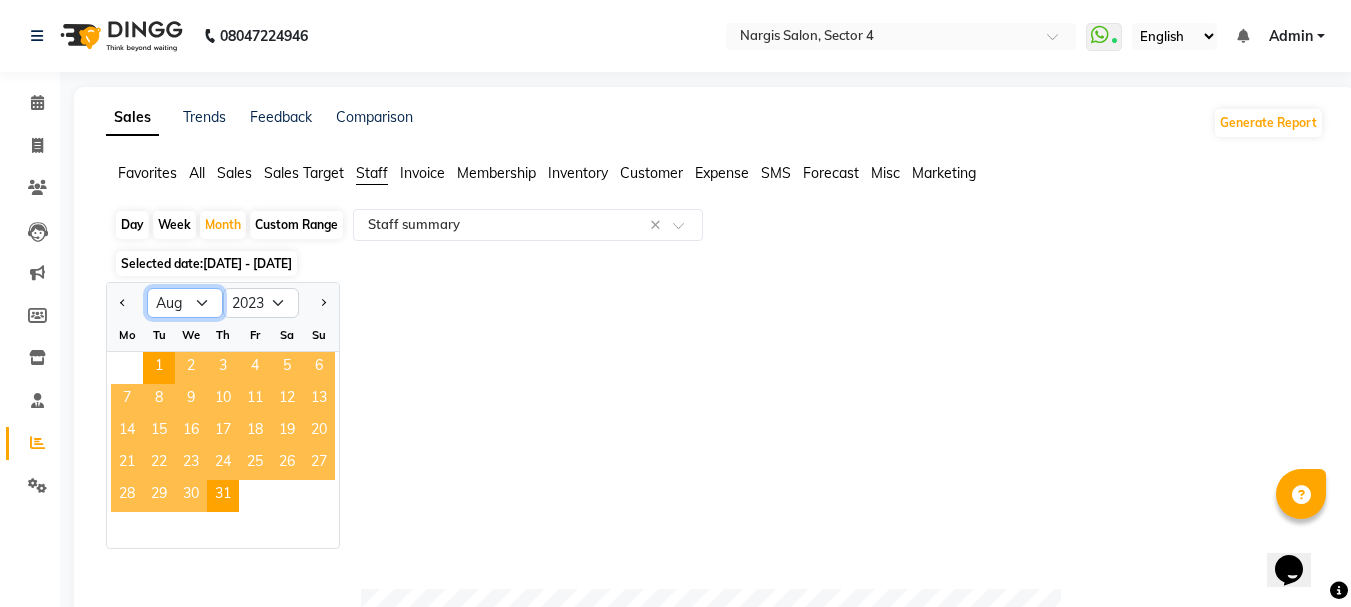 click on "Jan Feb Mar Apr May Jun Jul Aug Sep Oct Nov Dec" 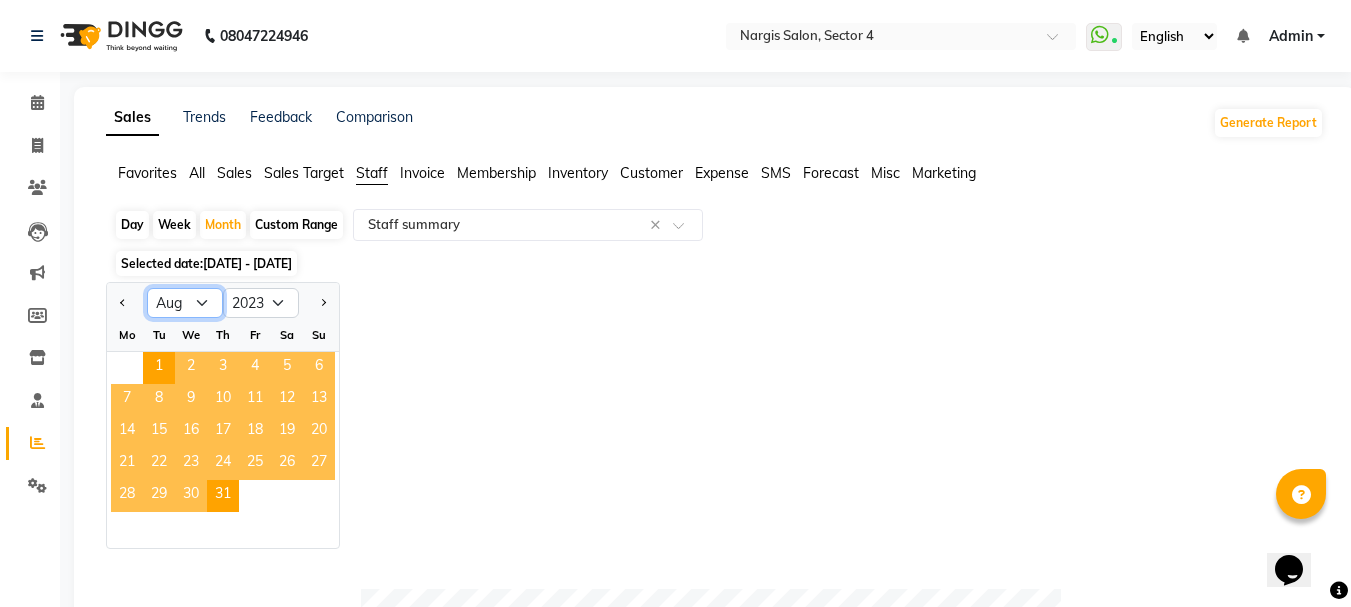 select on "7" 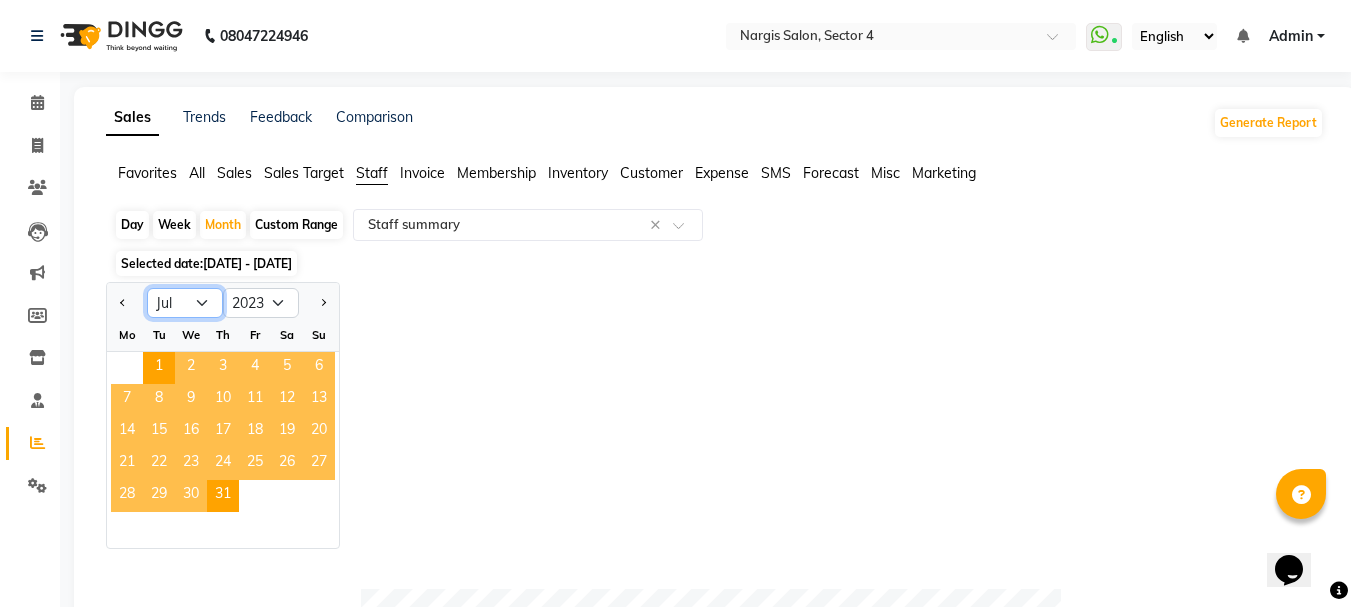 click on "Jan Feb Mar Apr May Jun Jul Aug Sep Oct Nov Dec" 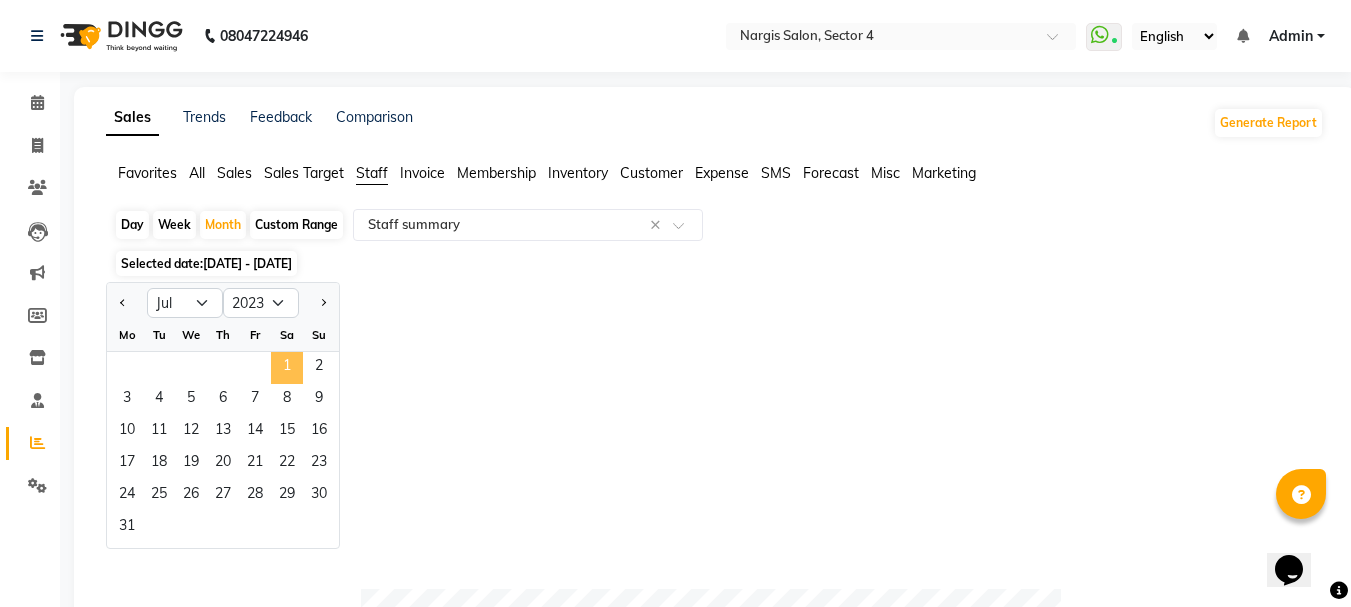 click on "1" 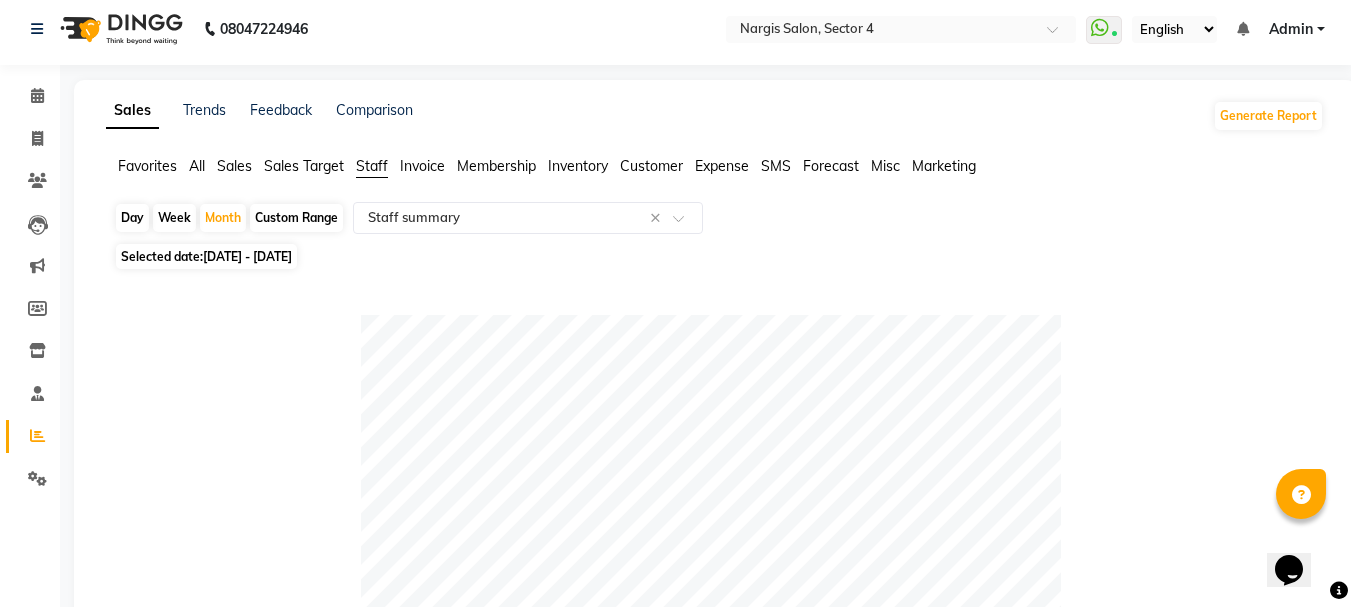 scroll, scrollTop: 0, scrollLeft: 0, axis: both 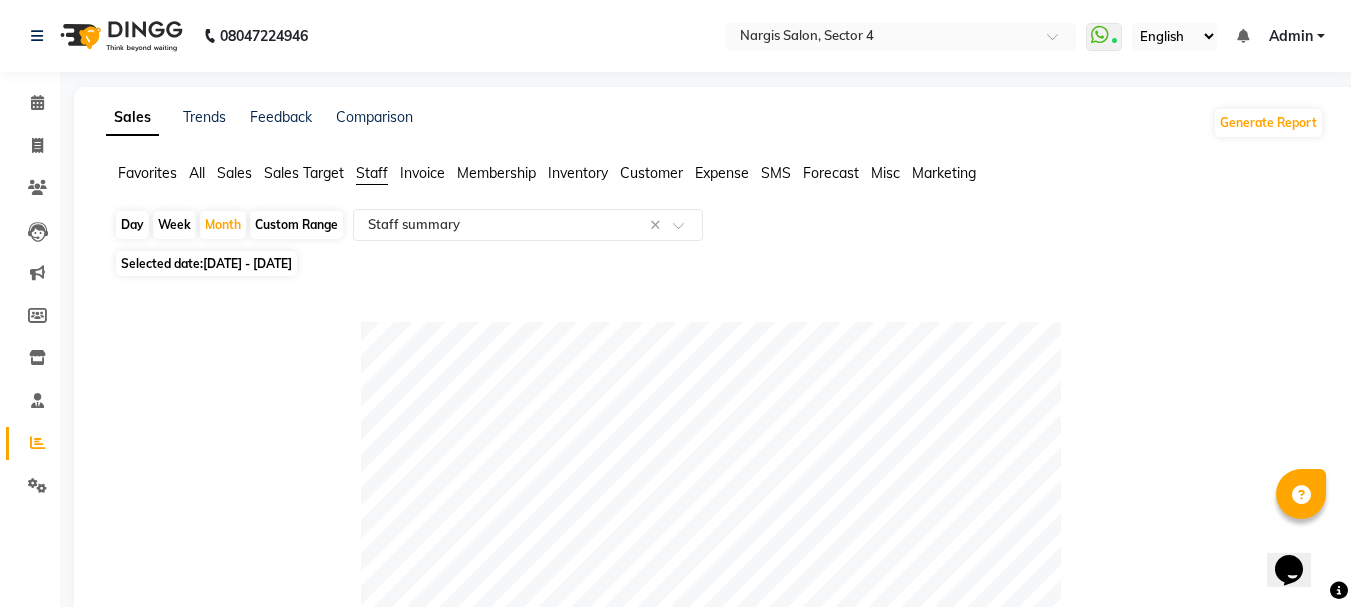click on "[DATE] - [DATE]" 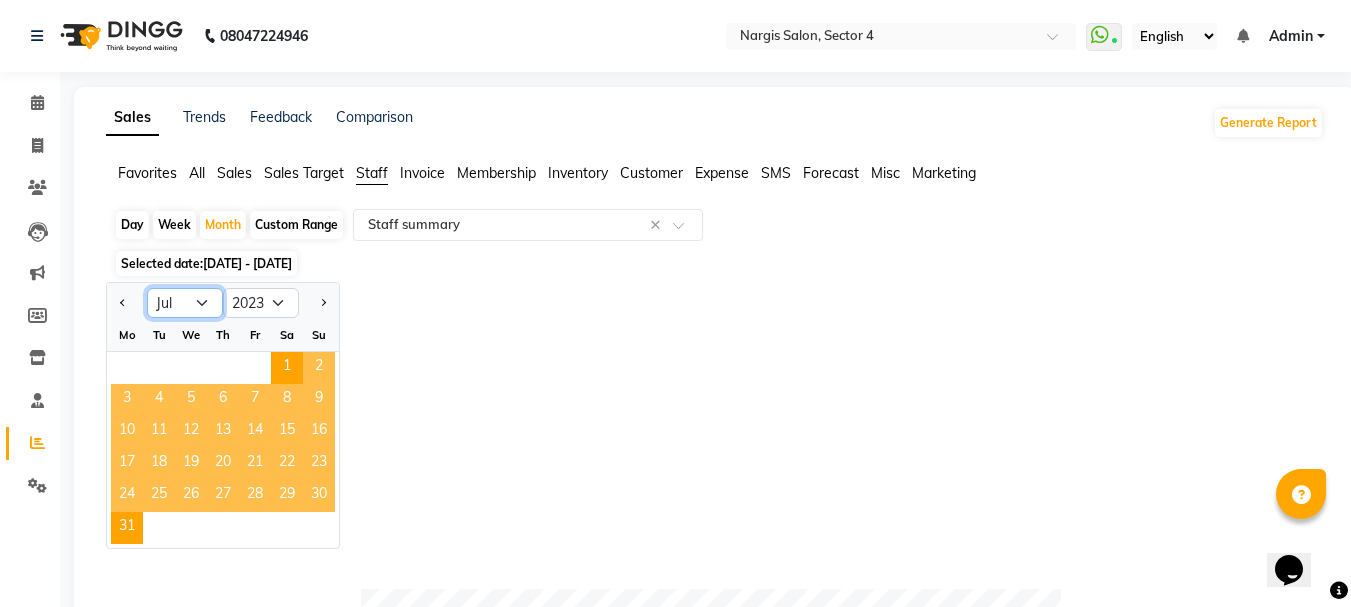 click on "Jan Feb Mar Apr May Jun Jul Aug Sep Oct Nov Dec" 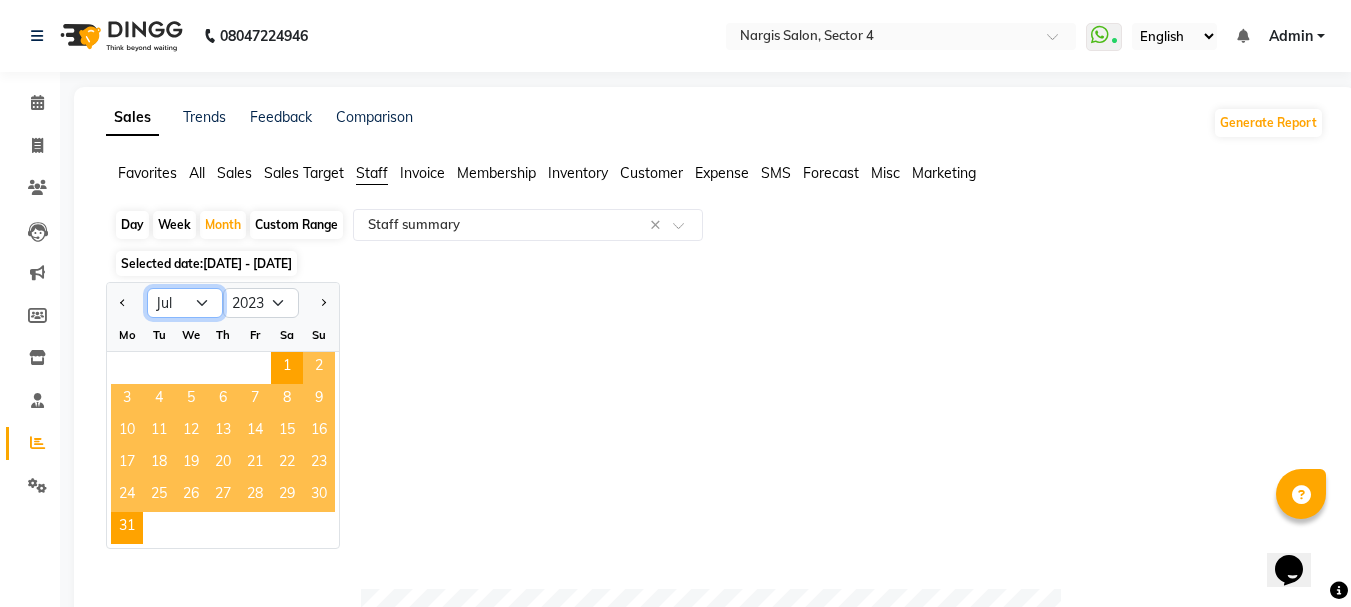 select on "8" 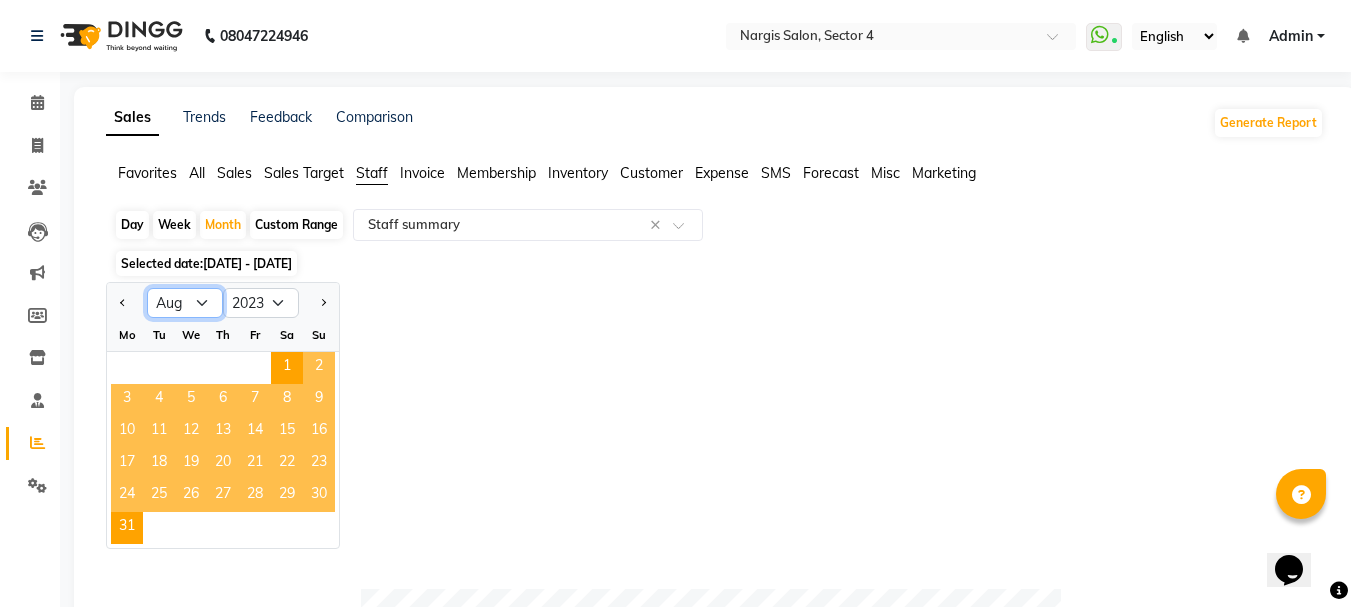 click on "Jan Feb Mar Apr May Jun Jul Aug Sep Oct Nov Dec" 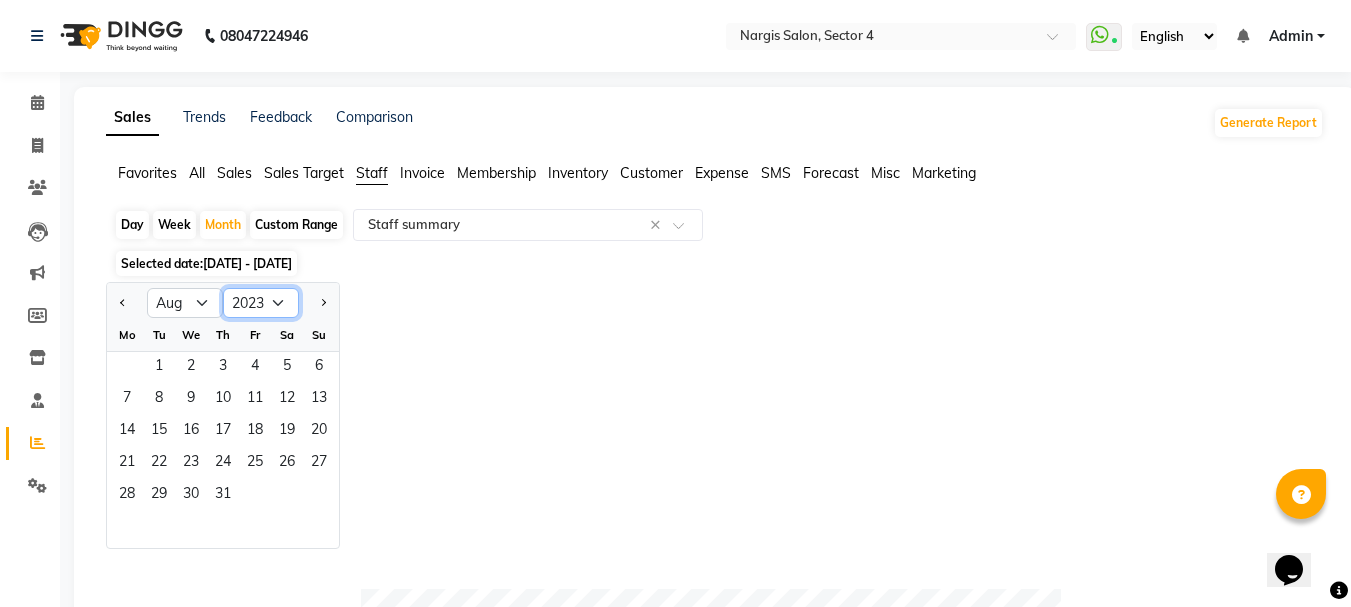 click on "2013 2014 2015 2016 2017 2018 2019 2020 2021 2022 2023 2024 2025 2026 2027 2028 2029 2030 2031 2032 2033" 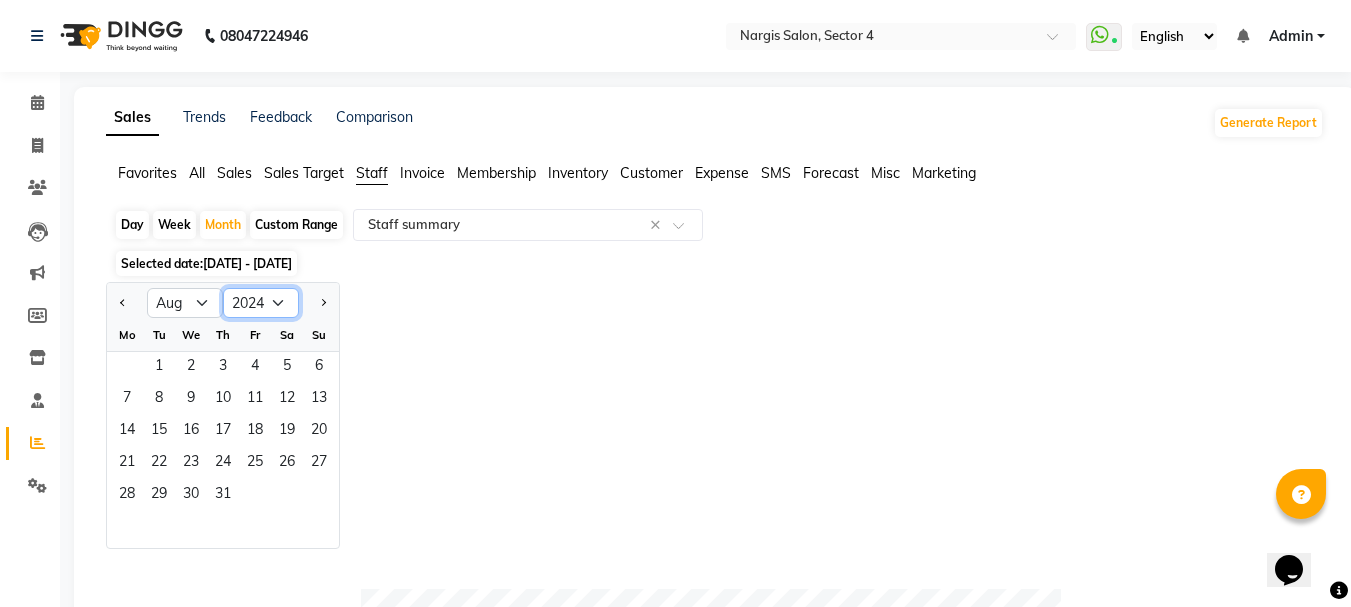 click on "2013 2014 2015 2016 2017 2018 2019 2020 2021 2022 2023 2024 2025 2026 2027 2028 2029 2030 2031 2032 2033" 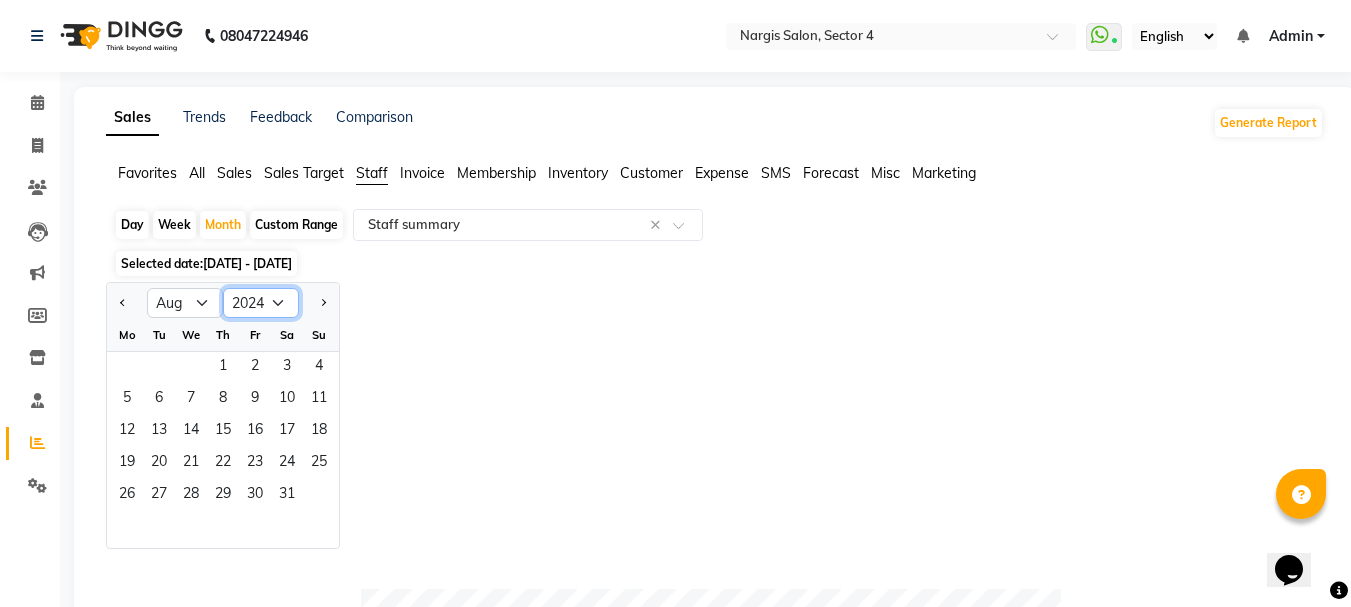 click on "2014 2015 2016 2017 2018 2019 2020 2021 2022 2023 2024 2025 2026 2027 2028 2029 2030 2031 2032 2033 2034" 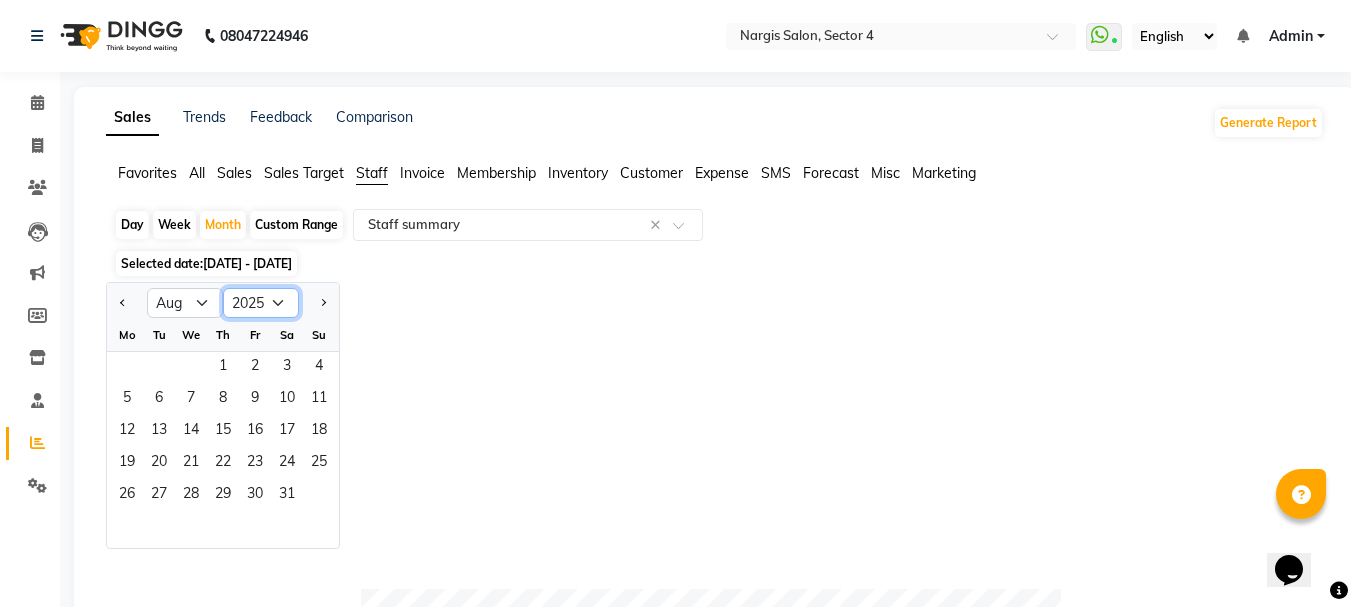 click on "2014 2015 2016 2017 2018 2019 2020 2021 2022 2023 2024 2025 2026 2027 2028 2029 2030 2031 2032 2033 2034" 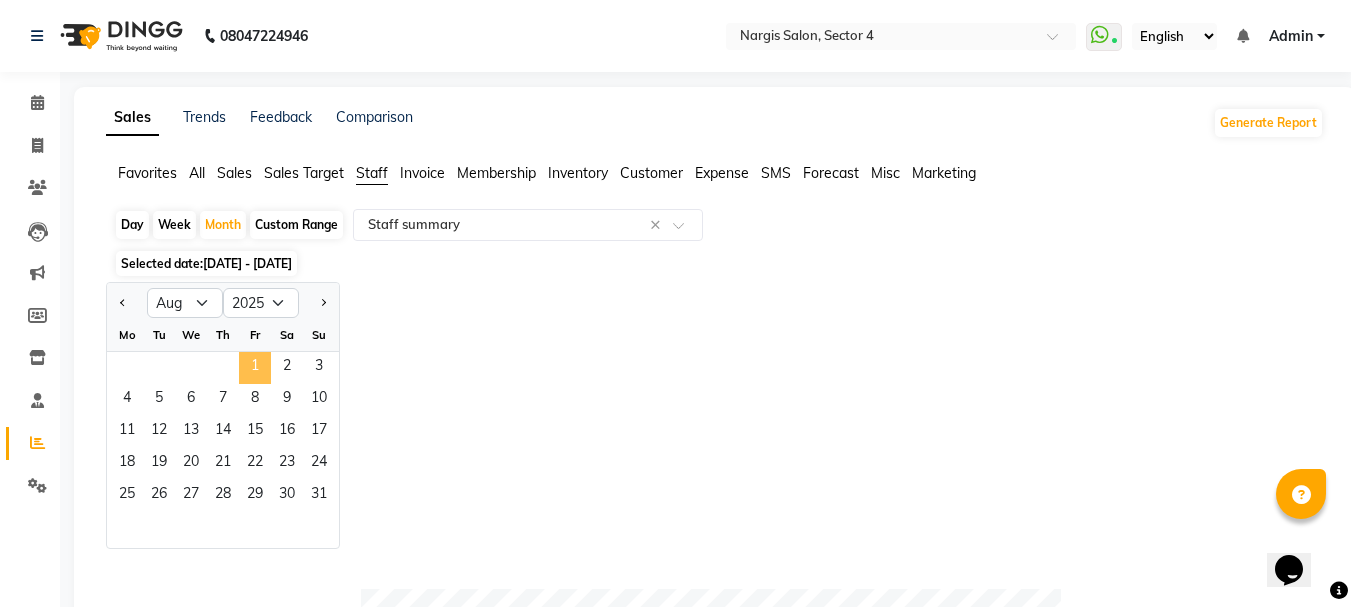click on "1" 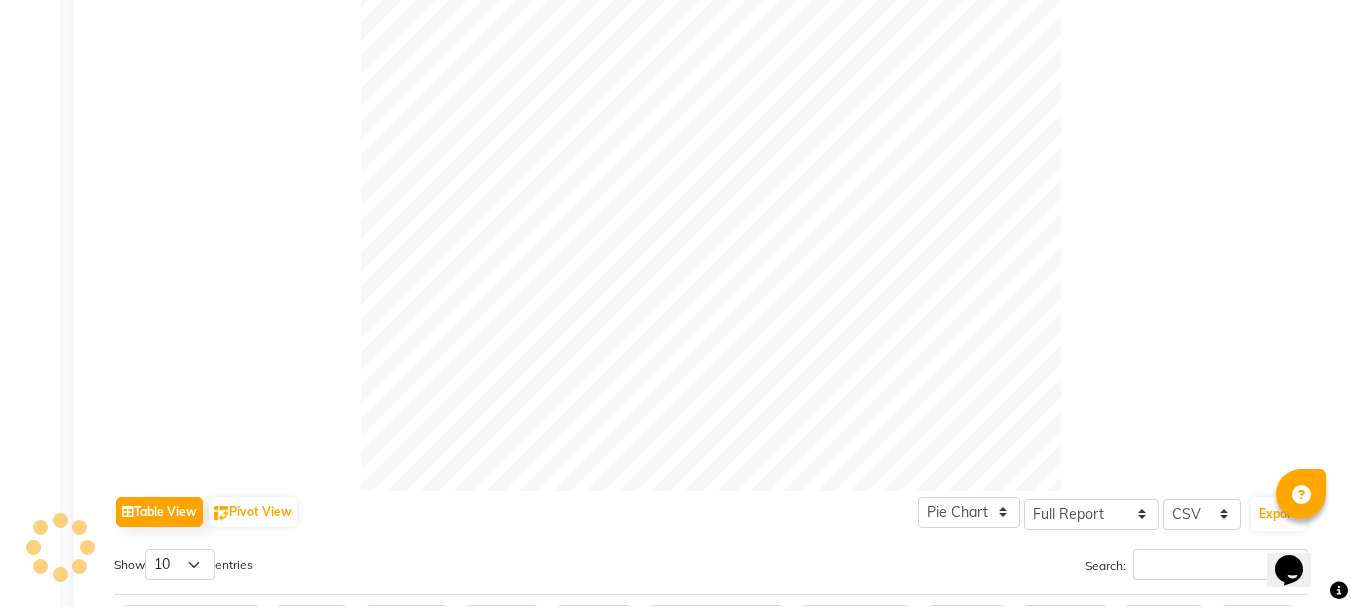 scroll, scrollTop: 1062, scrollLeft: 0, axis: vertical 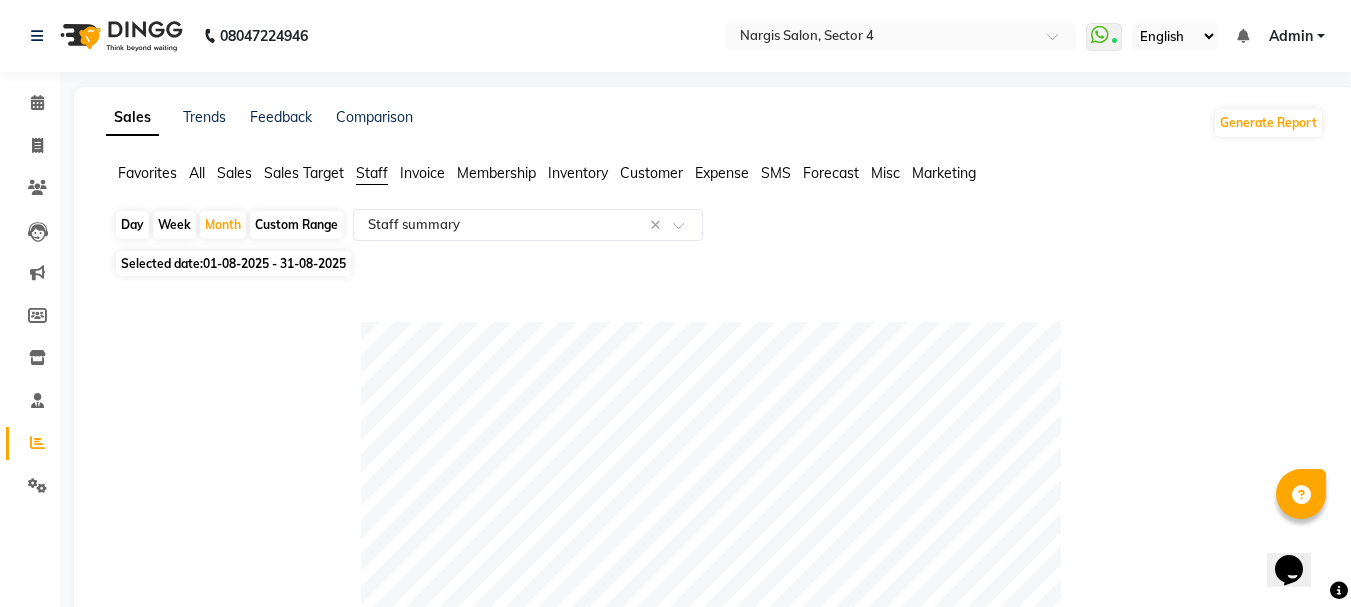 click 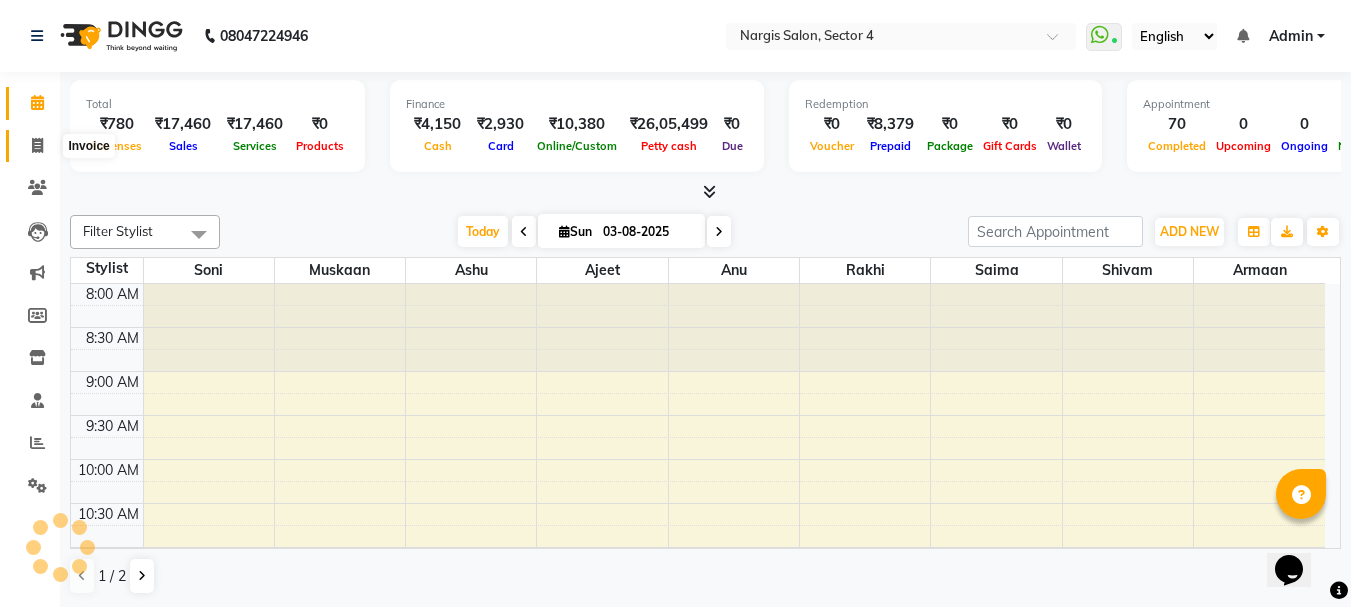 scroll, scrollTop: 0, scrollLeft: 0, axis: both 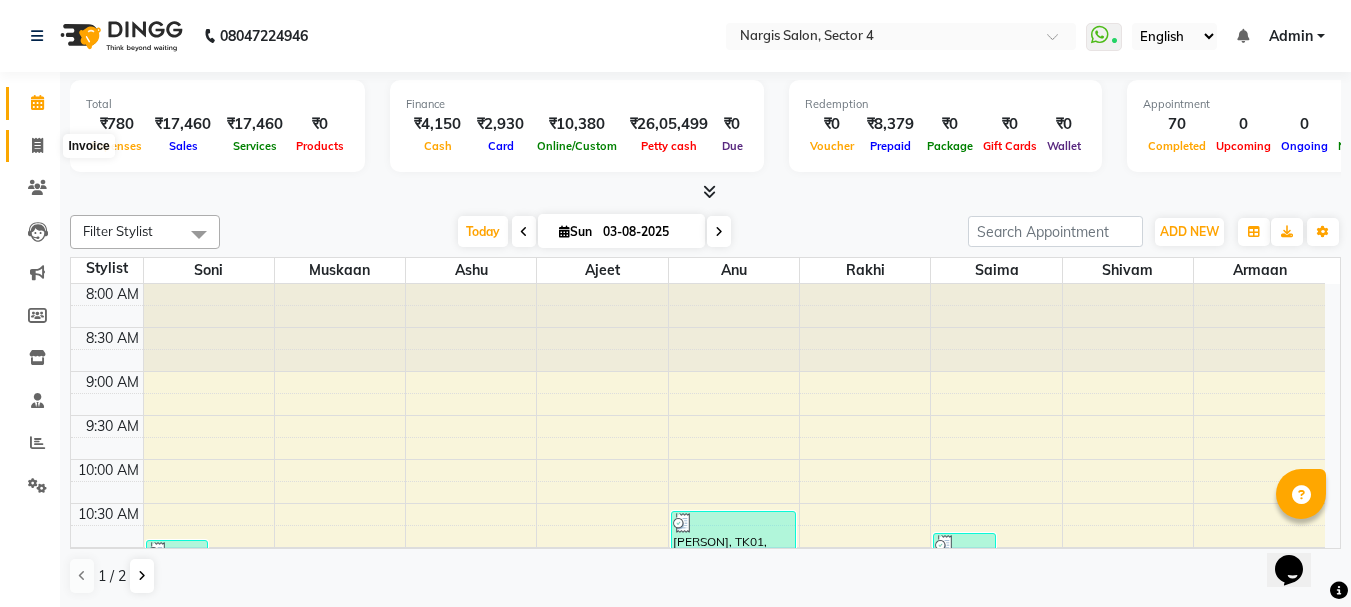 click 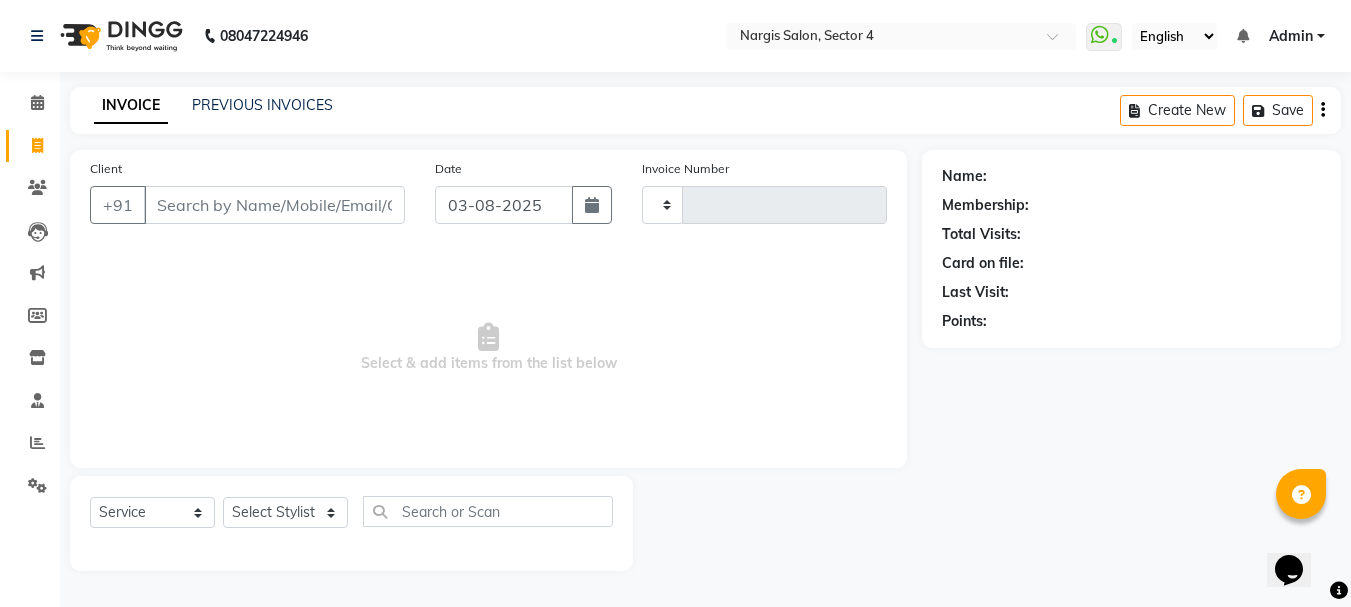 type on "3216" 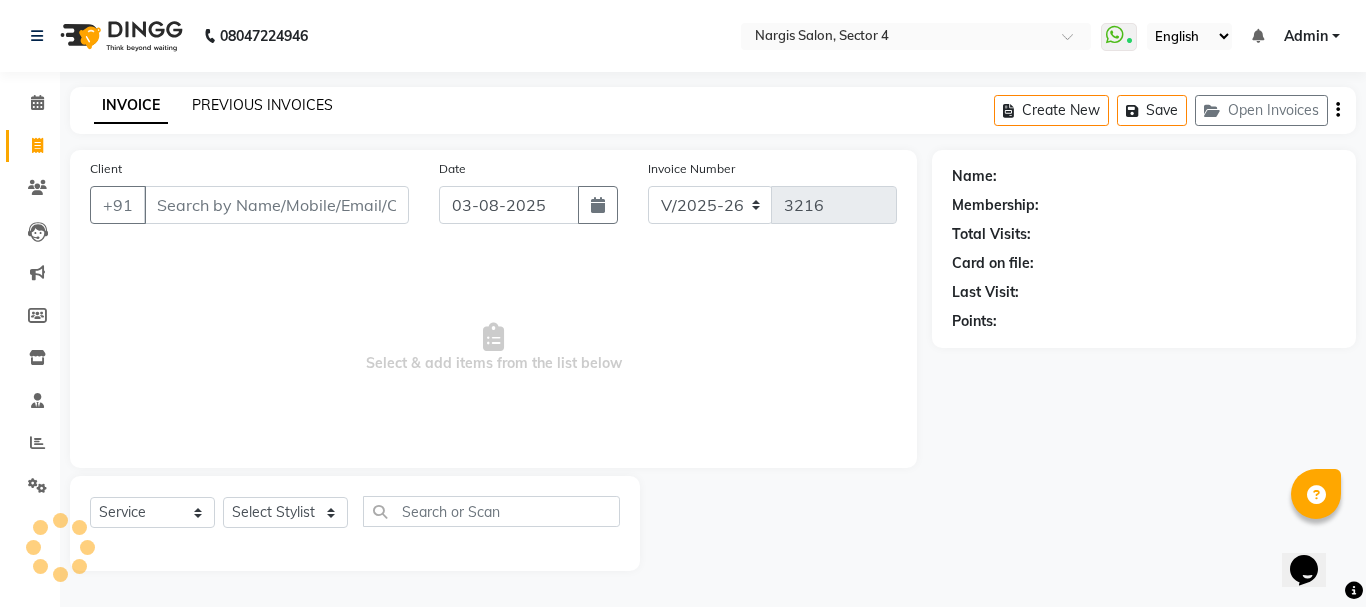 click on "PREVIOUS INVOICES" 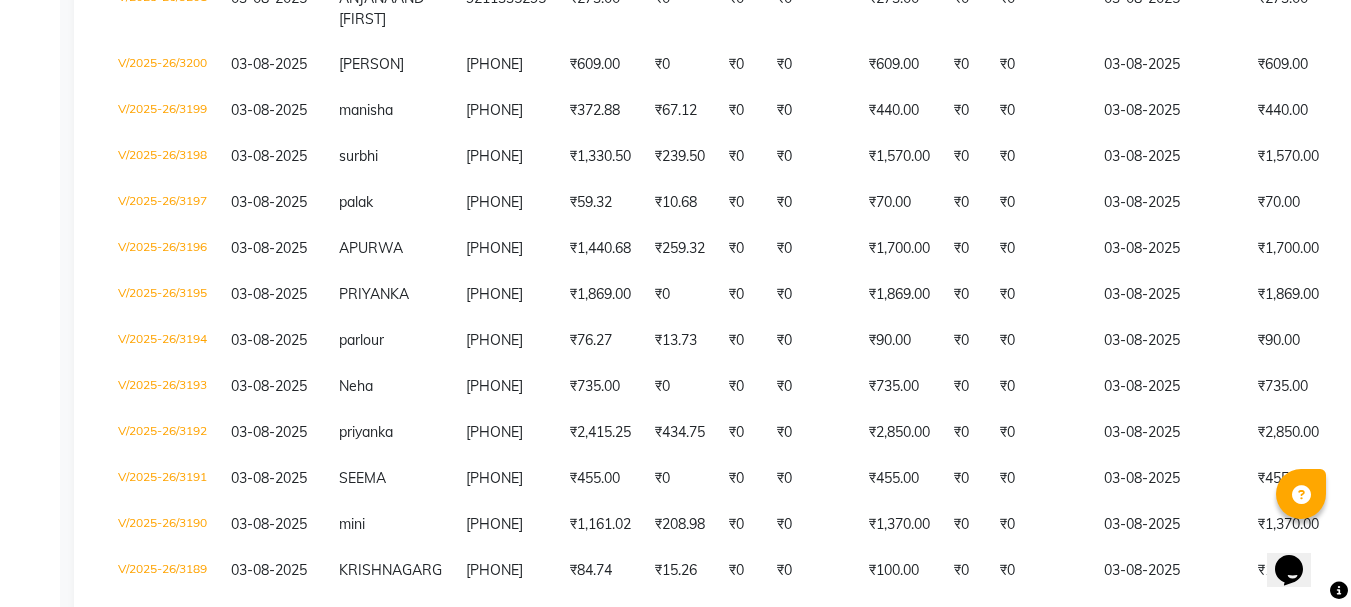 scroll, scrollTop: 1593, scrollLeft: 0, axis: vertical 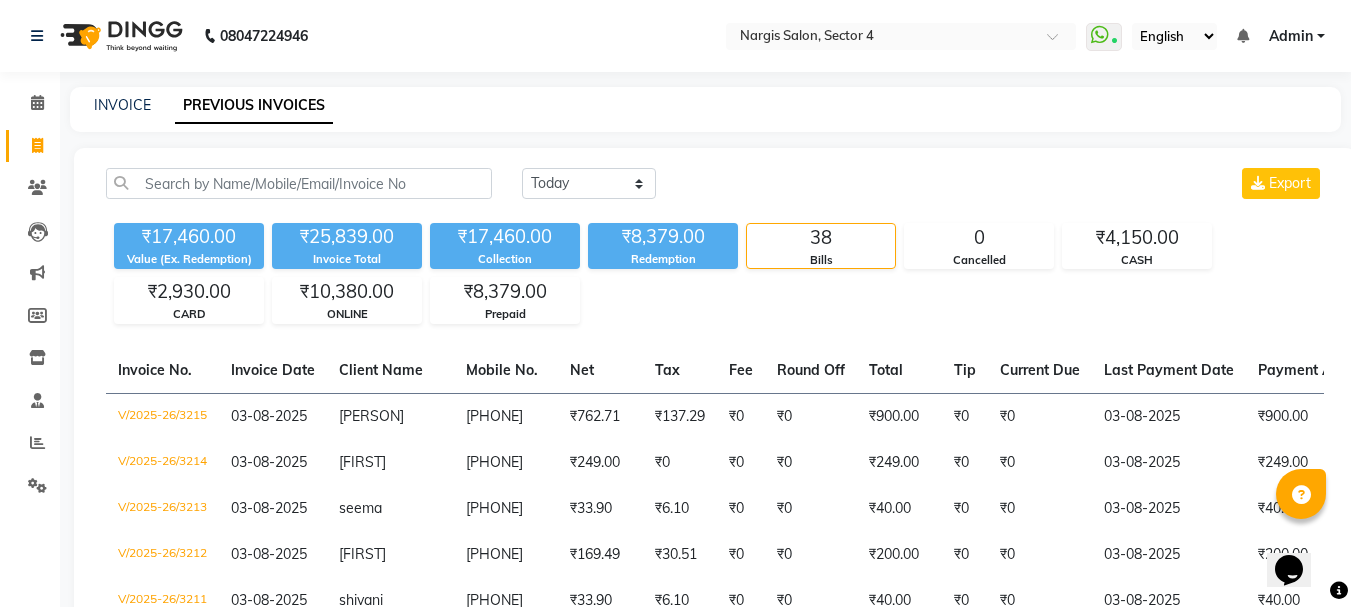 click 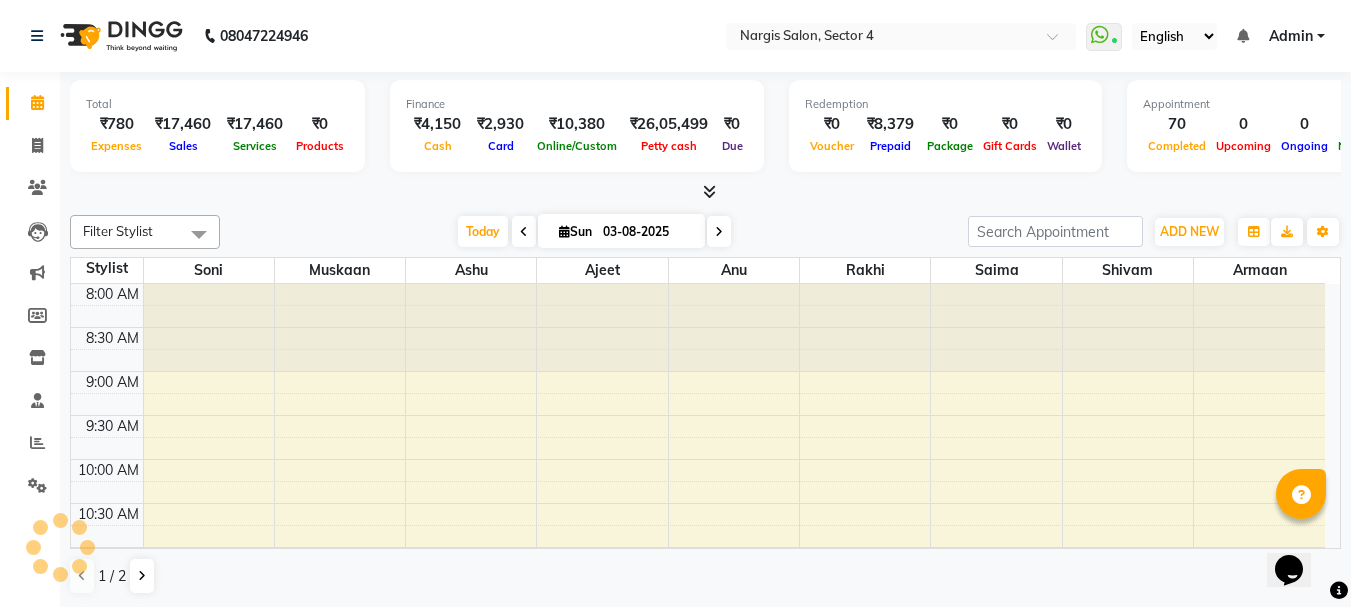scroll, scrollTop: 0, scrollLeft: 0, axis: both 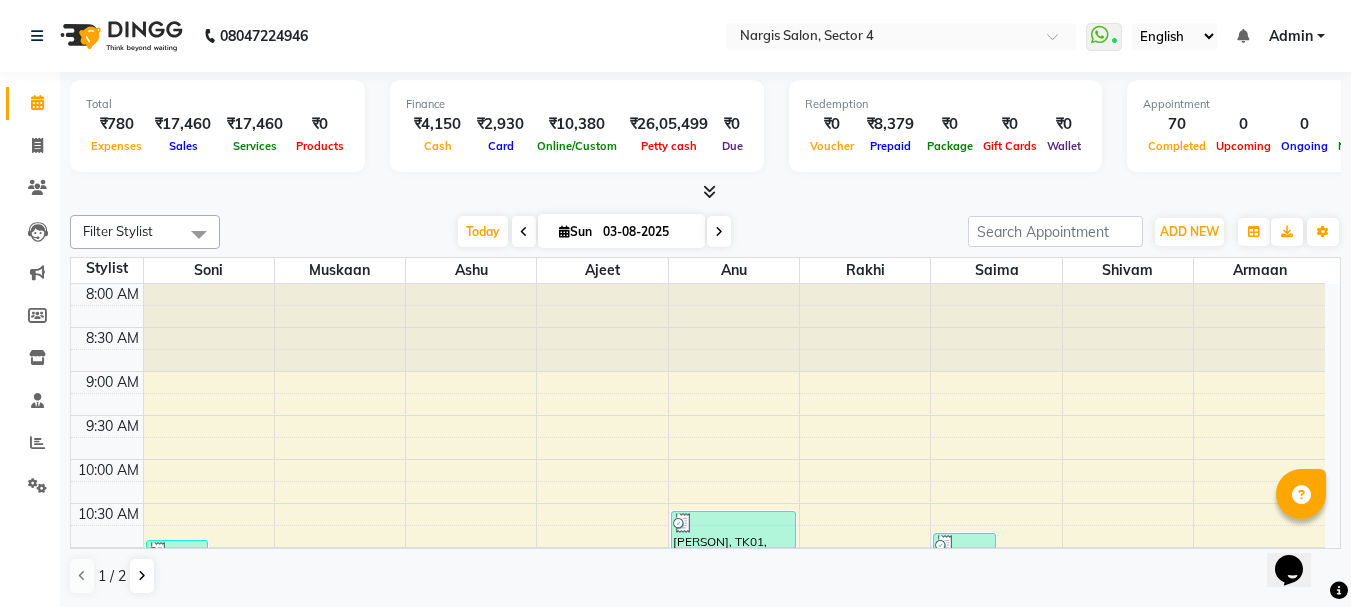 click on "Admin" at bounding box center (1291, 36) 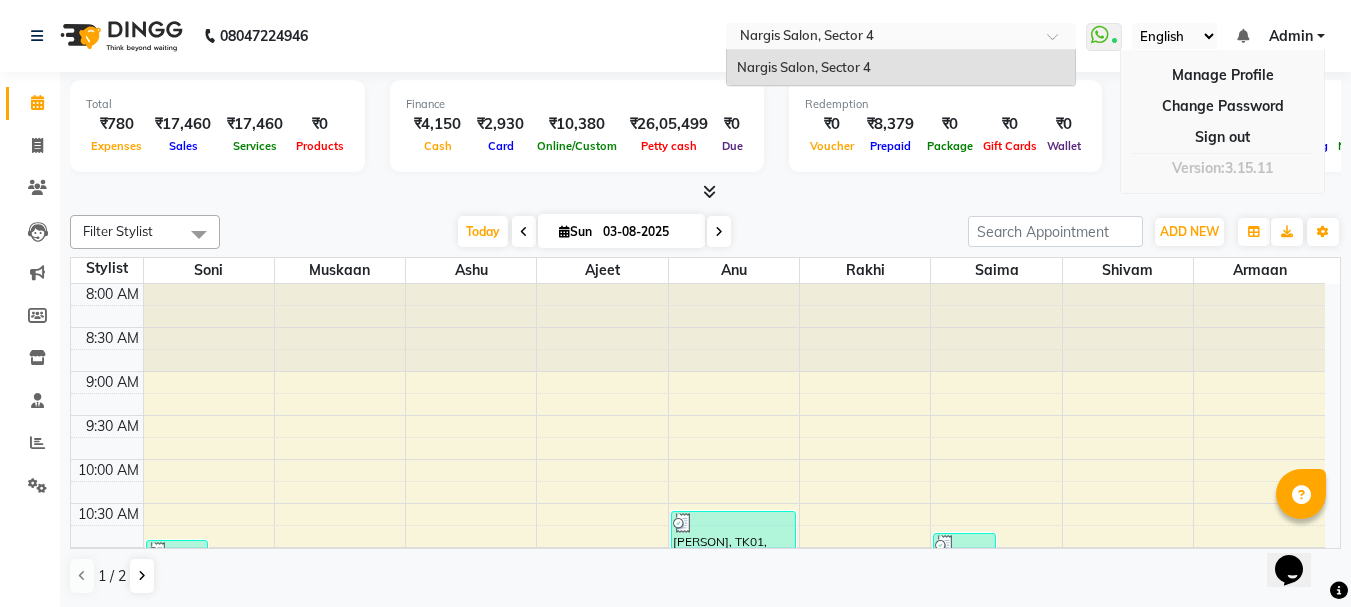 click on "Select Location × [BUSINESS_NAME], [LOCATION]" at bounding box center (901, 36) 